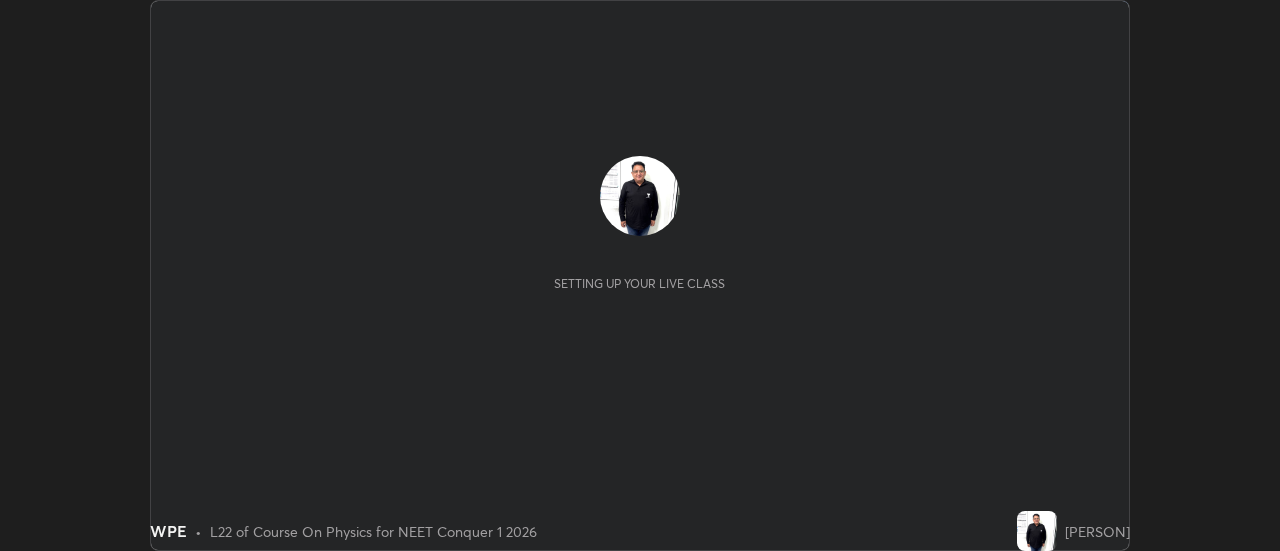 scroll, scrollTop: 0, scrollLeft: 0, axis: both 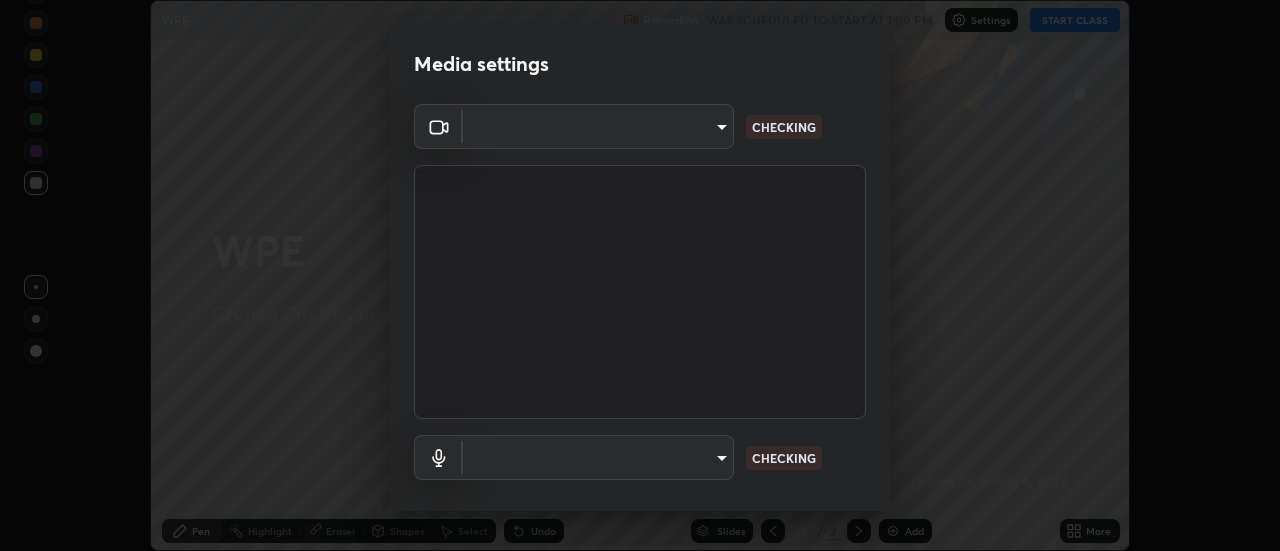 type on "be503e2b9e98457c39b07b3074c89b8039a25085f56711412d6fa7782781f0ec" 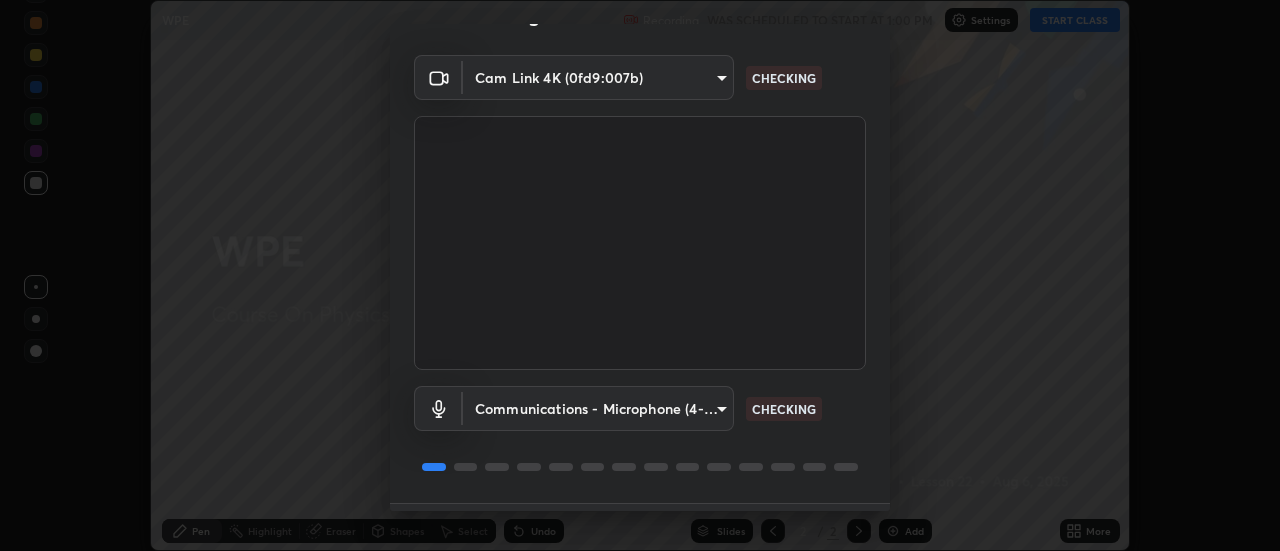 scroll, scrollTop: 105, scrollLeft: 0, axis: vertical 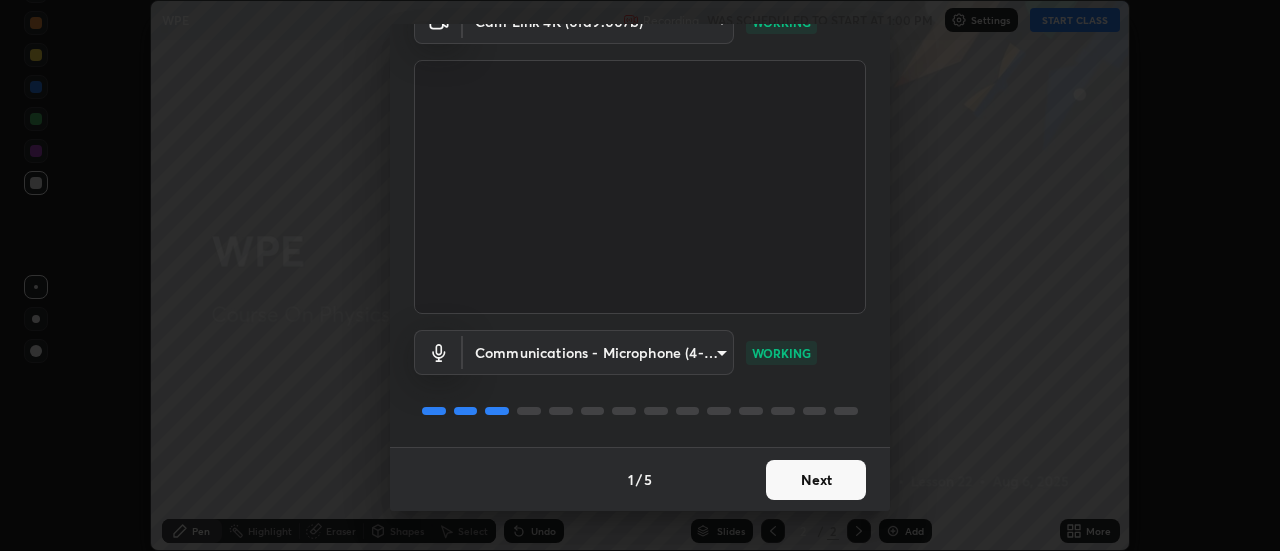 click on "Next" at bounding box center (816, 480) 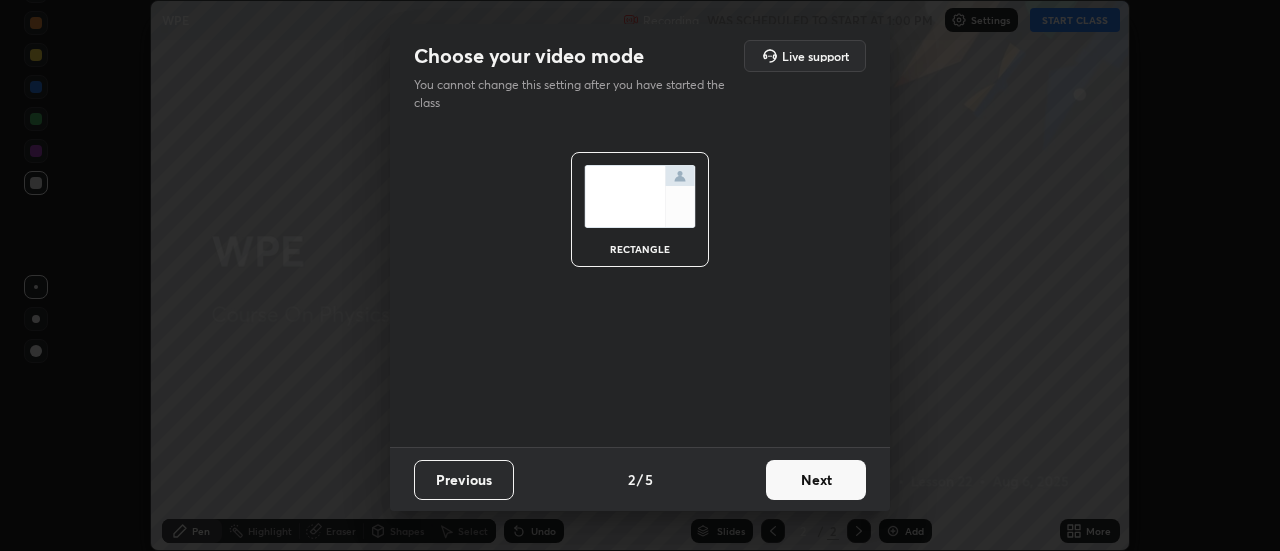 click on "Next" at bounding box center (816, 480) 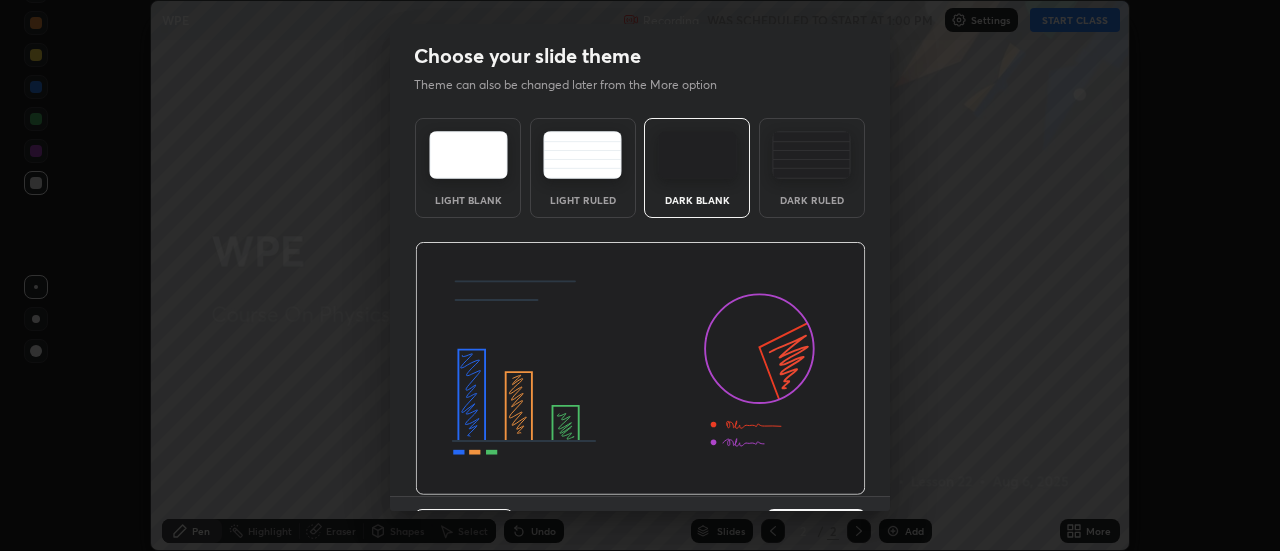 scroll, scrollTop: 49, scrollLeft: 0, axis: vertical 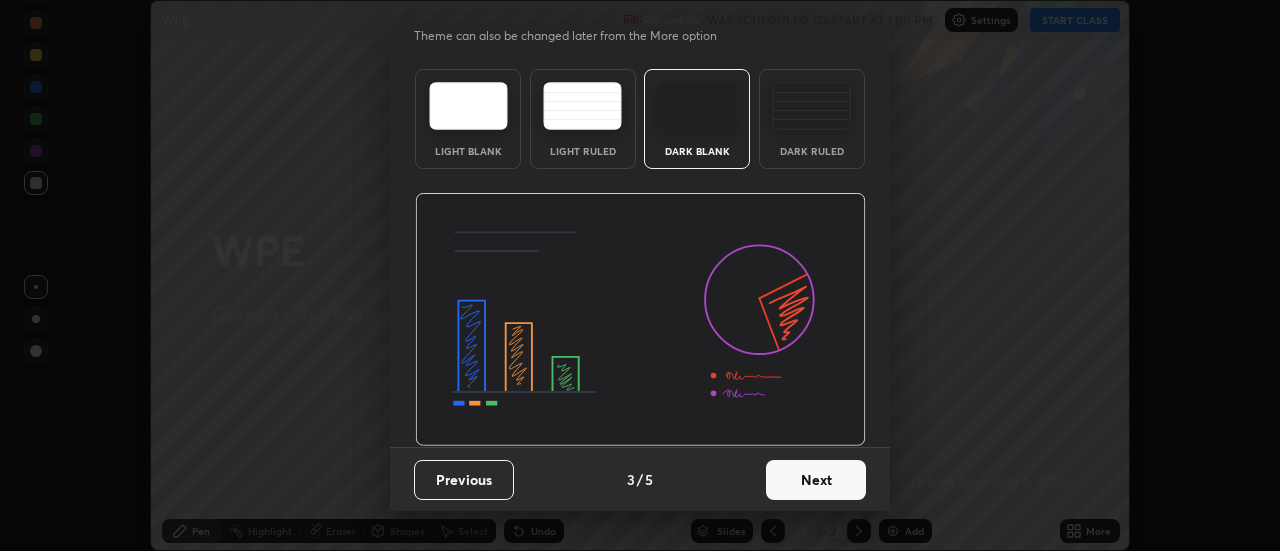 click on "Next" at bounding box center (816, 480) 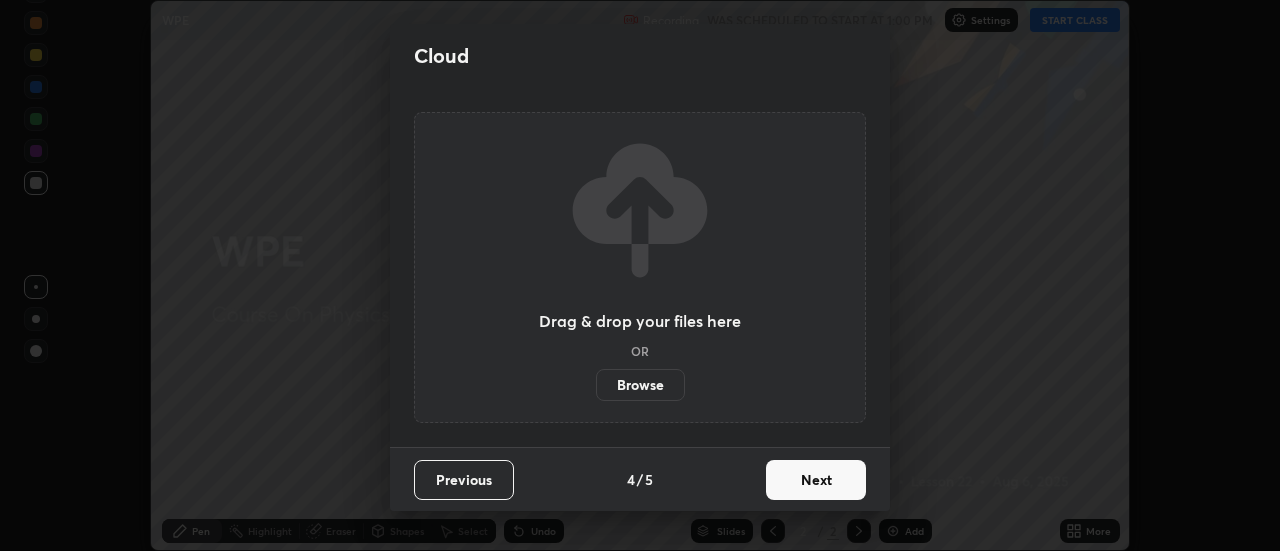 click on "Next" at bounding box center (816, 480) 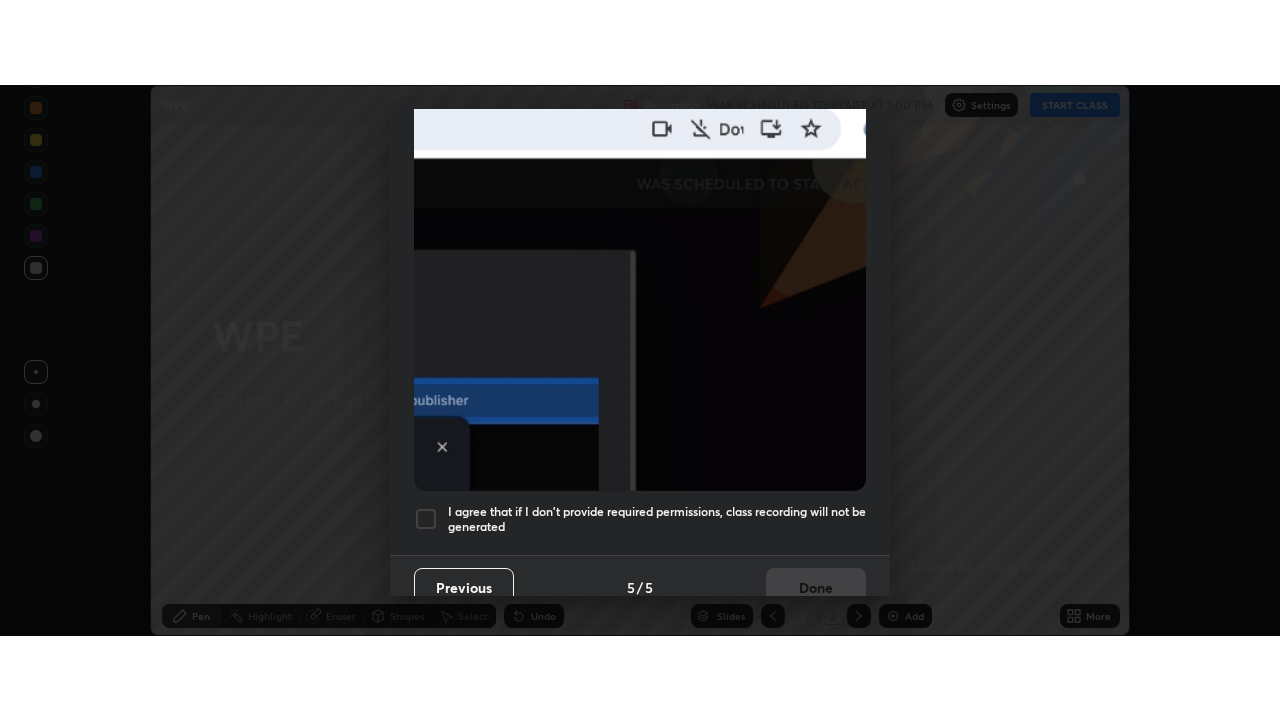 scroll, scrollTop: 513, scrollLeft: 0, axis: vertical 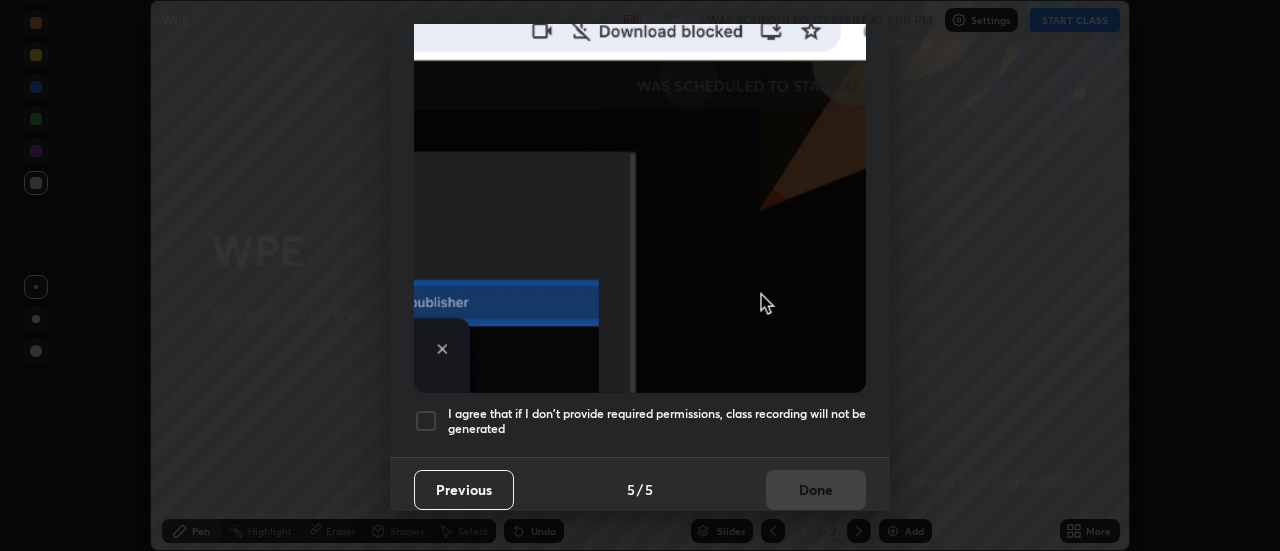 click at bounding box center [426, 421] 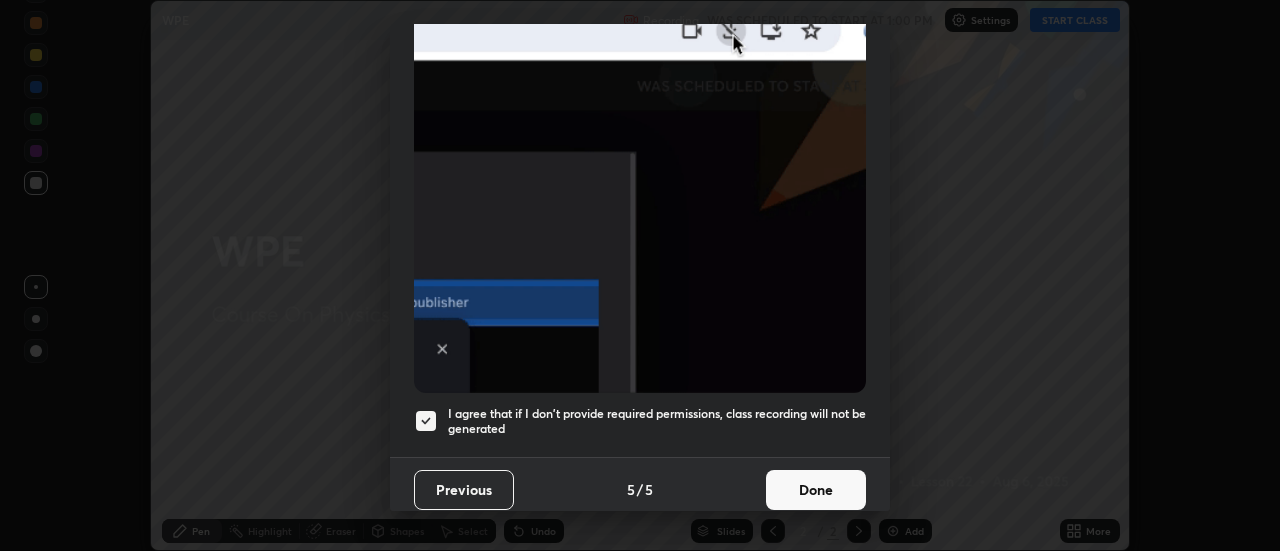 click on "Done" at bounding box center [816, 490] 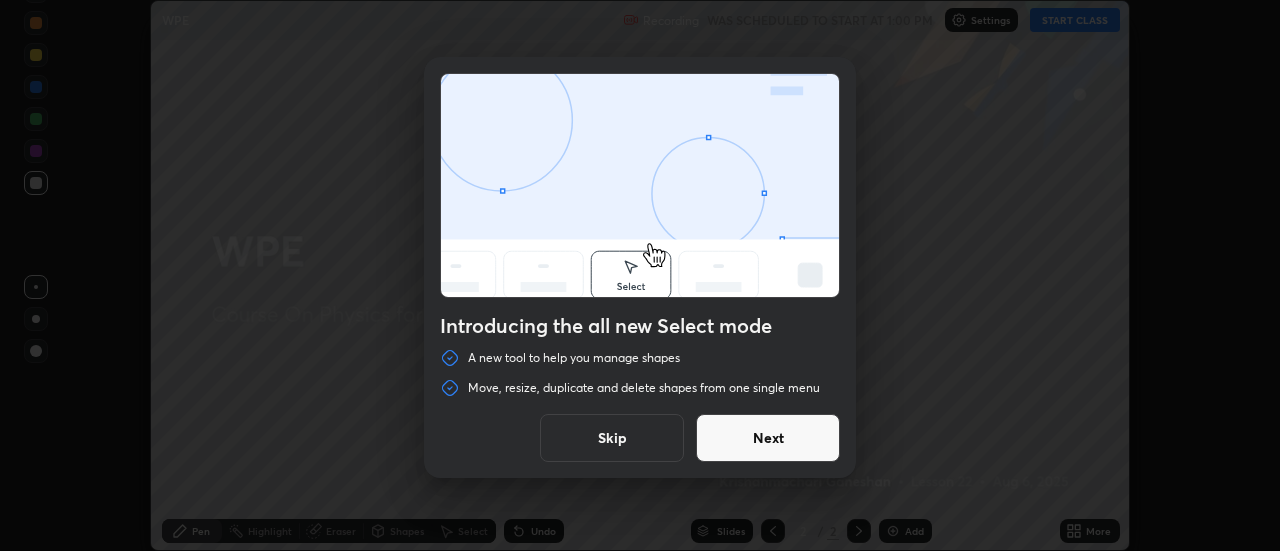 click on "Next" at bounding box center [768, 438] 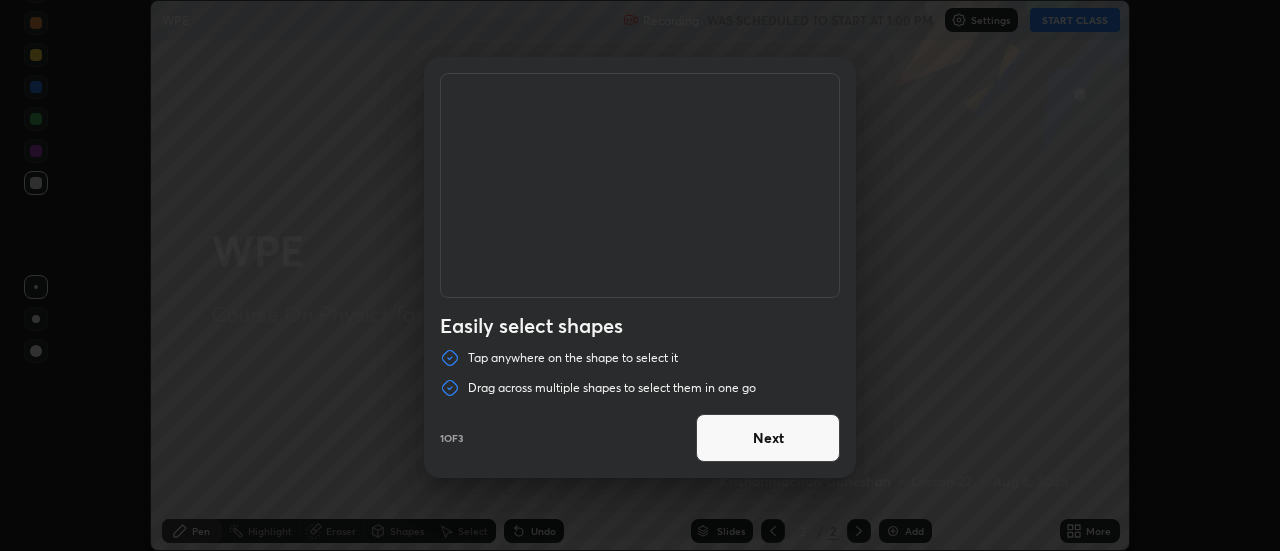 click on "Next" at bounding box center [768, 438] 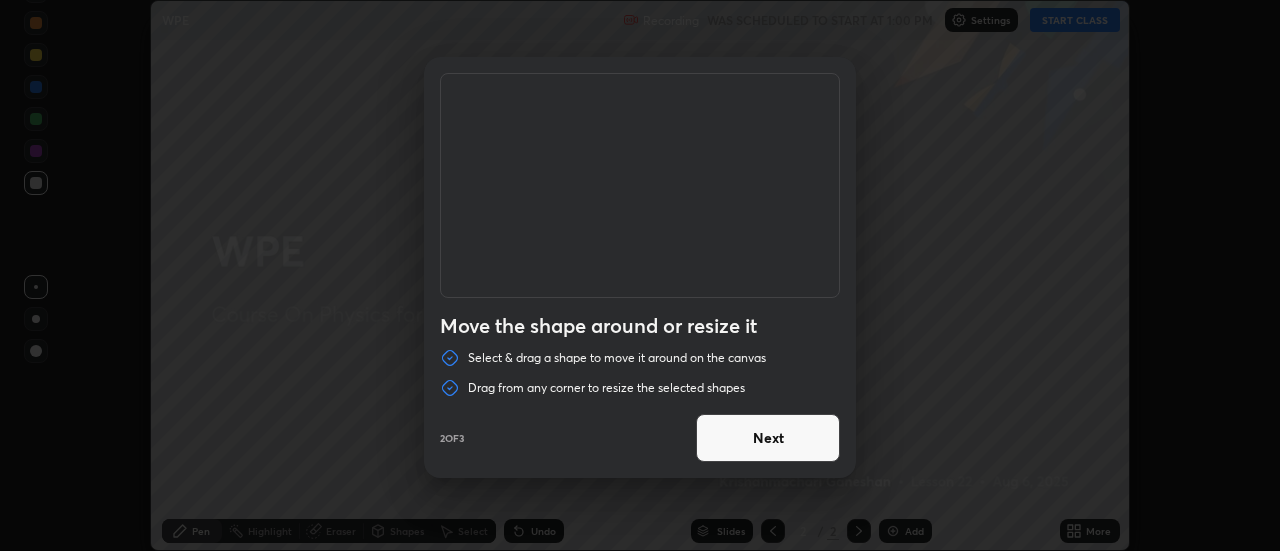 click on "Next" at bounding box center [768, 438] 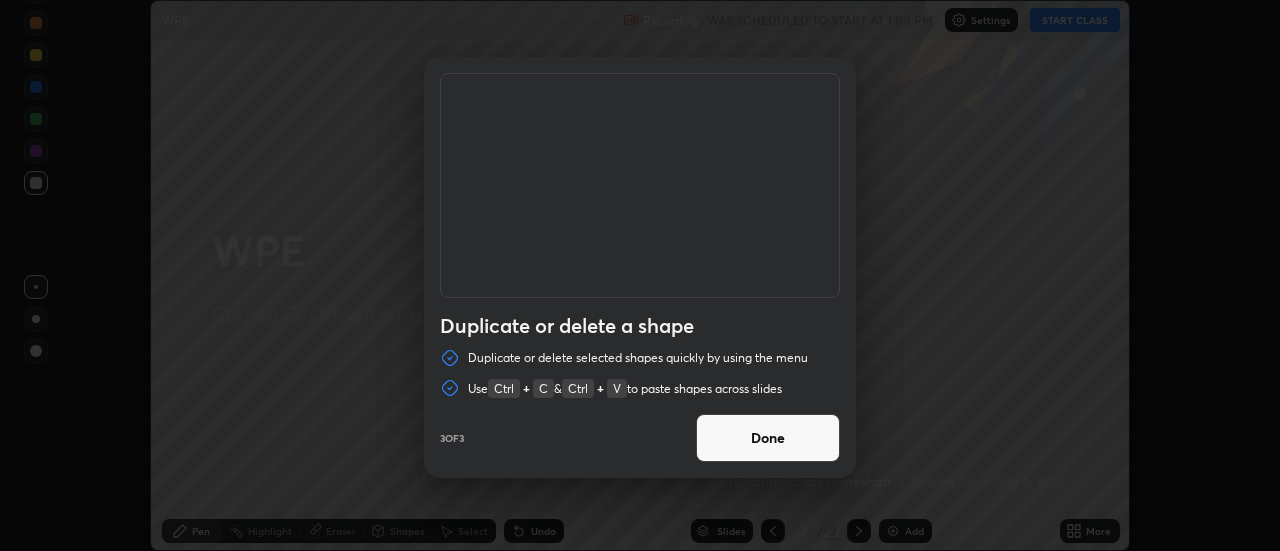 click on "Duplicate or delete a shape Duplicate or delete selected shapes quickly by using the menu Use  Ctrl   +   C  &  Ctrl   +   V  to paste shapes across slides Done 3  of  3" at bounding box center [640, 275] 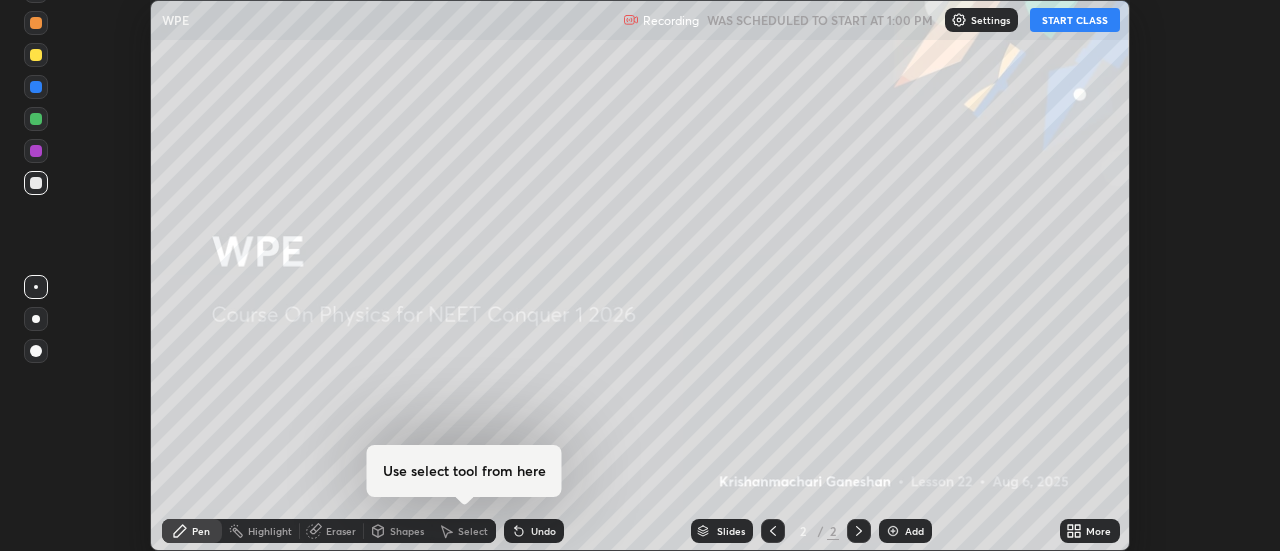 click 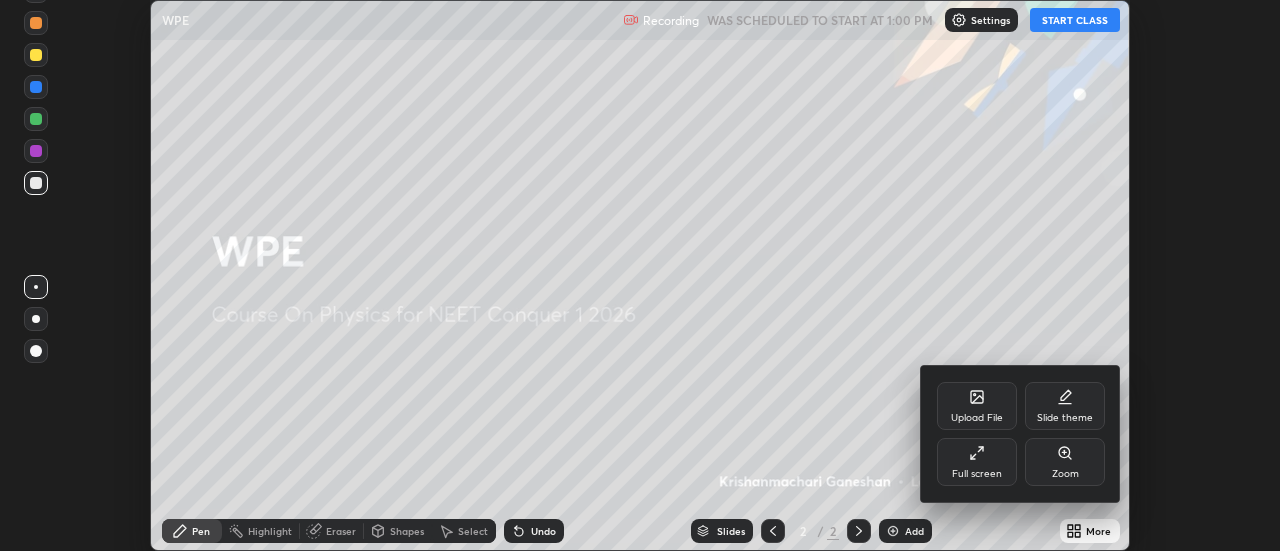 click on "Full screen" at bounding box center [977, 462] 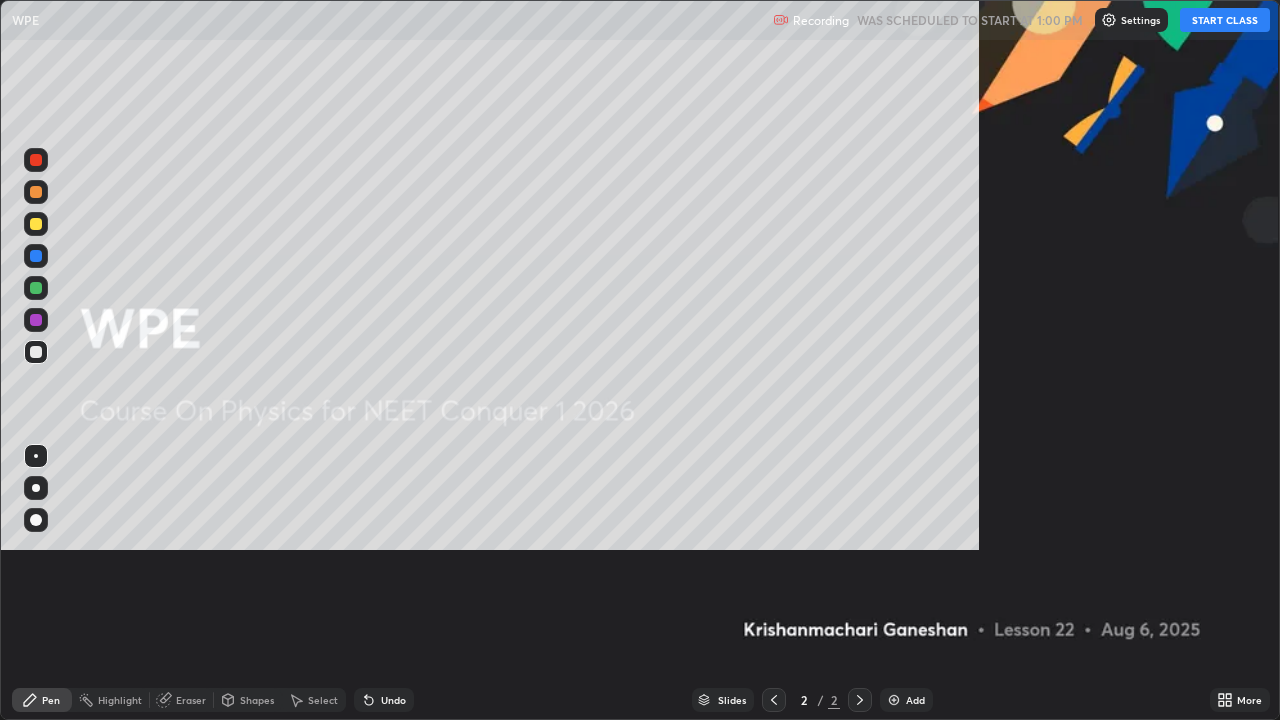 scroll, scrollTop: 99280, scrollLeft: 98720, axis: both 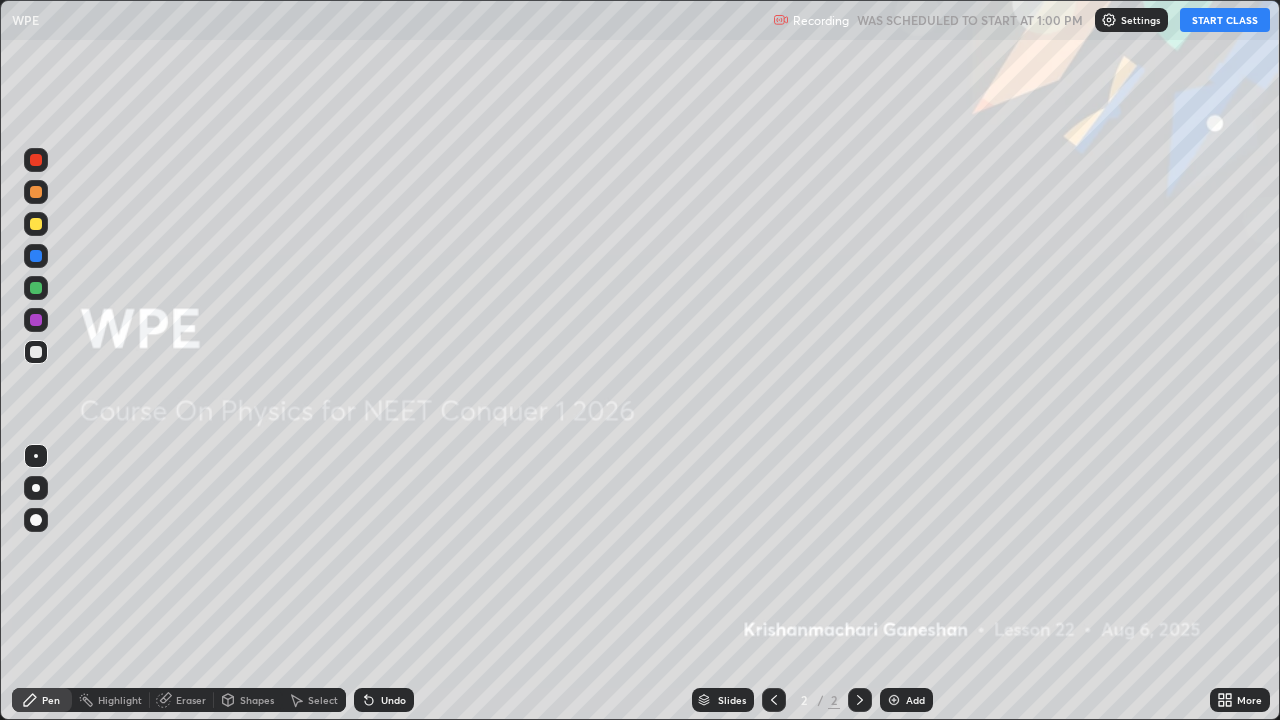 click on "START CLASS" at bounding box center [1225, 20] 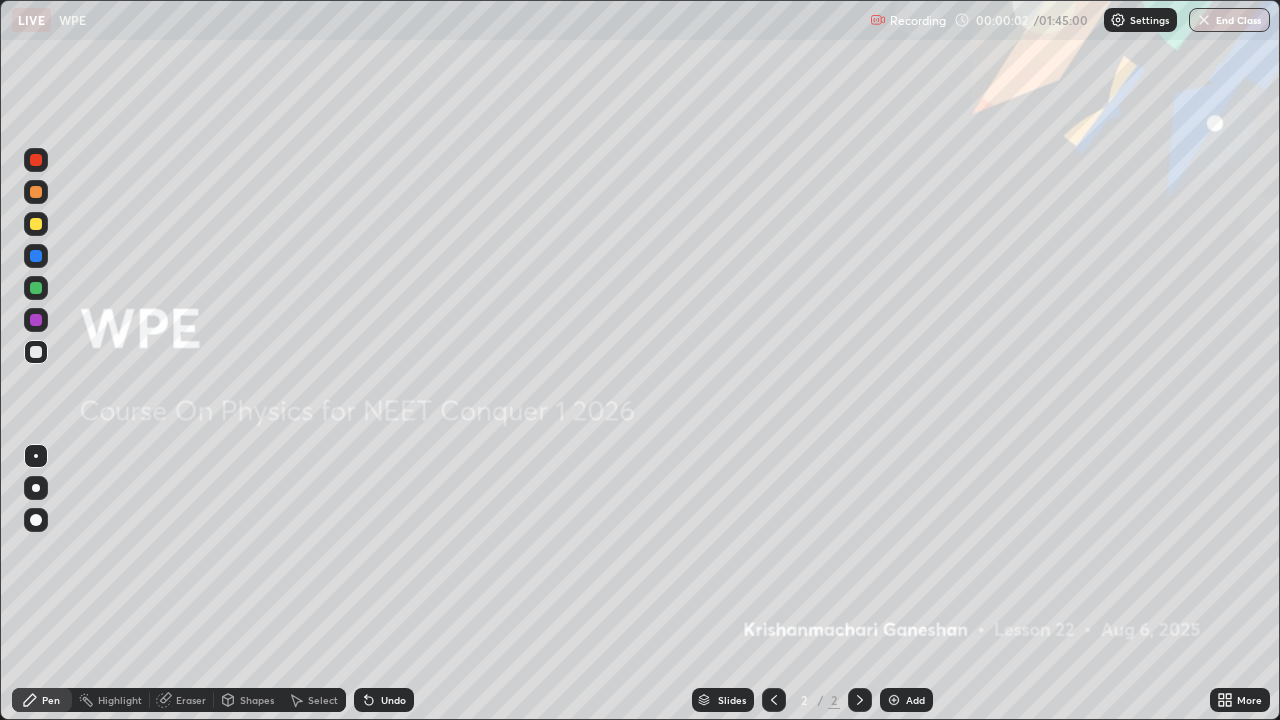 click on "Add" at bounding box center (906, 700) 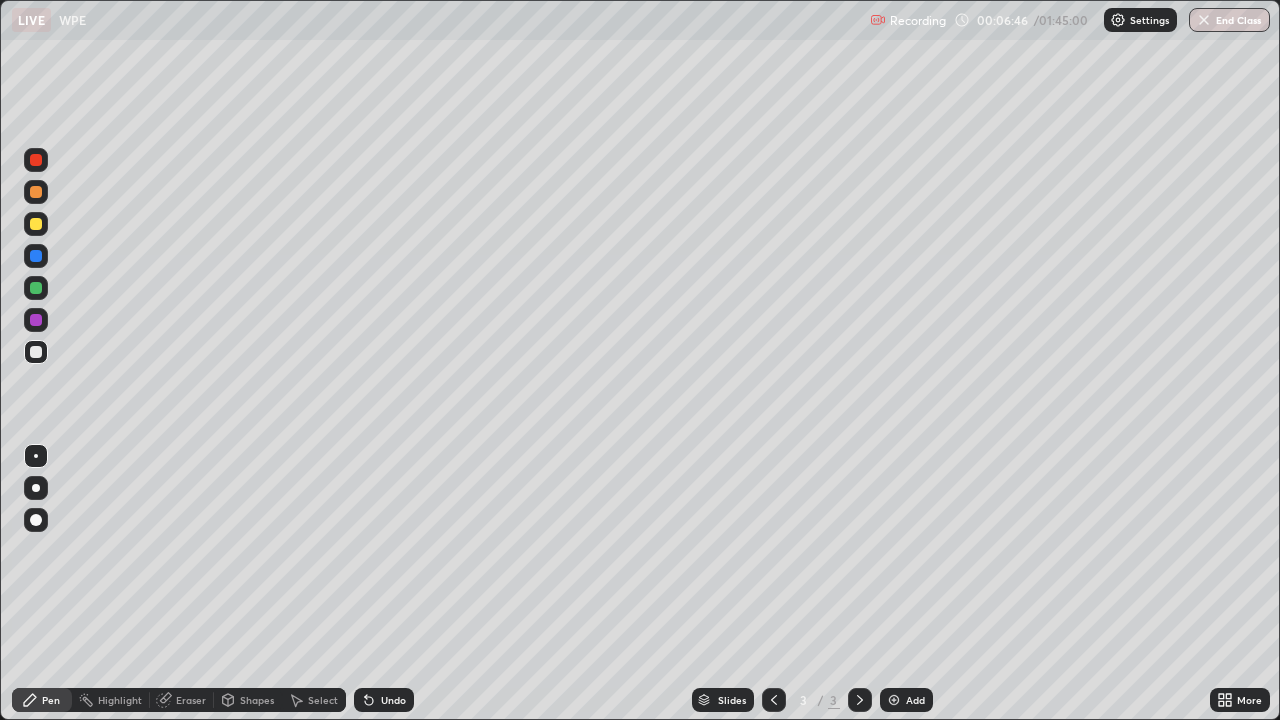 click on "Pen" at bounding box center (42, 700) 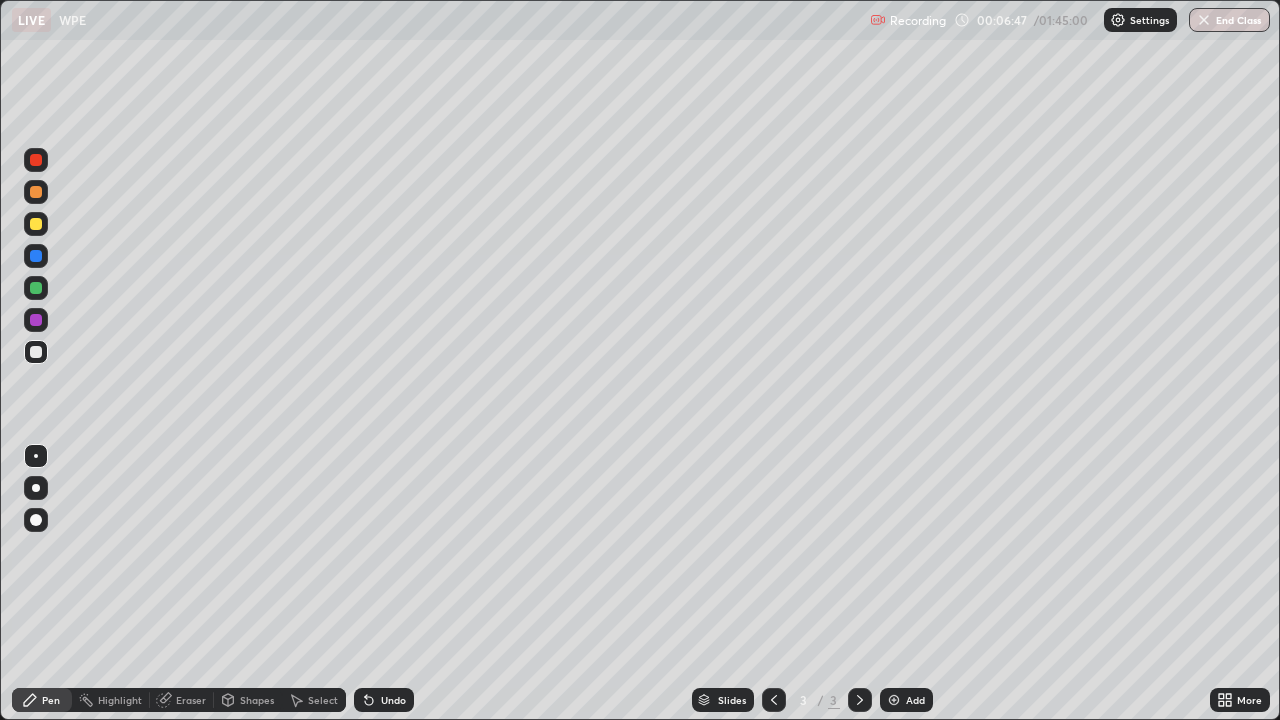 click on "Pen" at bounding box center [51, 700] 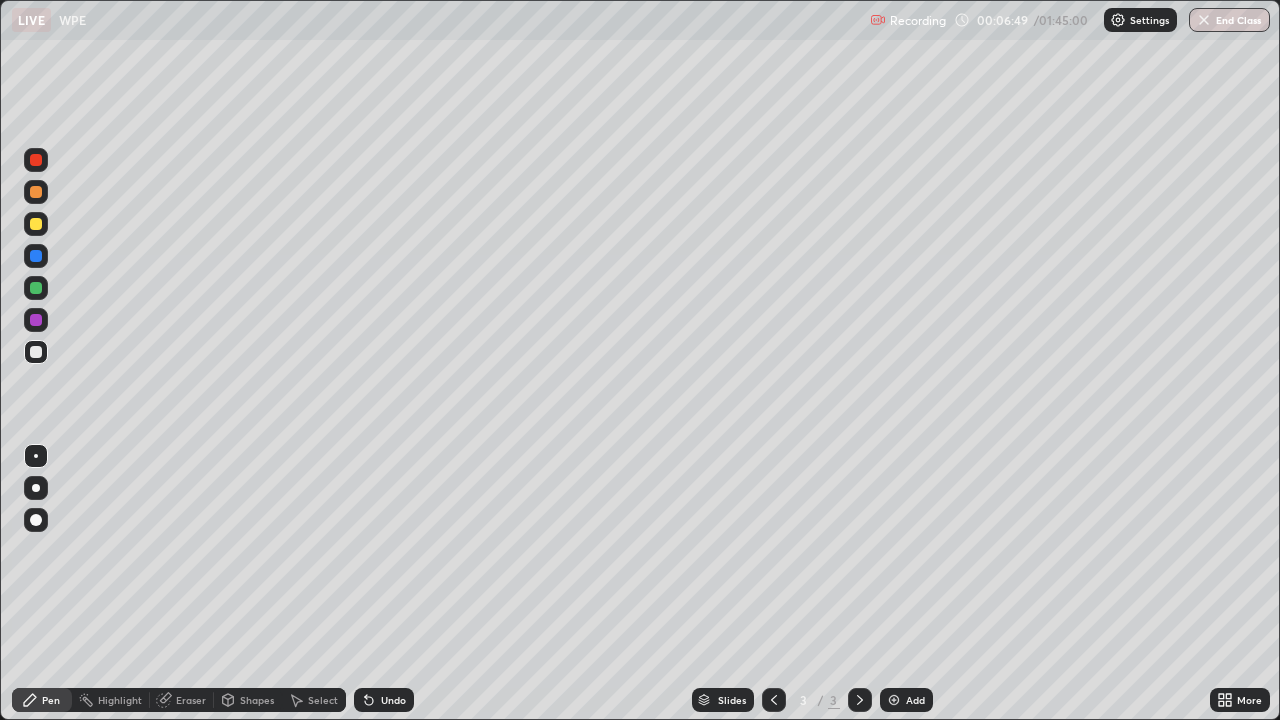 click at bounding box center [894, 700] 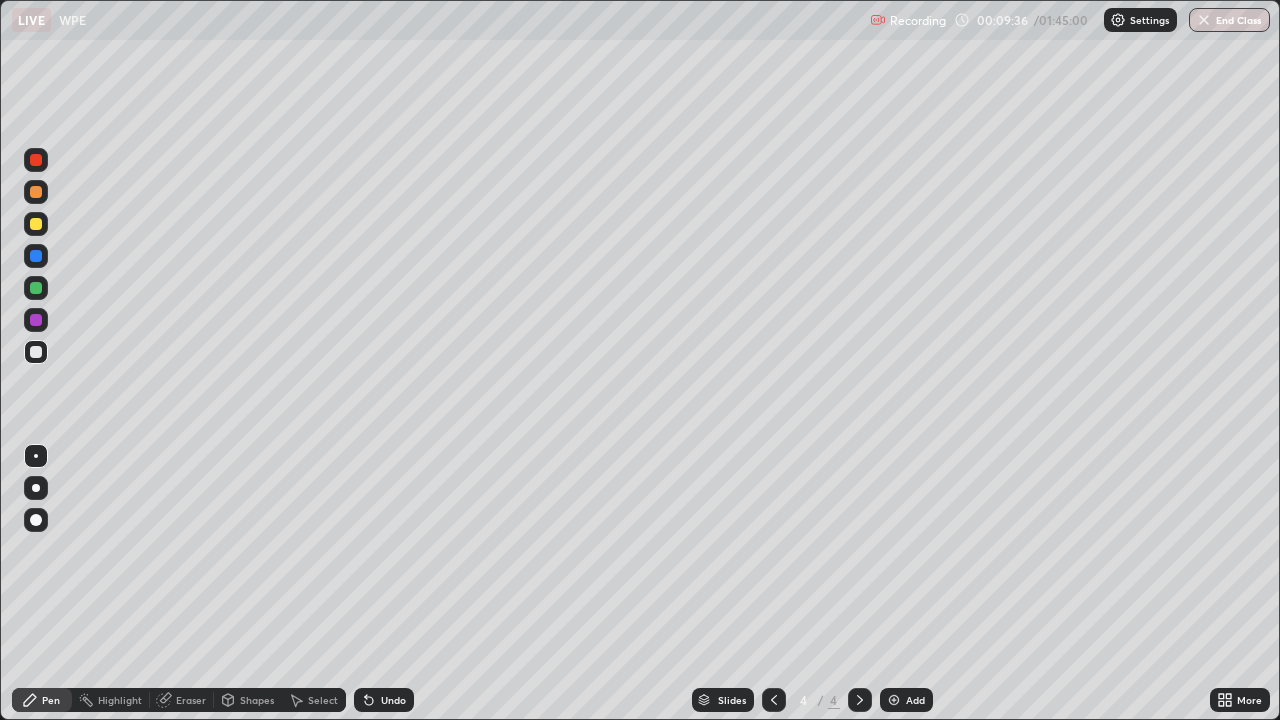 click on "Shapes" at bounding box center [257, 700] 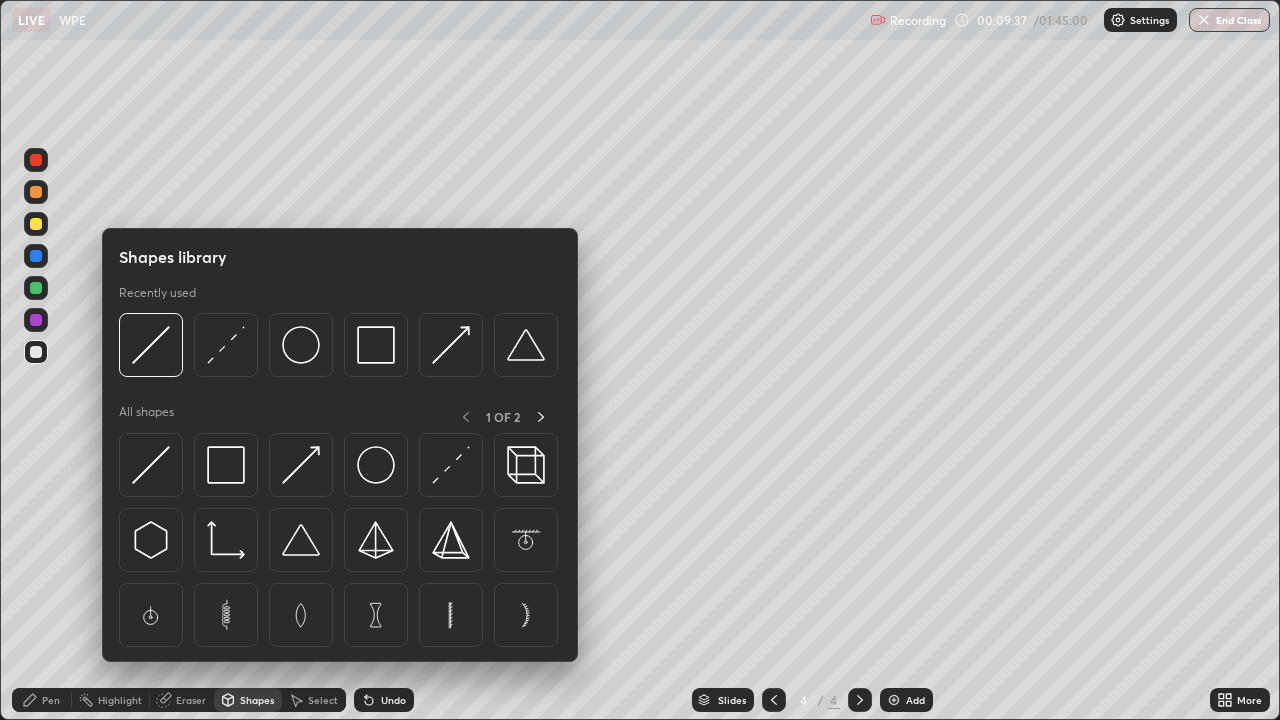 click 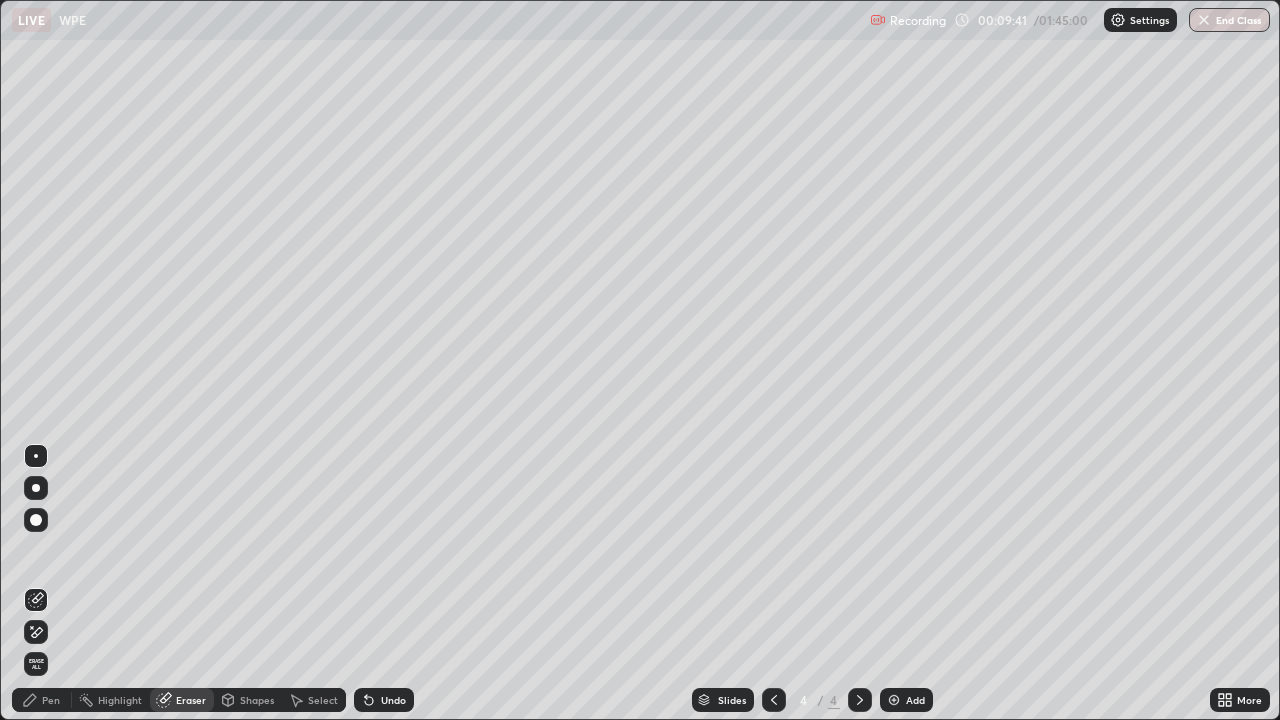click on "Pen" at bounding box center [51, 700] 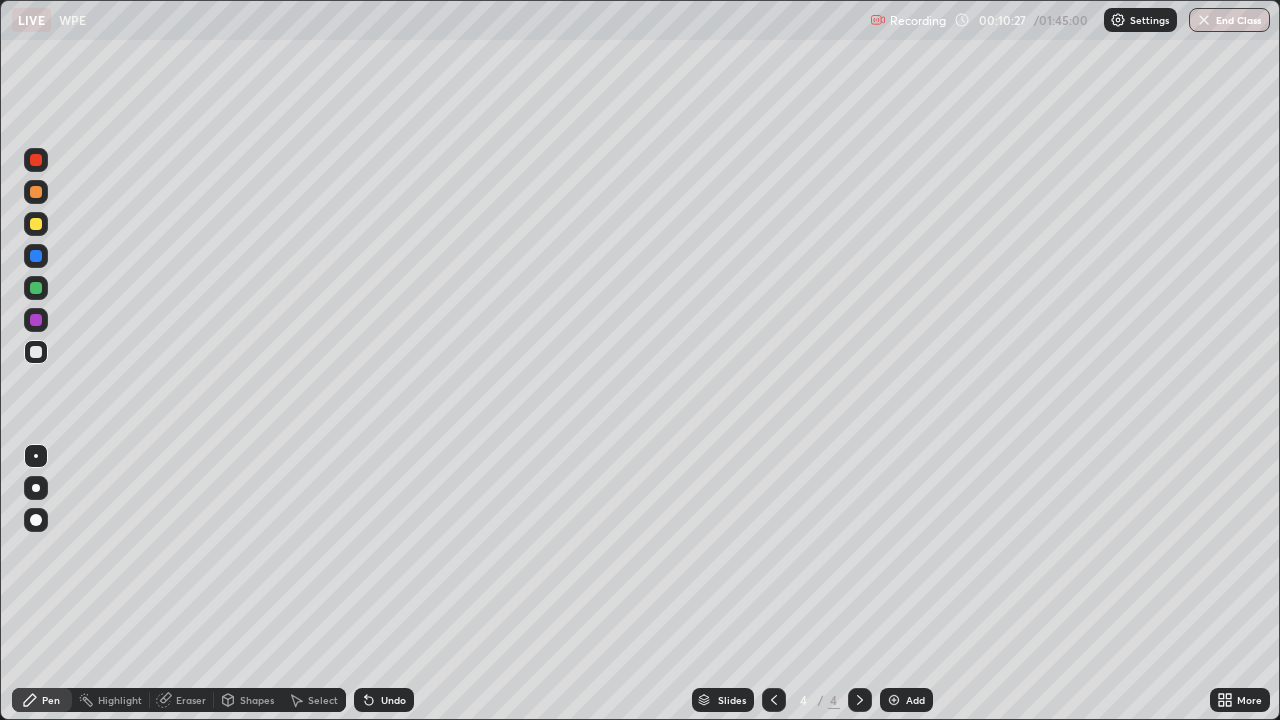 click on "Eraser" at bounding box center (191, 700) 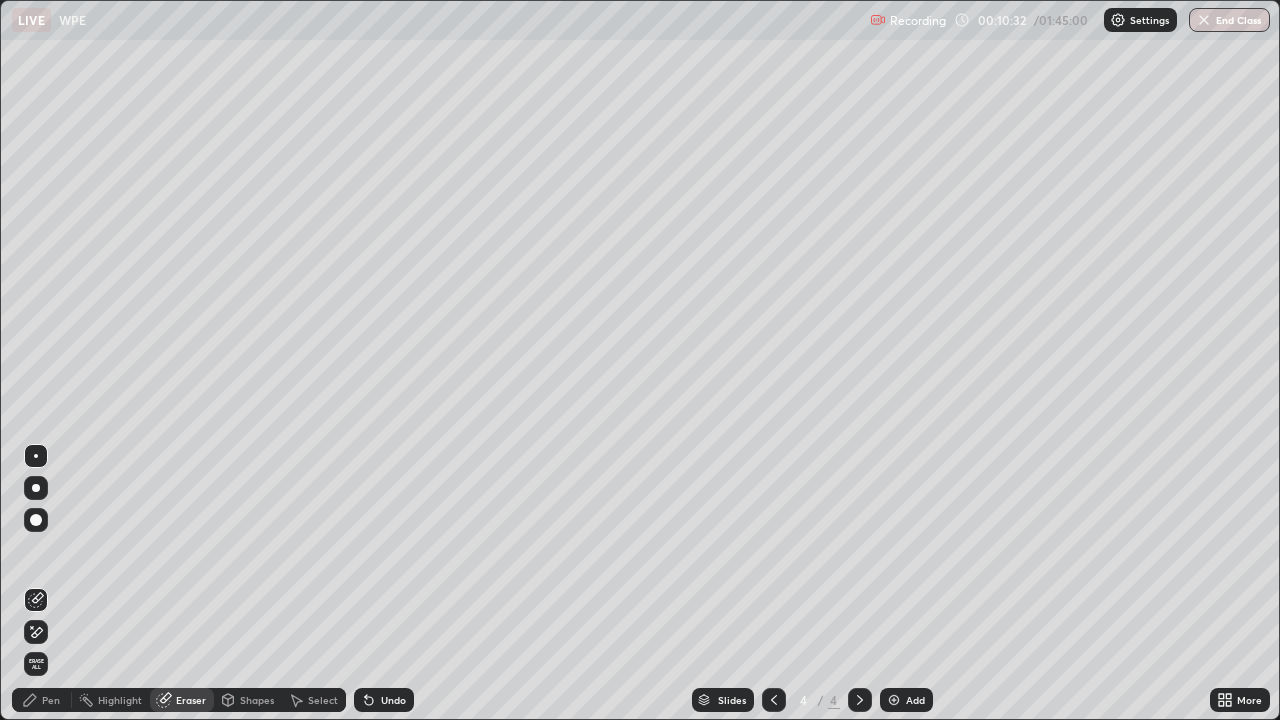 click on "Pen" at bounding box center (42, 700) 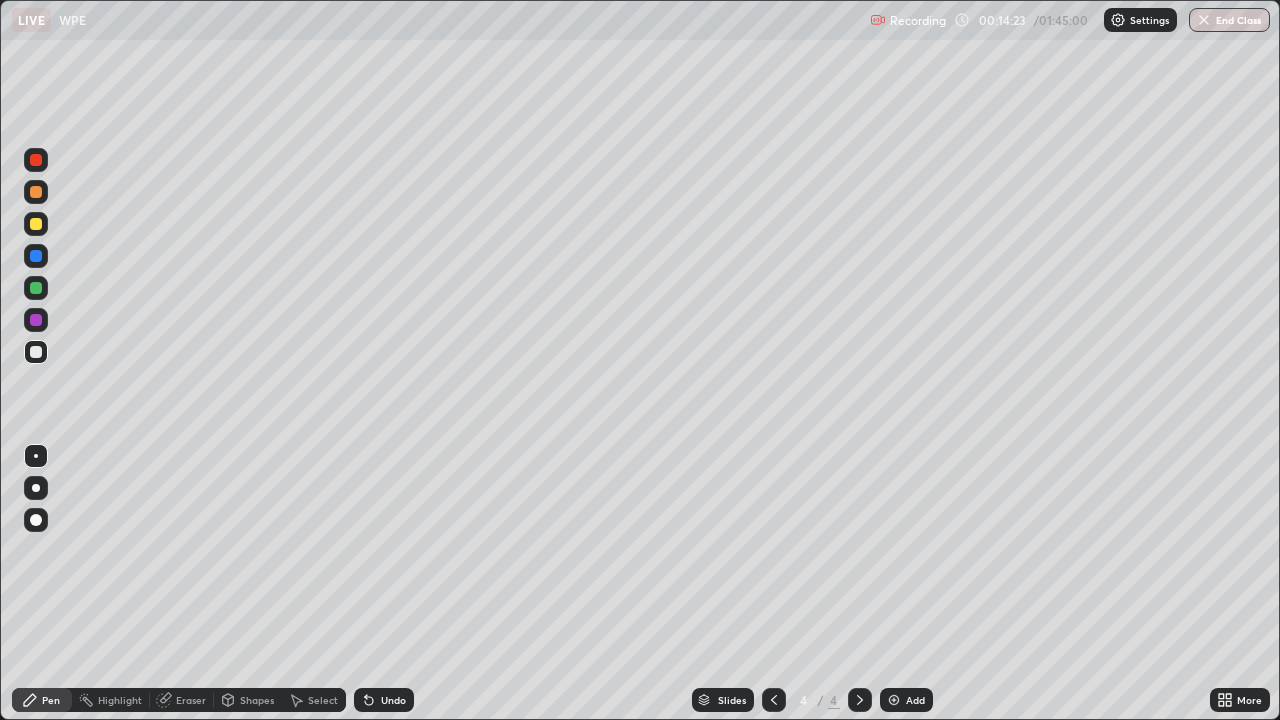 click on "Eraser" at bounding box center (191, 700) 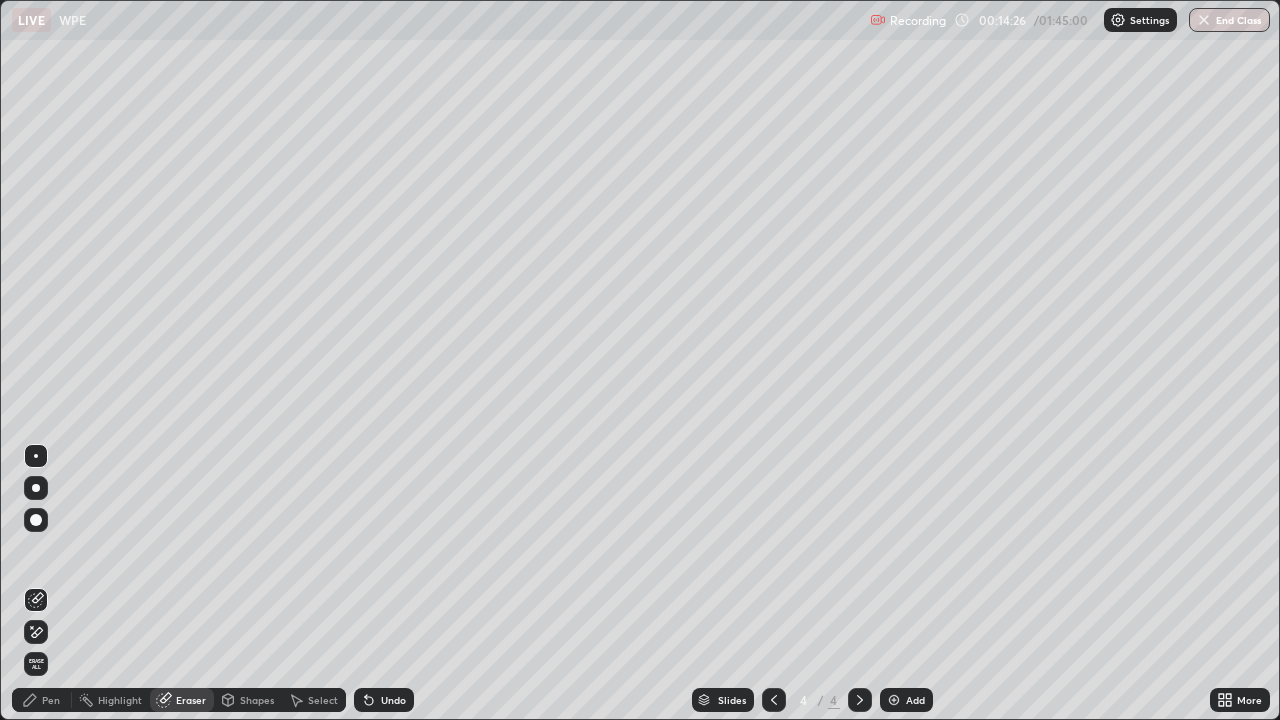 click on "Pen" at bounding box center (42, 700) 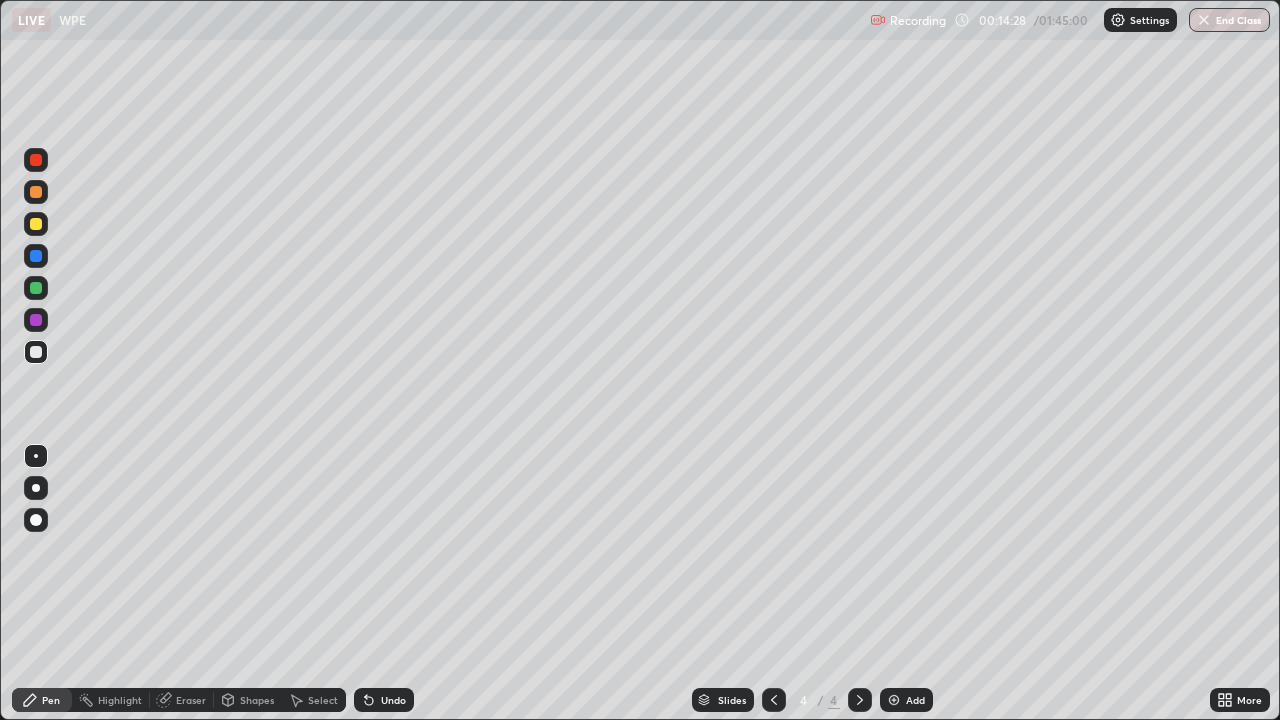 click at bounding box center [36, 224] 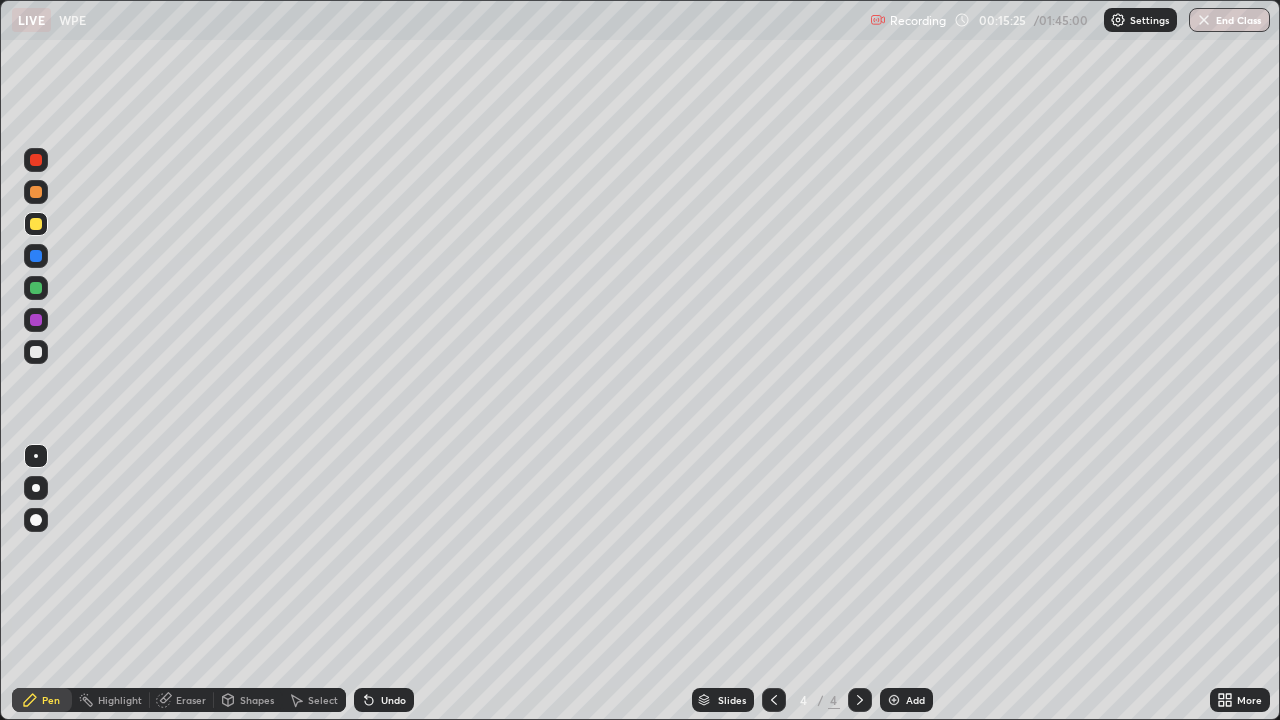 click on "Eraser" at bounding box center (191, 700) 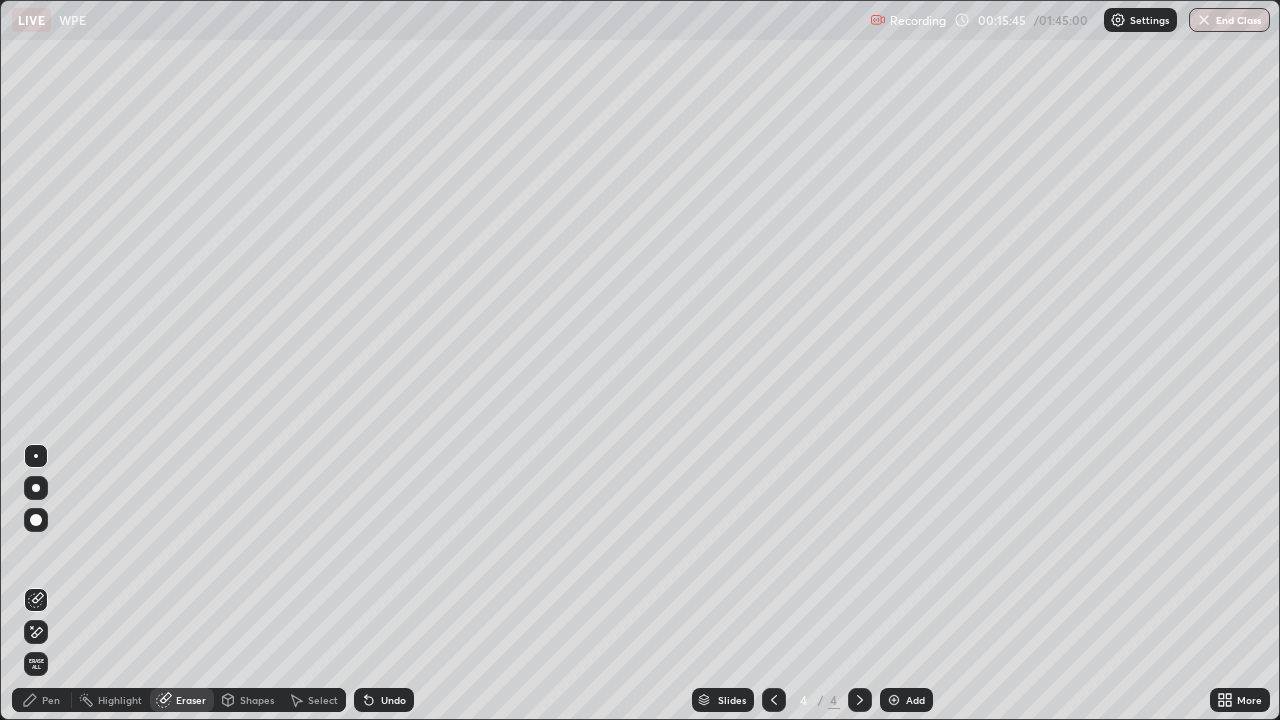 click on "Pen" at bounding box center (42, 700) 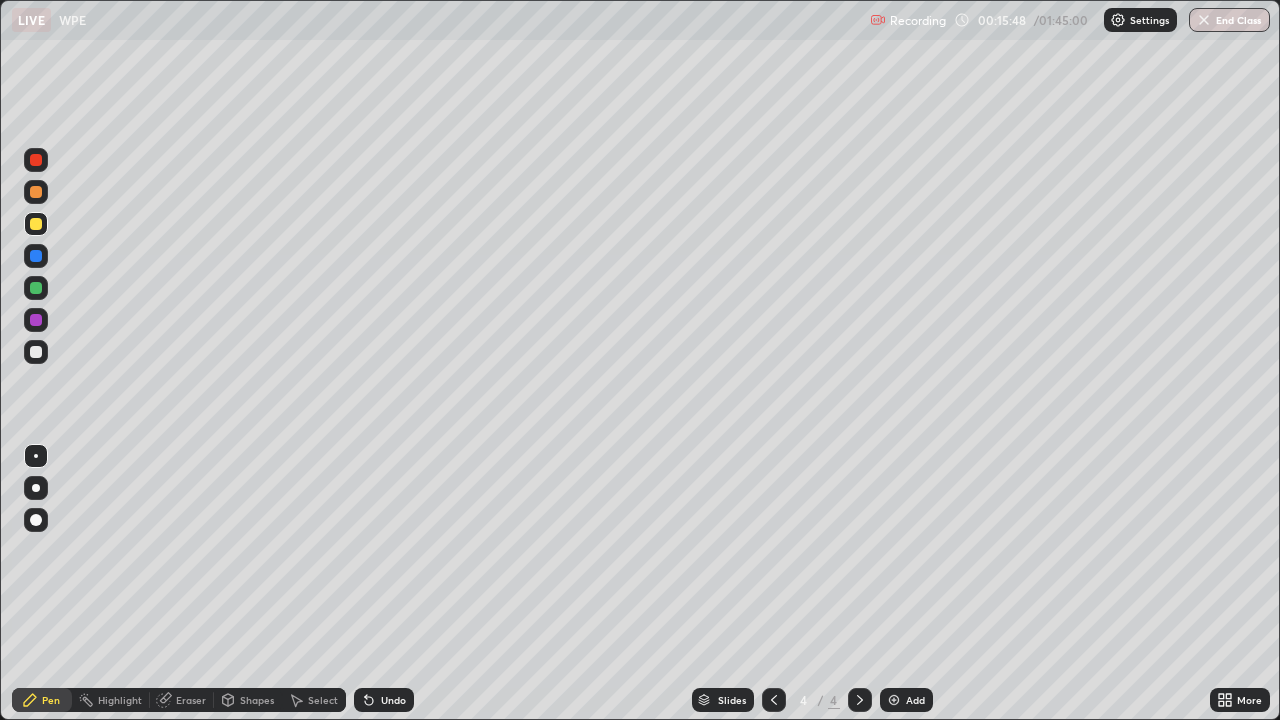 click on "Shapes" at bounding box center [248, 700] 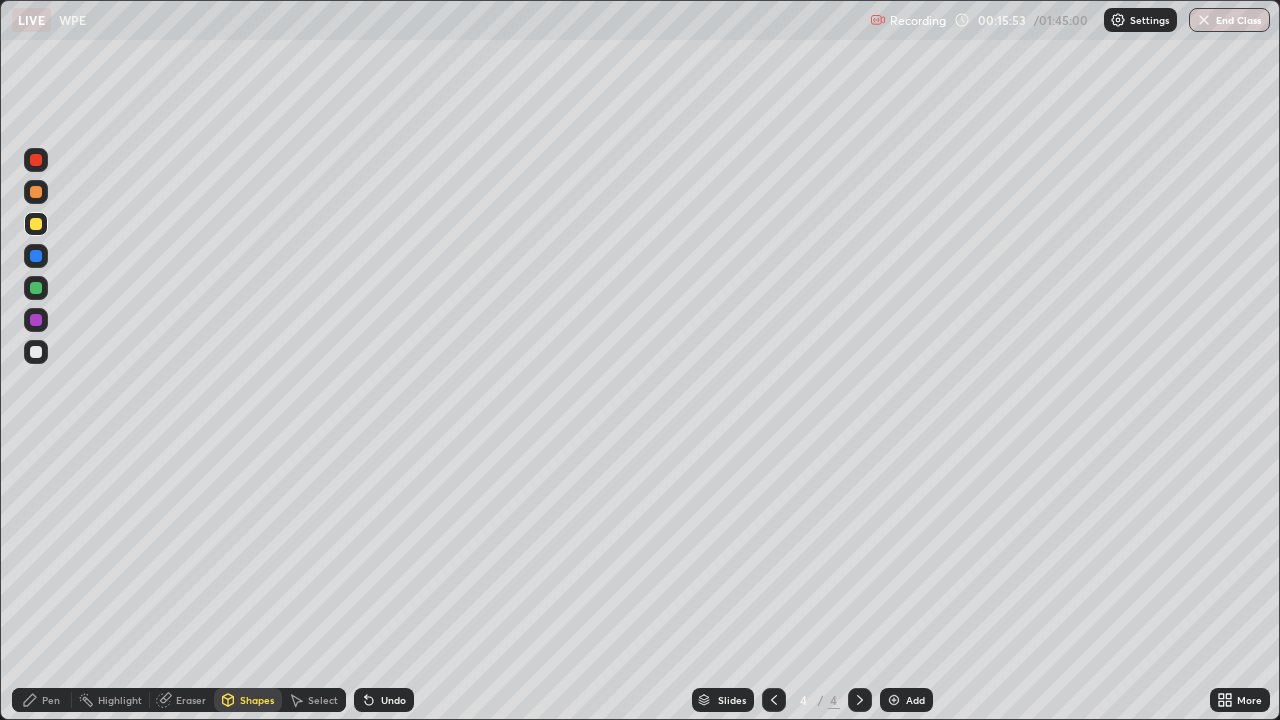 click on "Pen" at bounding box center [51, 700] 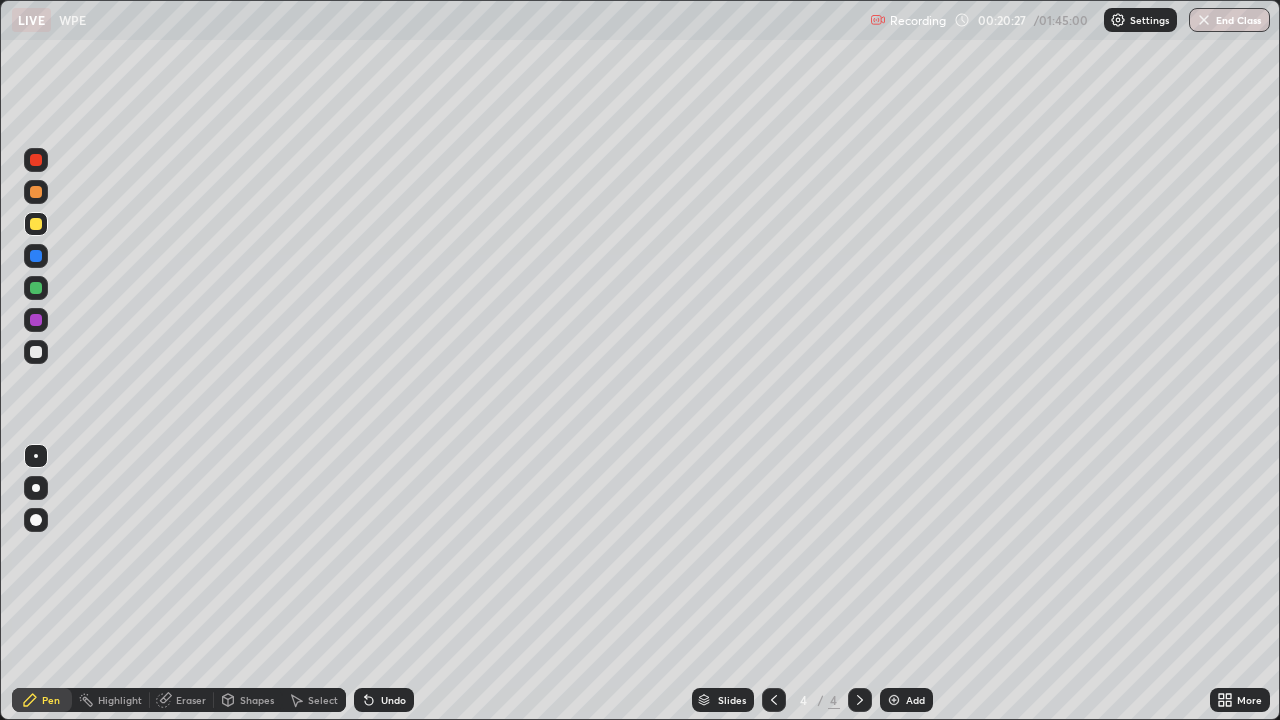 click 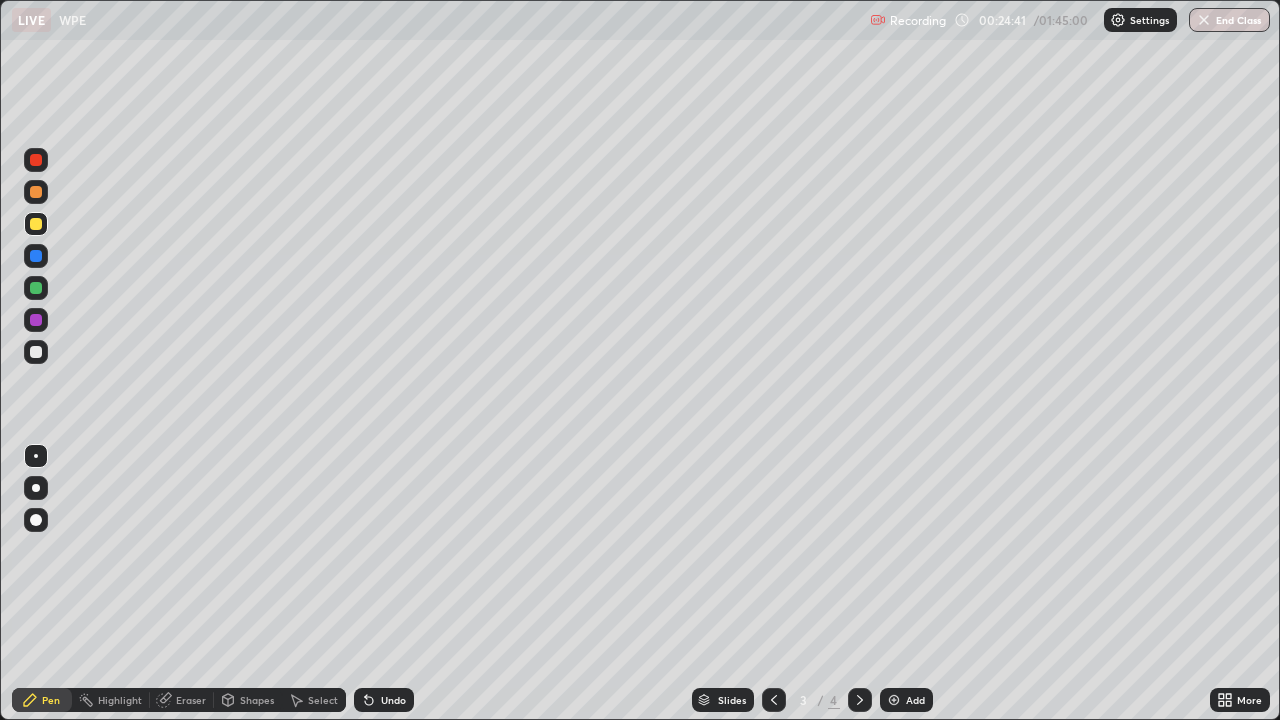 click at bounding box center (894, 700) 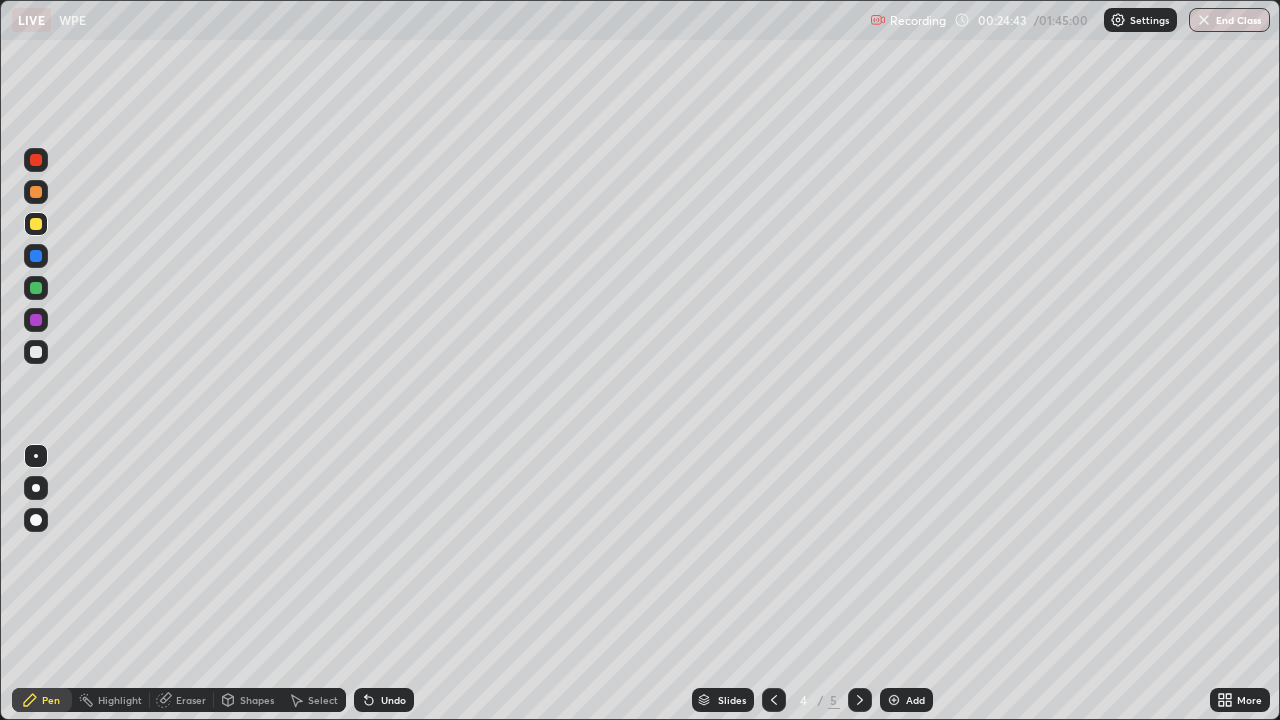 click 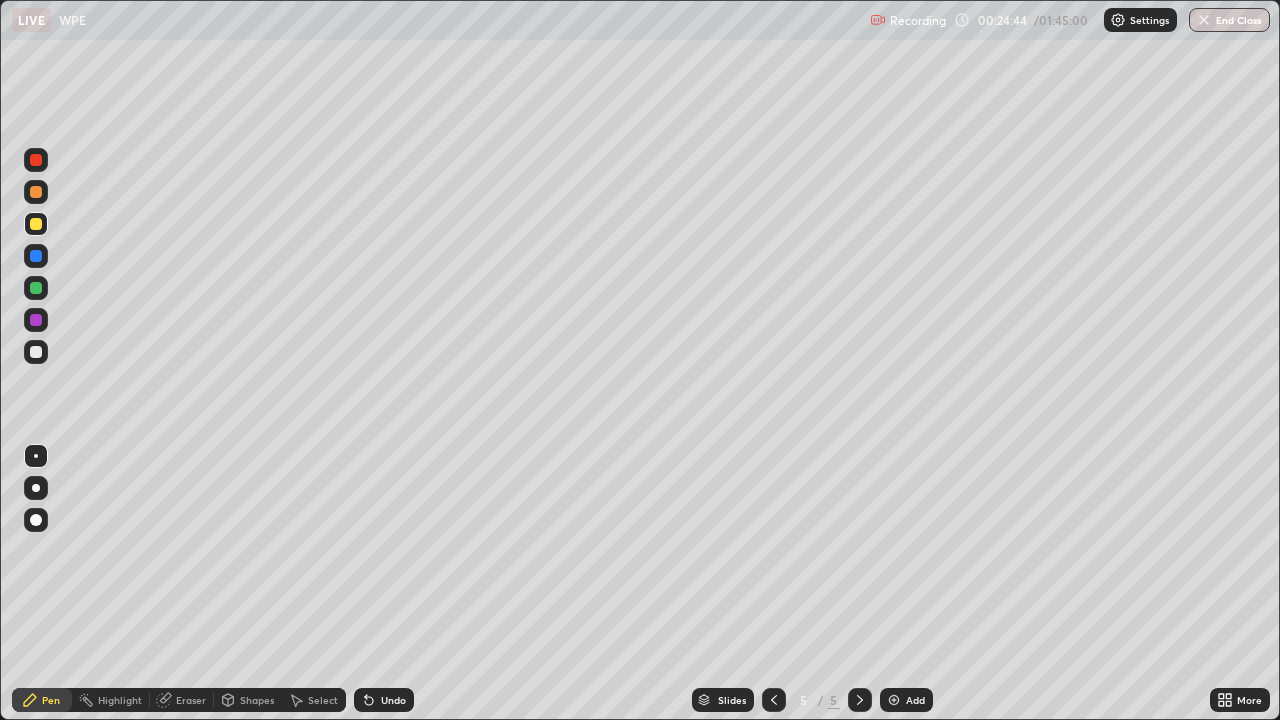 click at bounding box center [894, 700] 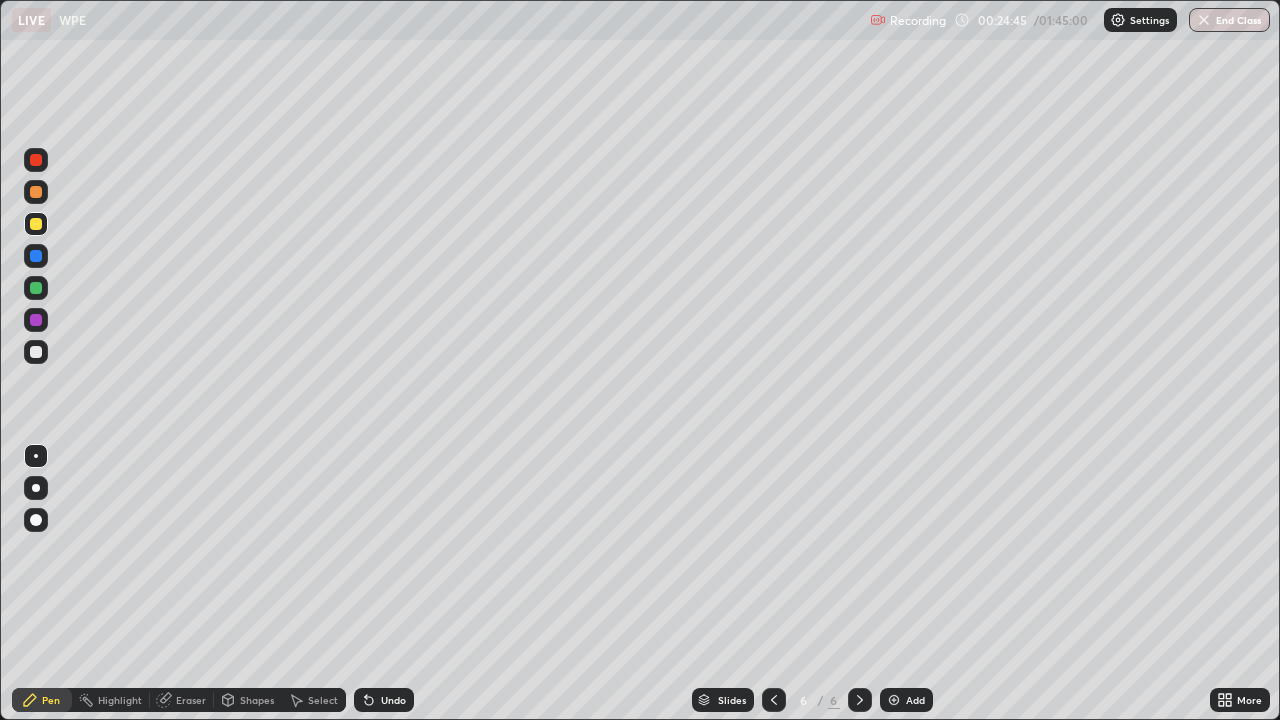 click 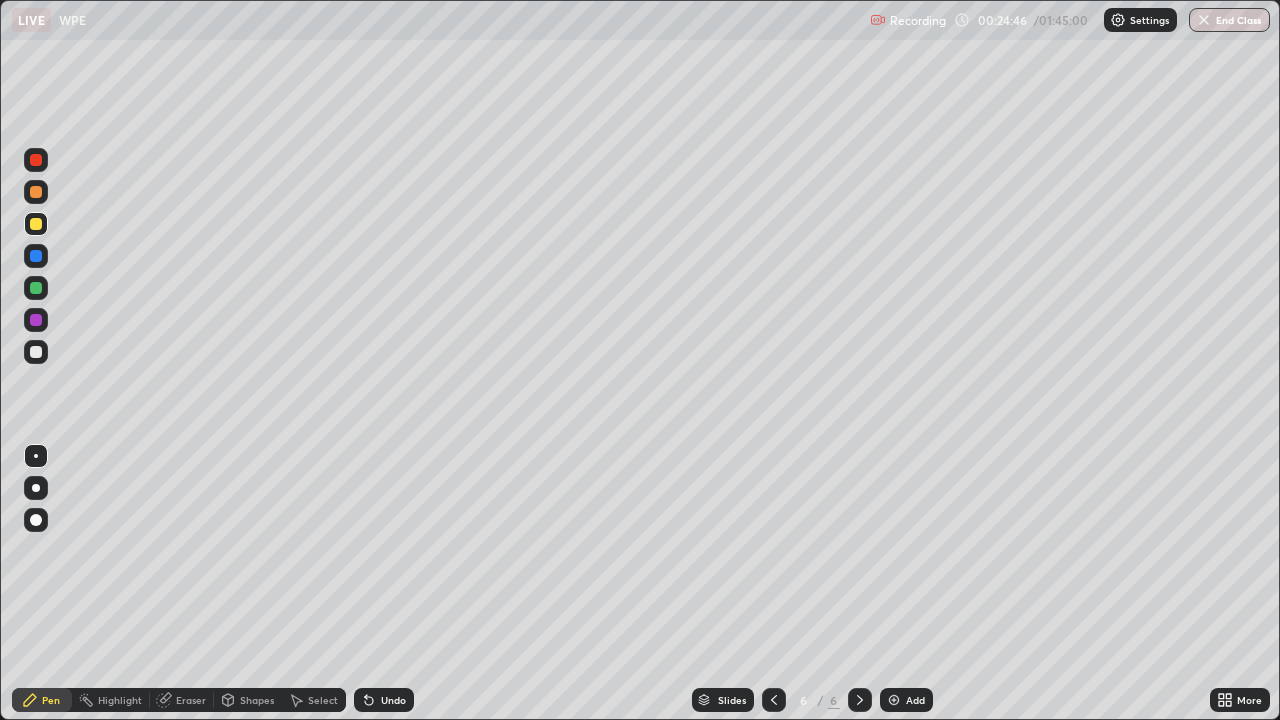 click 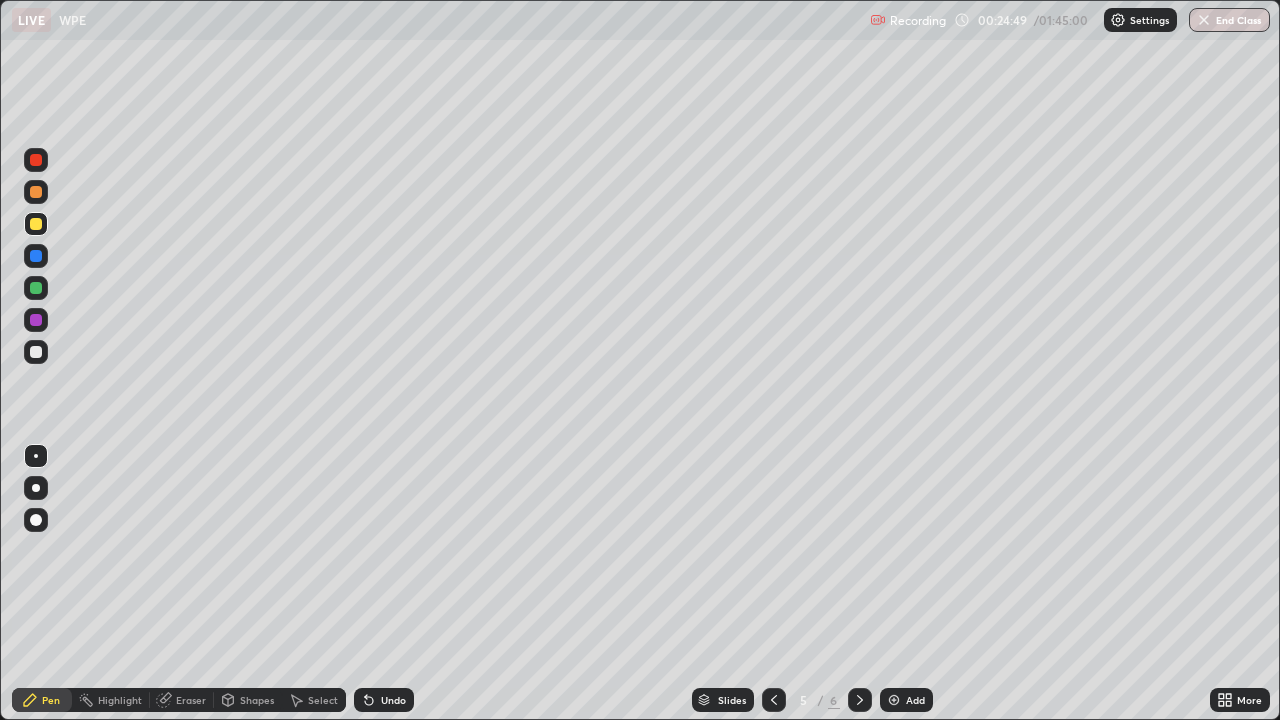 click 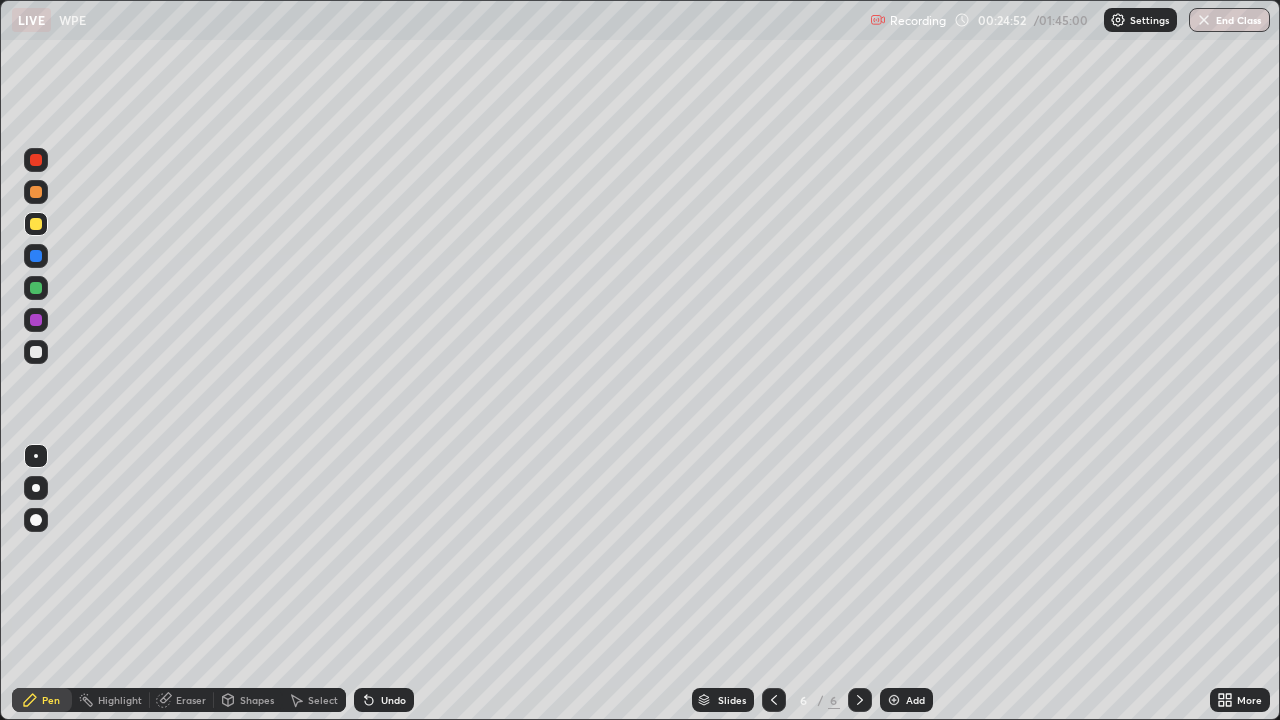 click 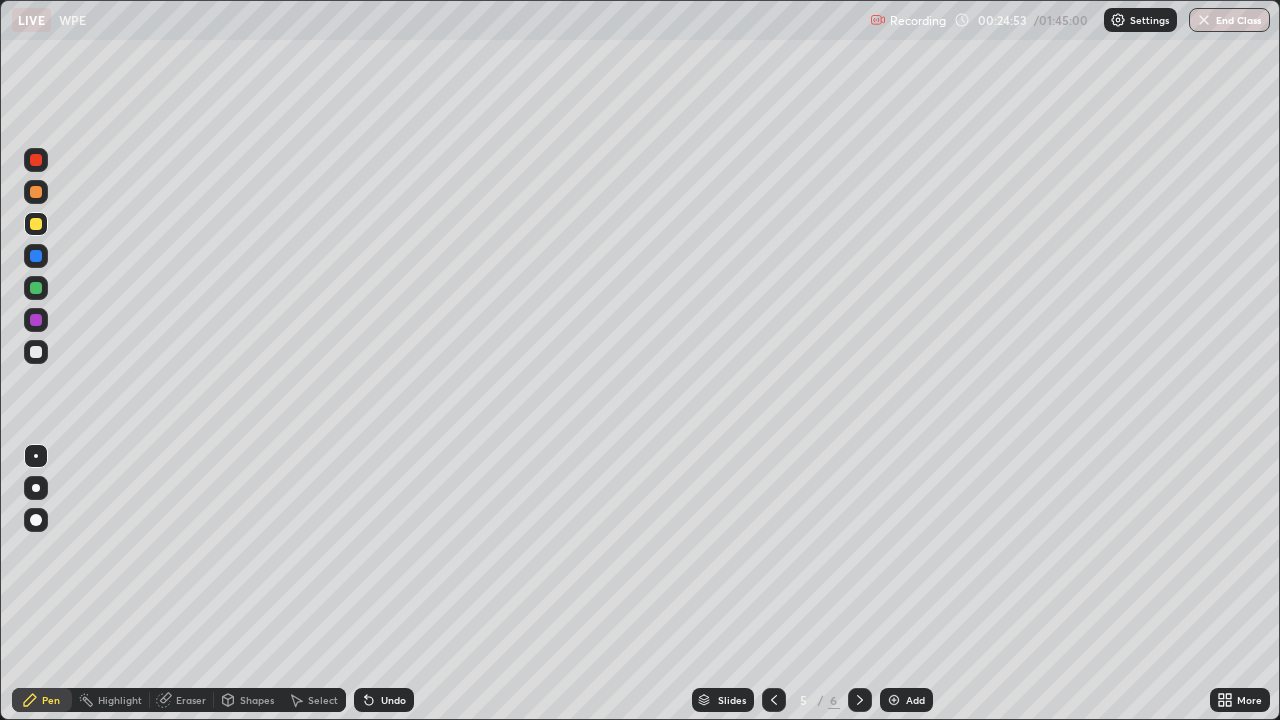 click at bounding box center [894, 700] 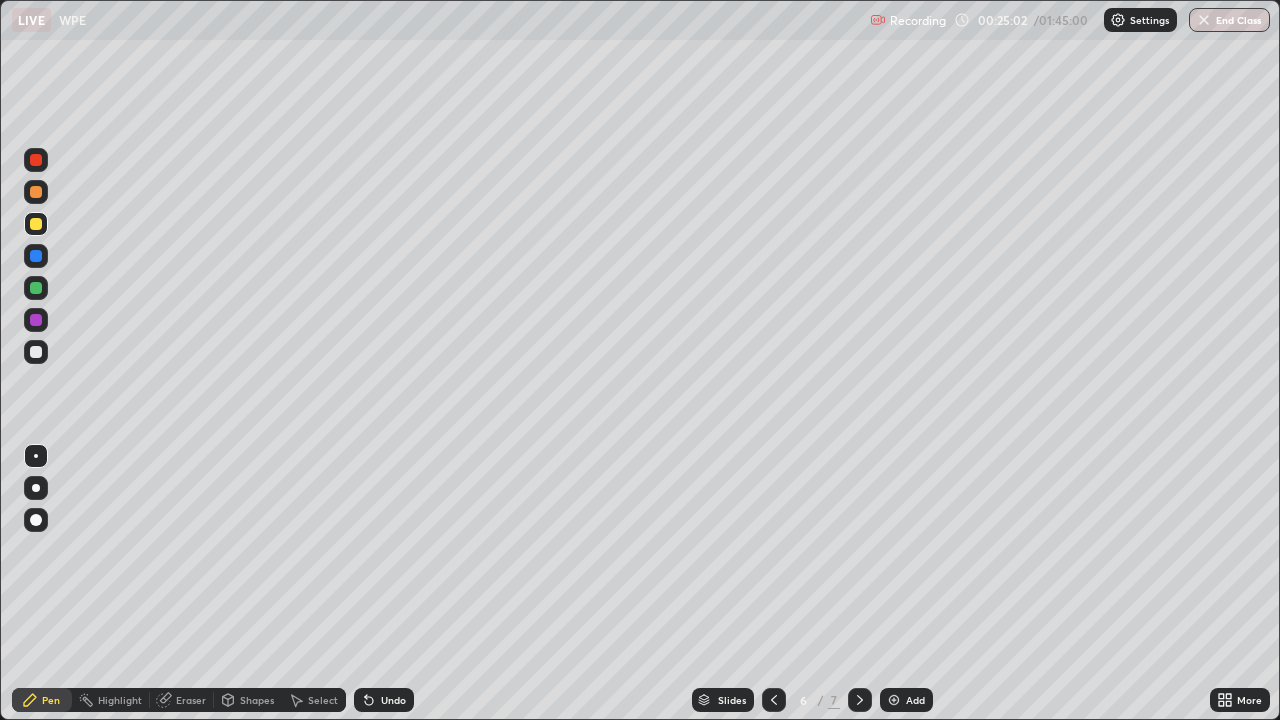 click on "Eraser" at bounding box center (191, 700) 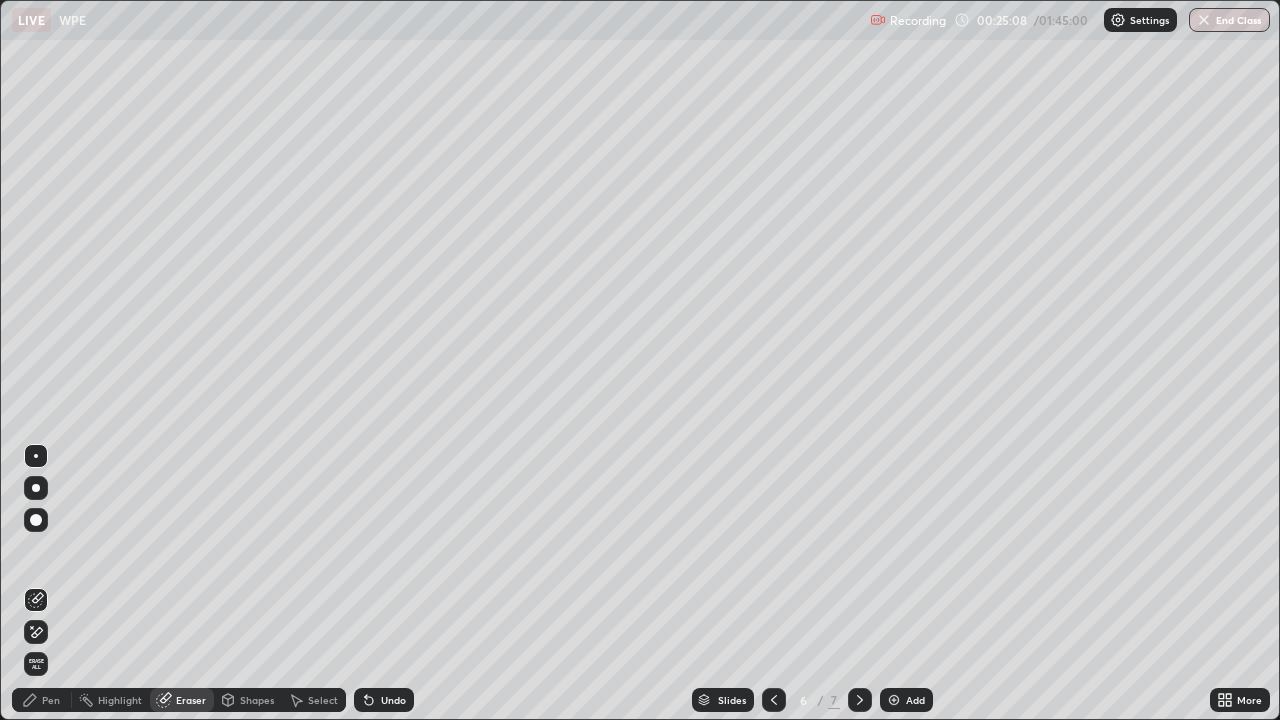 click 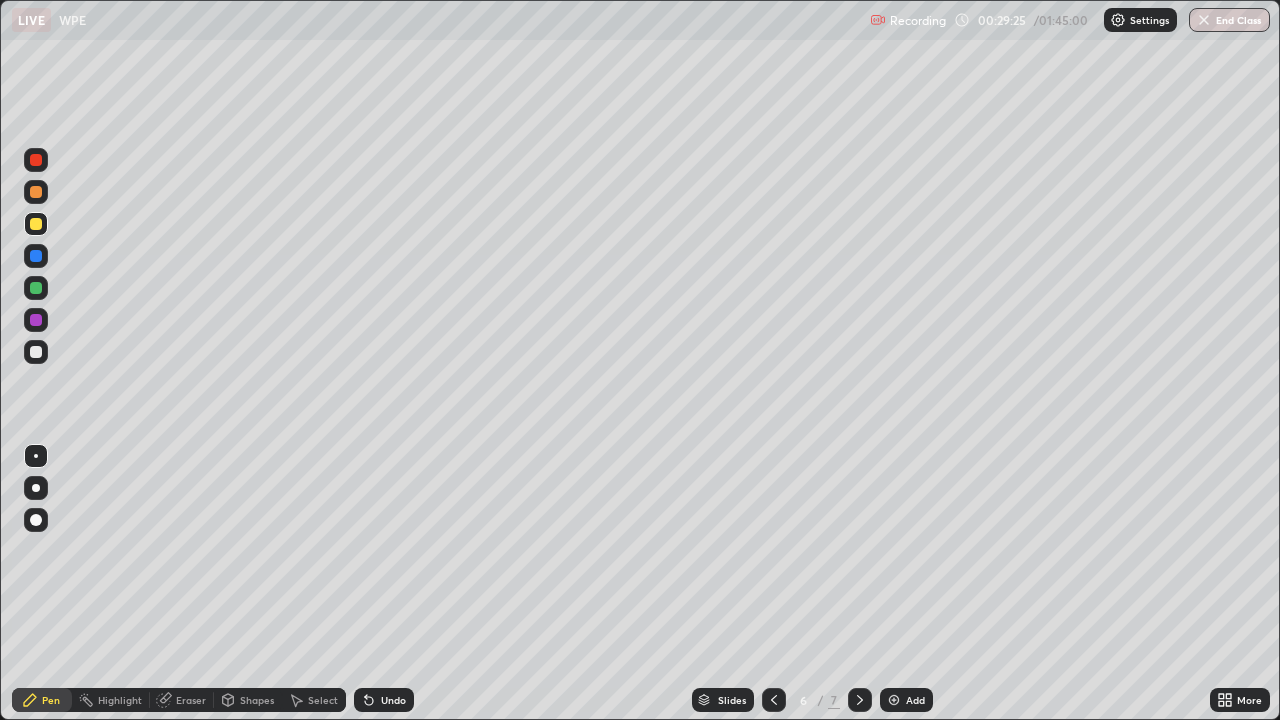 click at bounding box center (894, 700) 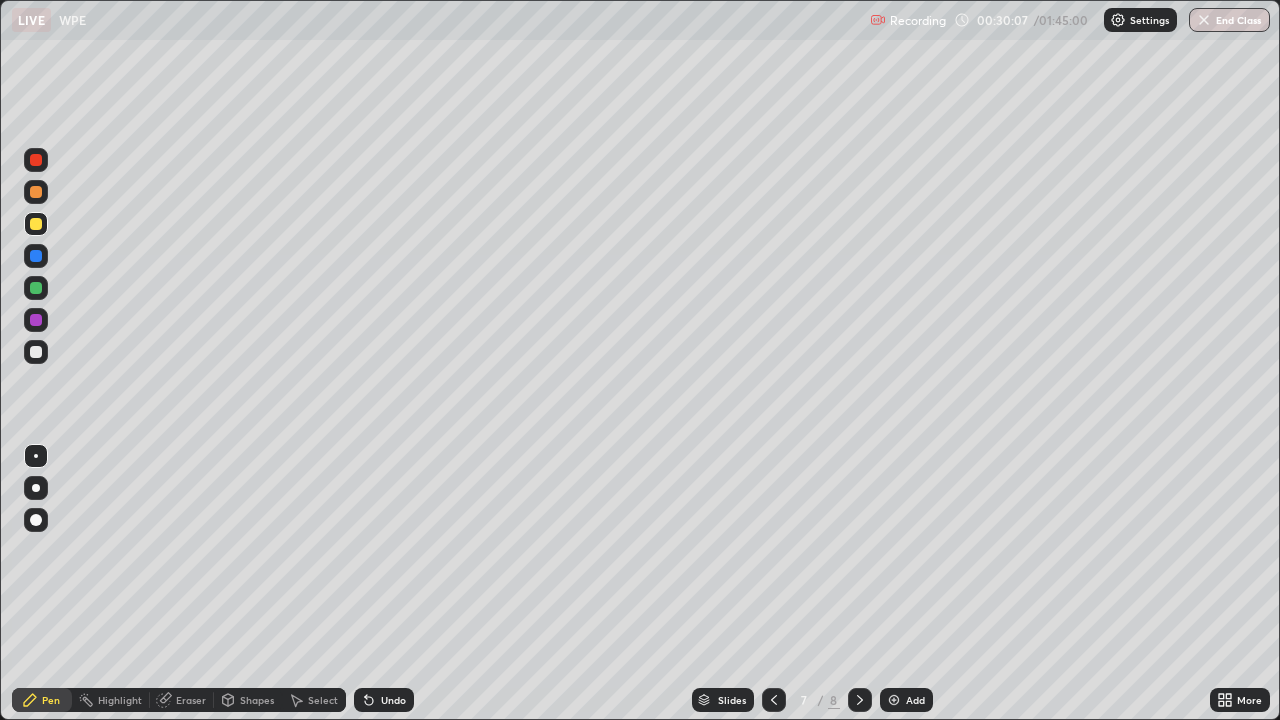 click at bounding box center [36, 352] 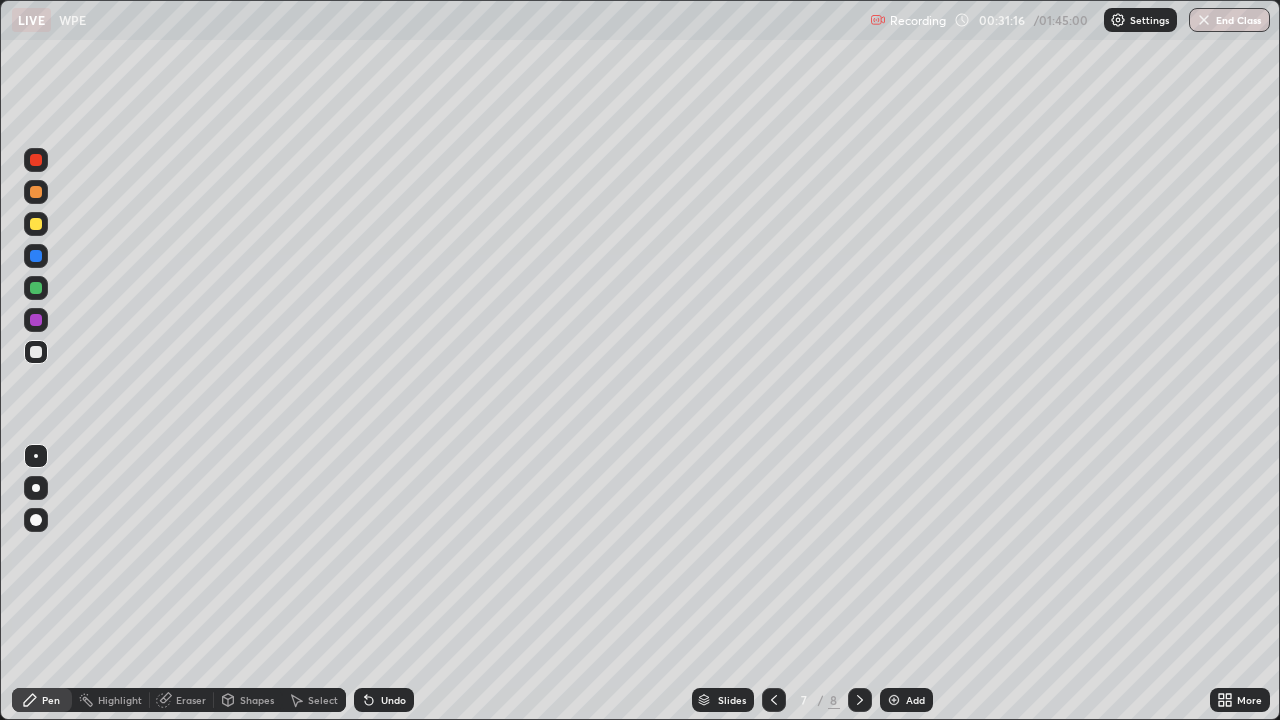 click on "Eraser" at bounding box center [191, 700] 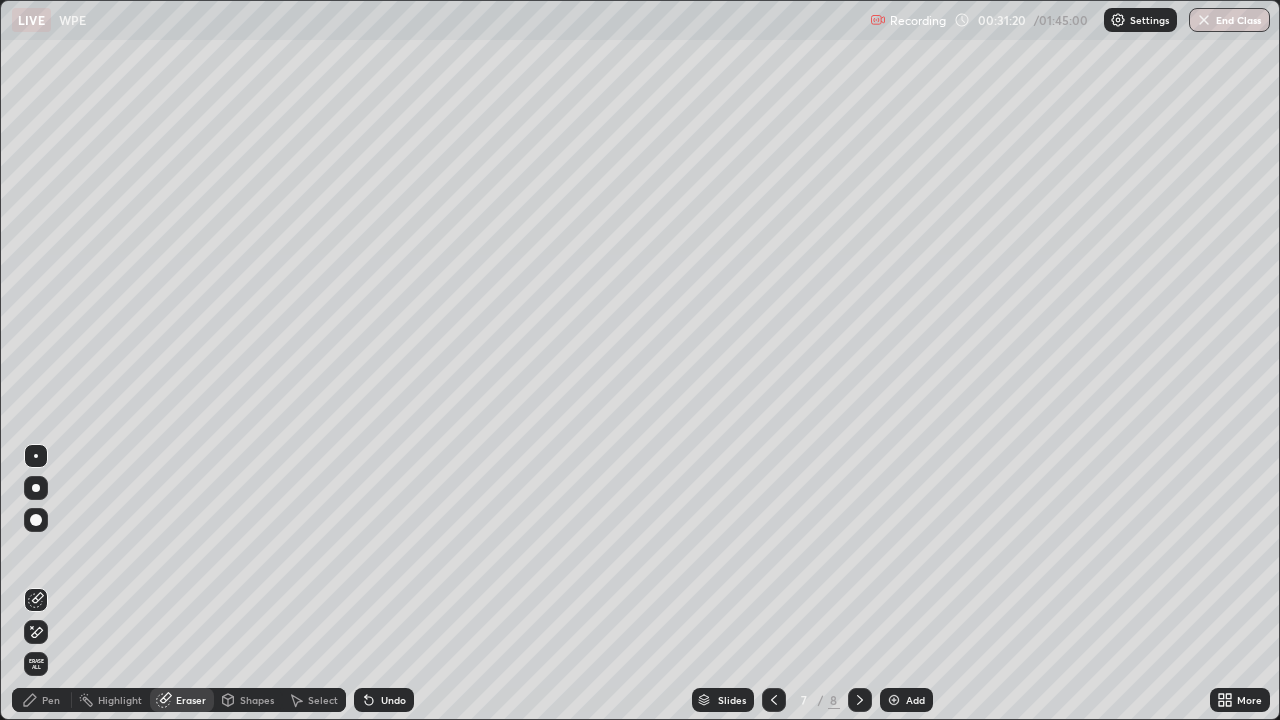 click on "Pen" at bounding box center [51, 700] 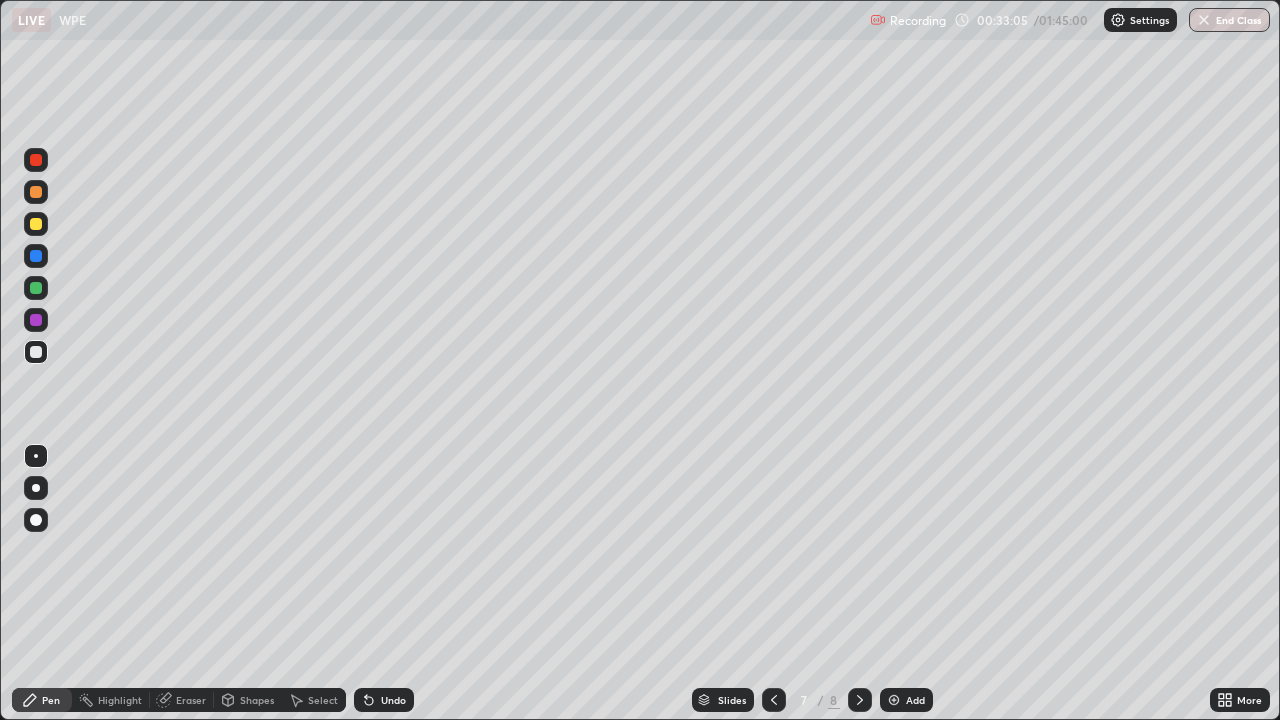 click on "Eraser" at bounding box center (191, 700) 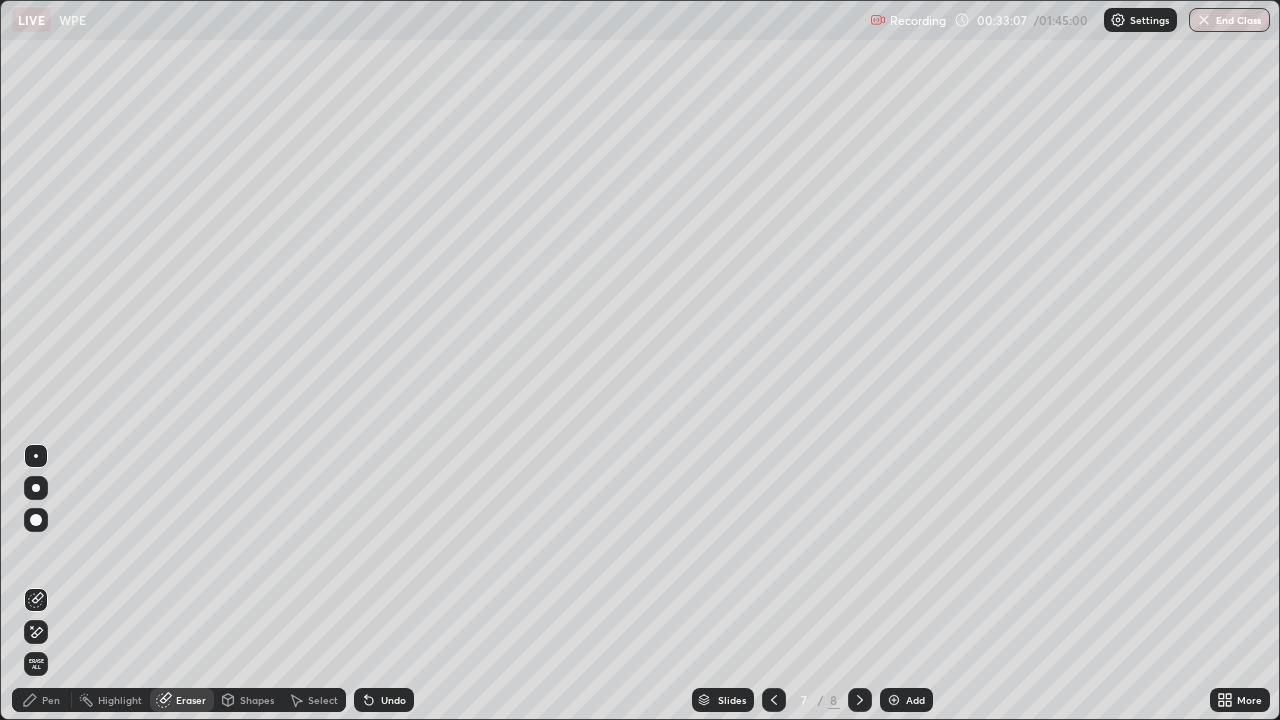 click on "Pen" at bounding box center (51, 700) 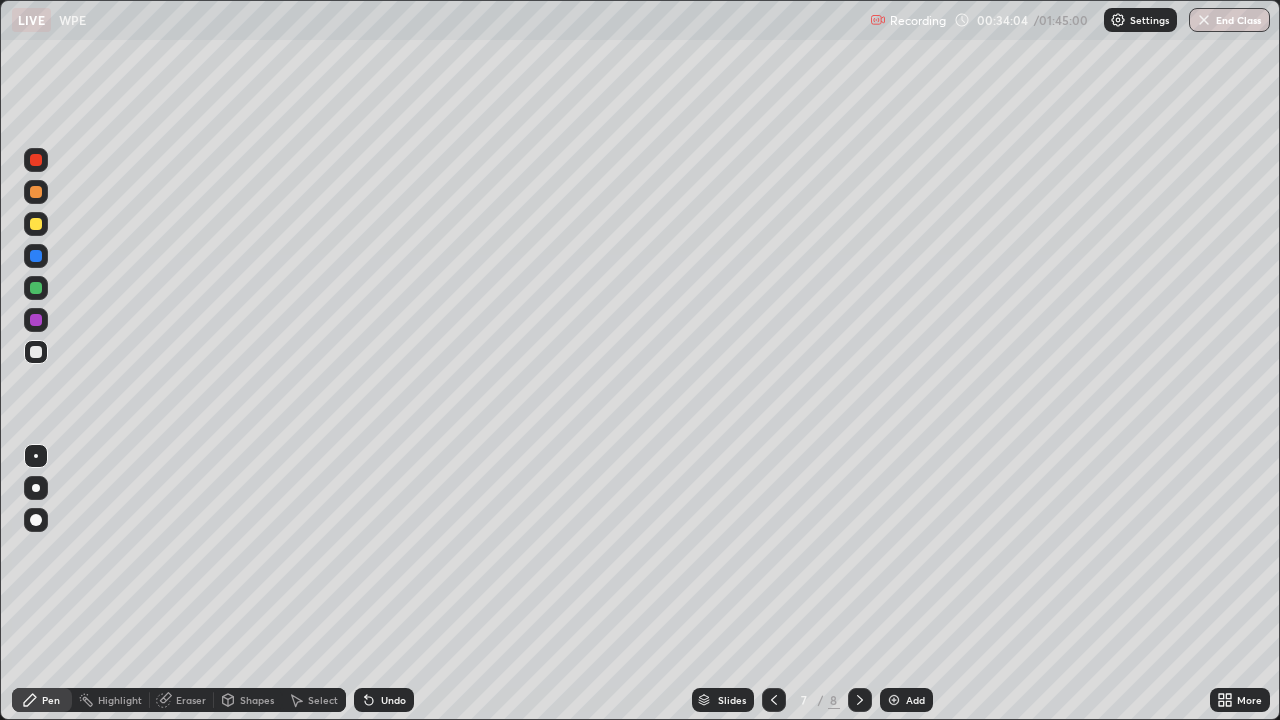 click on "Eraser" at bounding box center [191, 700] 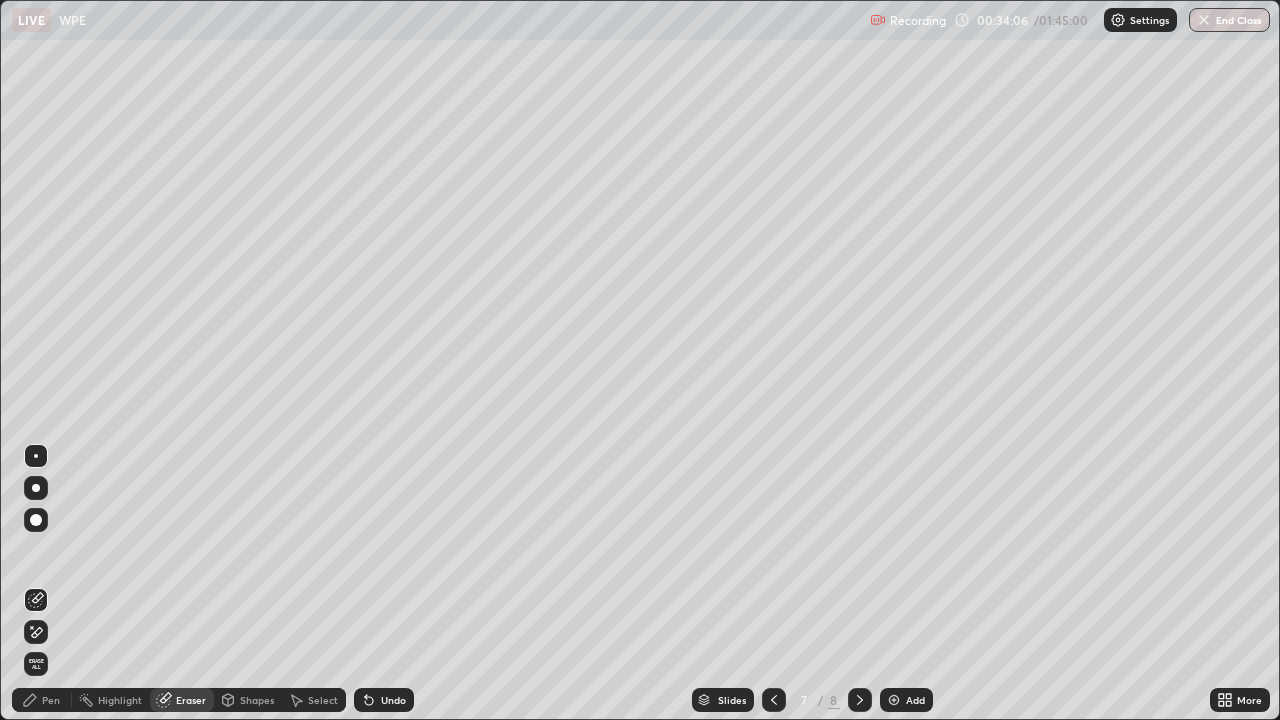 click on "Pen" at bounding box center (42, 700) 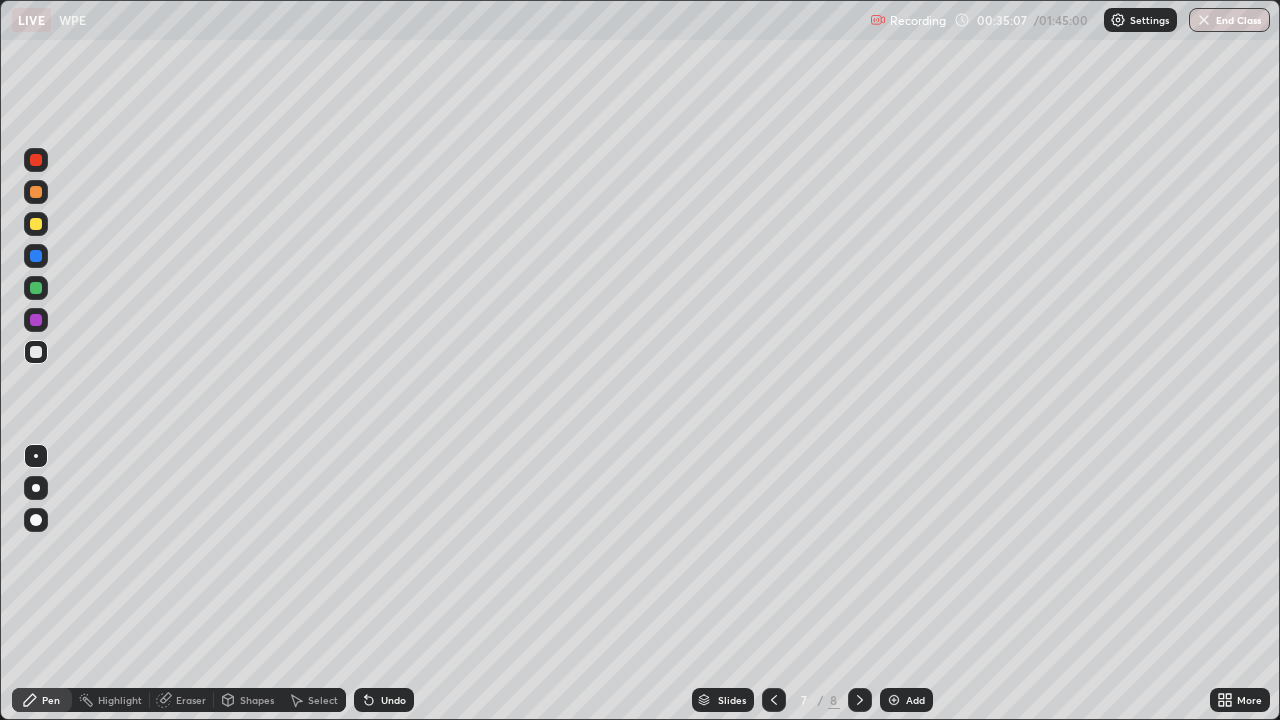 click at bounding box center [36, 224] 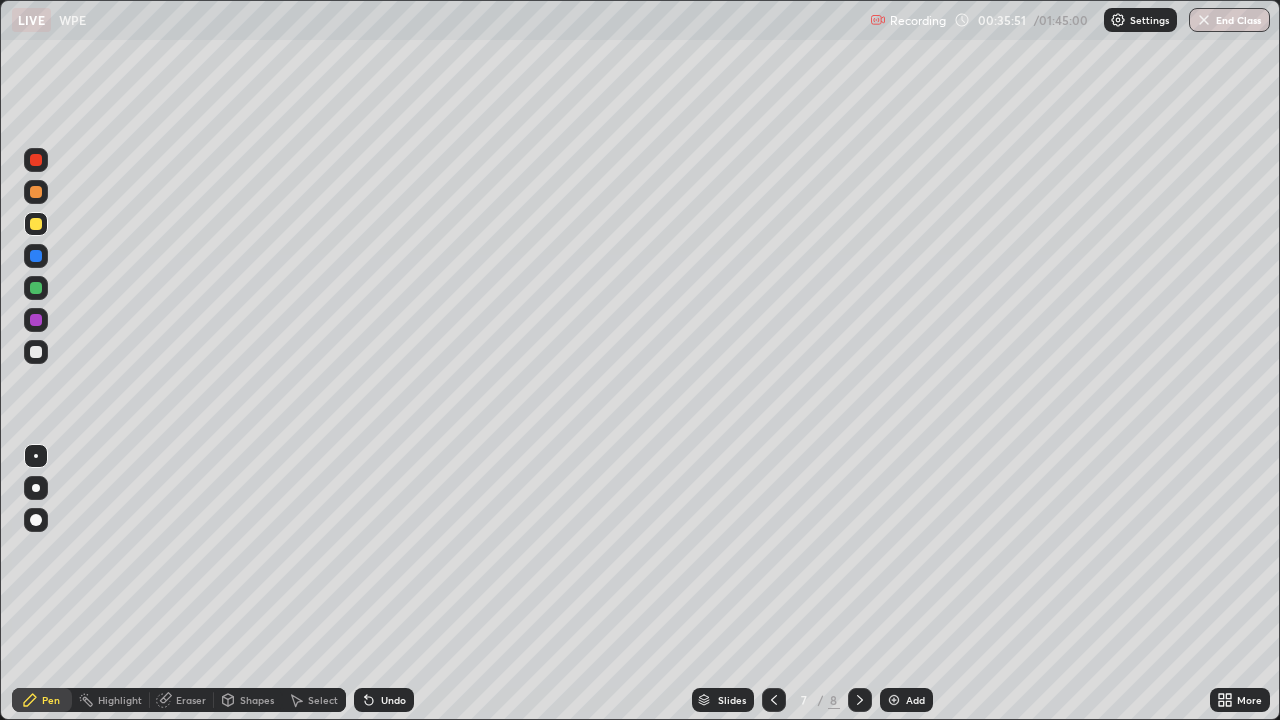 click 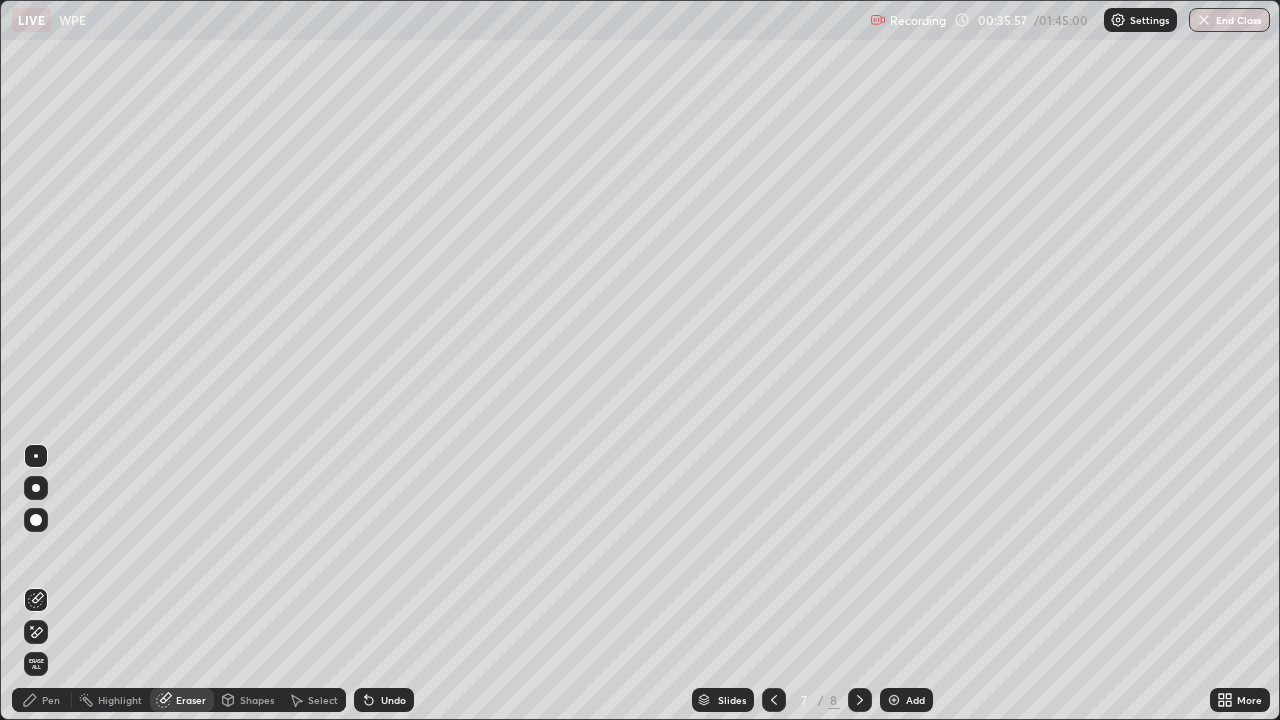 click on "Pen" at bounding box center (51, 700) 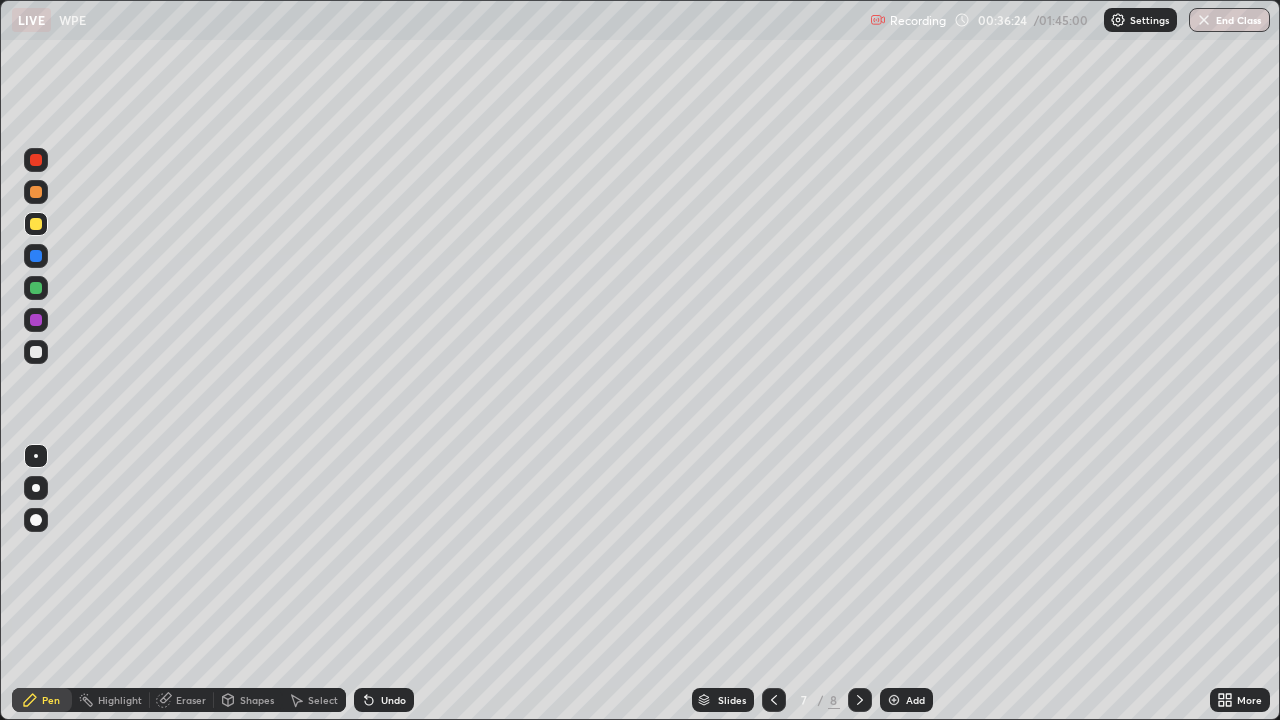 click on "Eraser" at bounding box center (191, 700) 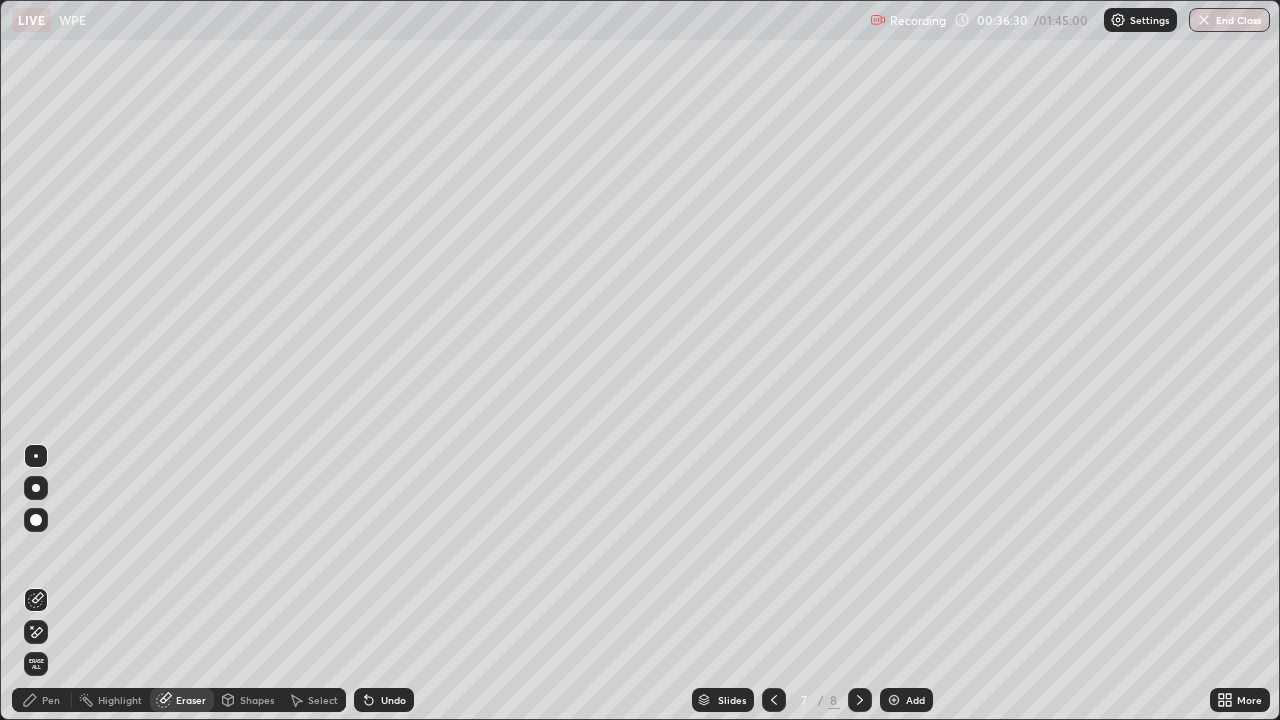 click on "Pen" at bounding box center [51, 700] 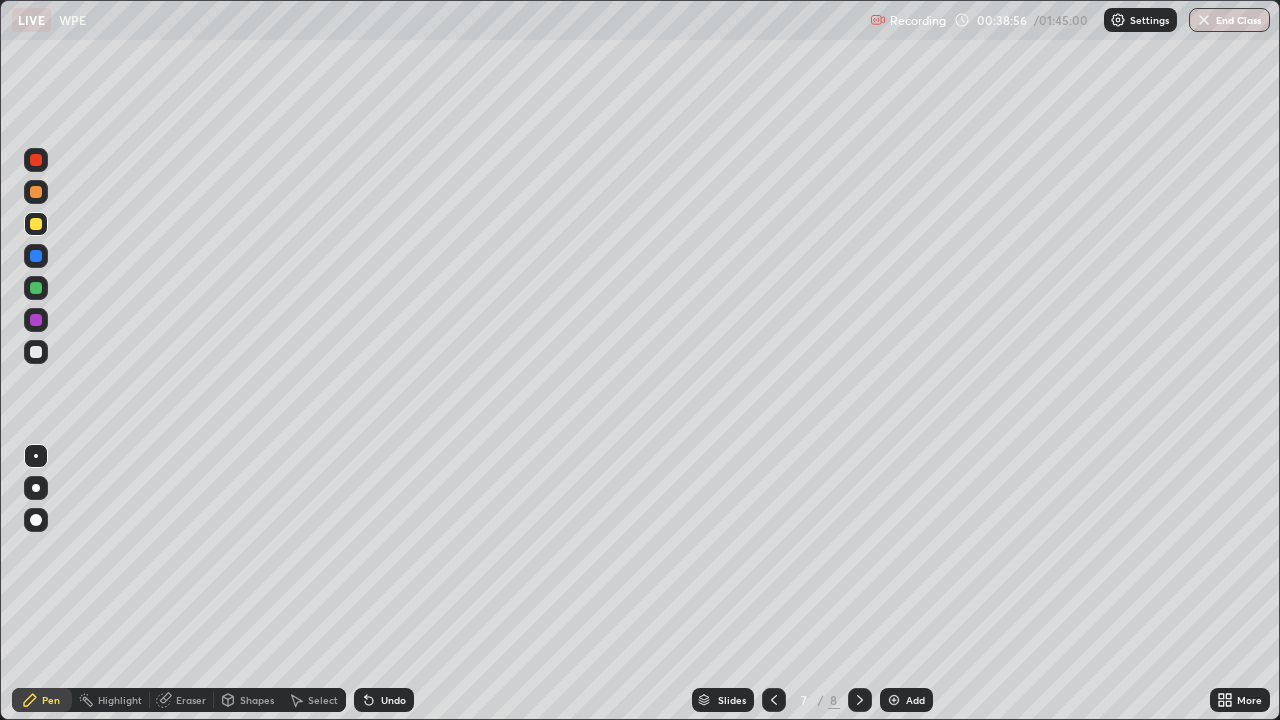 click on "Eraser" at bounding box center [191, 700] 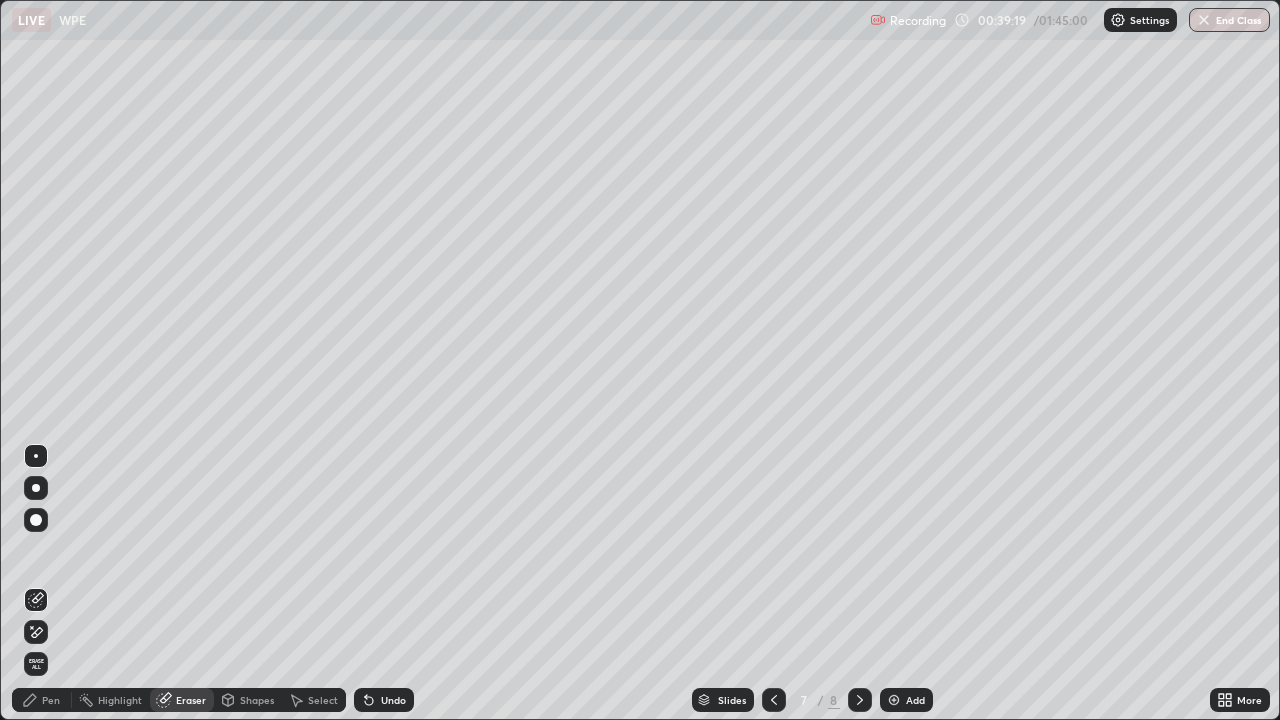 click on "Eraser" at bounding box center [182, 700] 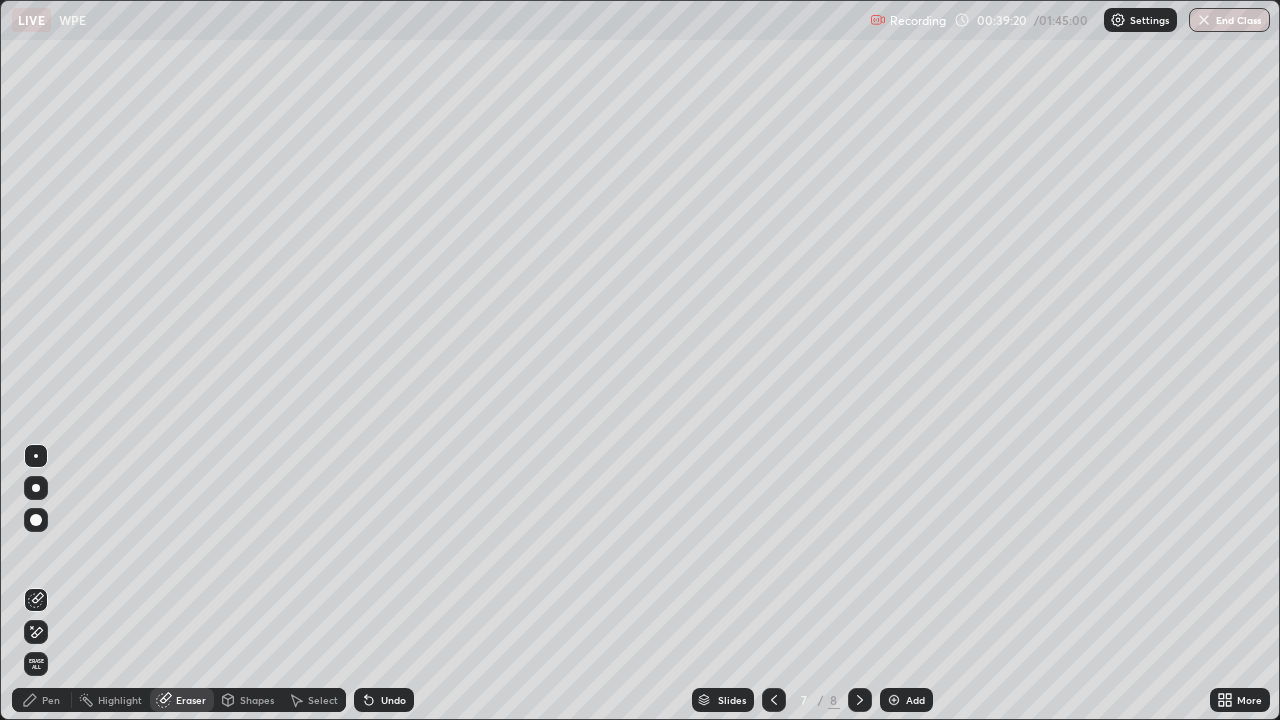 click on "Eraser" at bounding box center [191, 700] 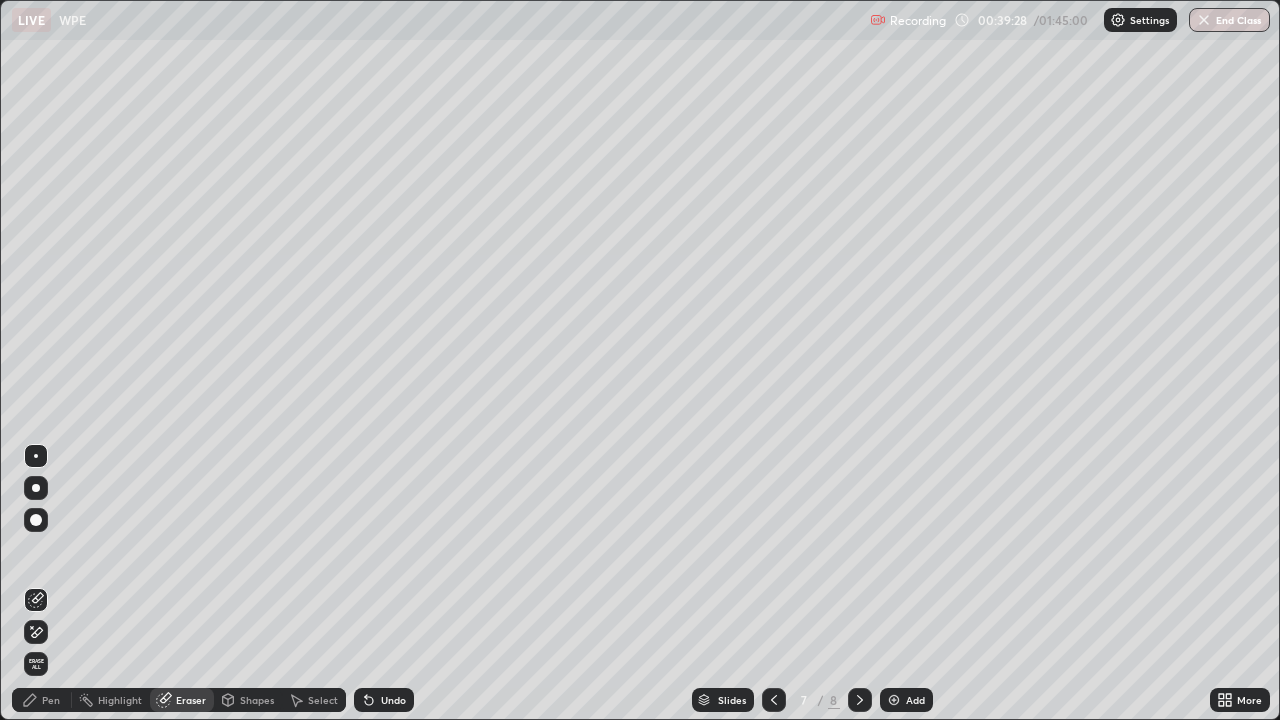click on "Pen" at bounding box center [42, 700] 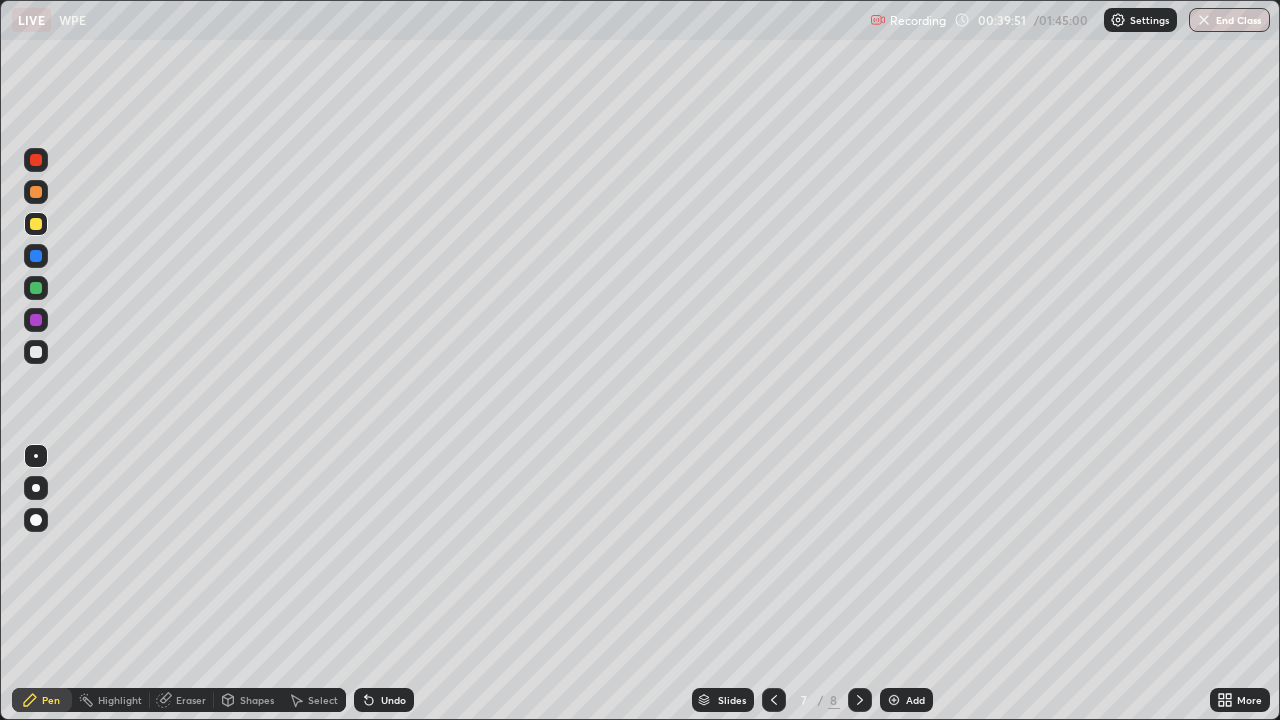 click on "Eraser" at bounding box center [191, 700] 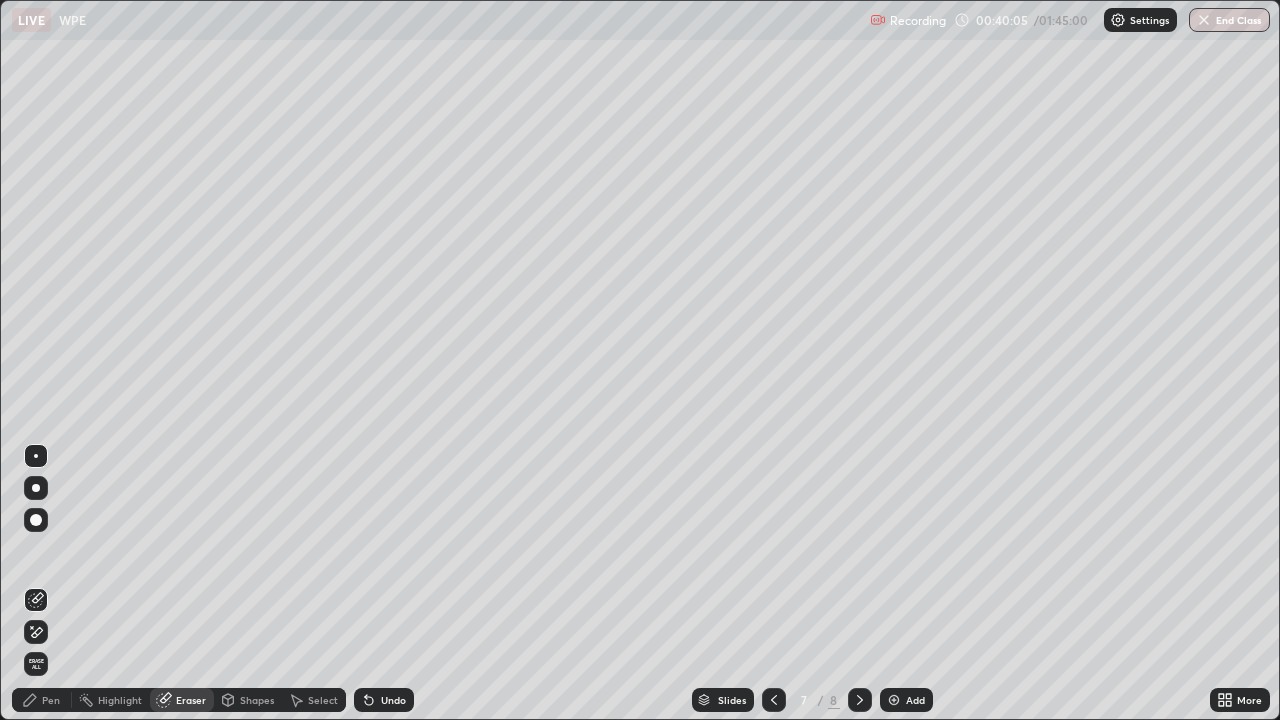 click on "Pen" at bounding box center (51, 700) 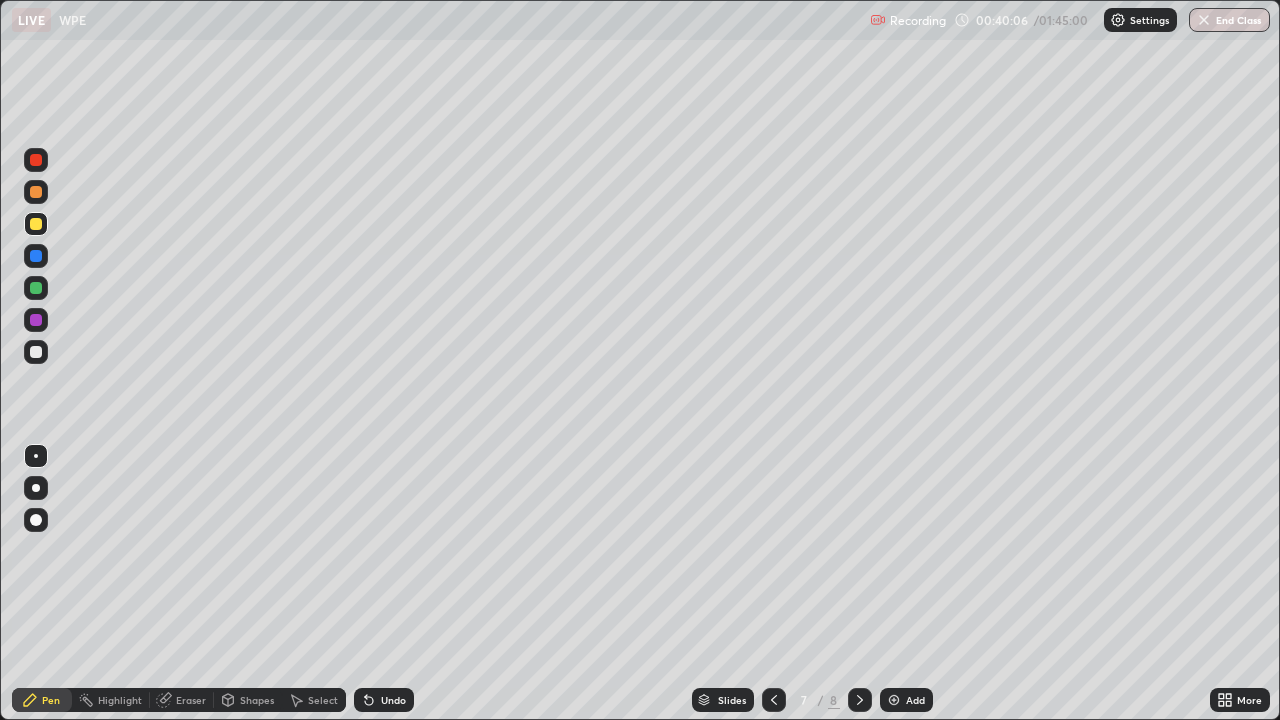 click on "Pen" at bounding box center [51, 700] 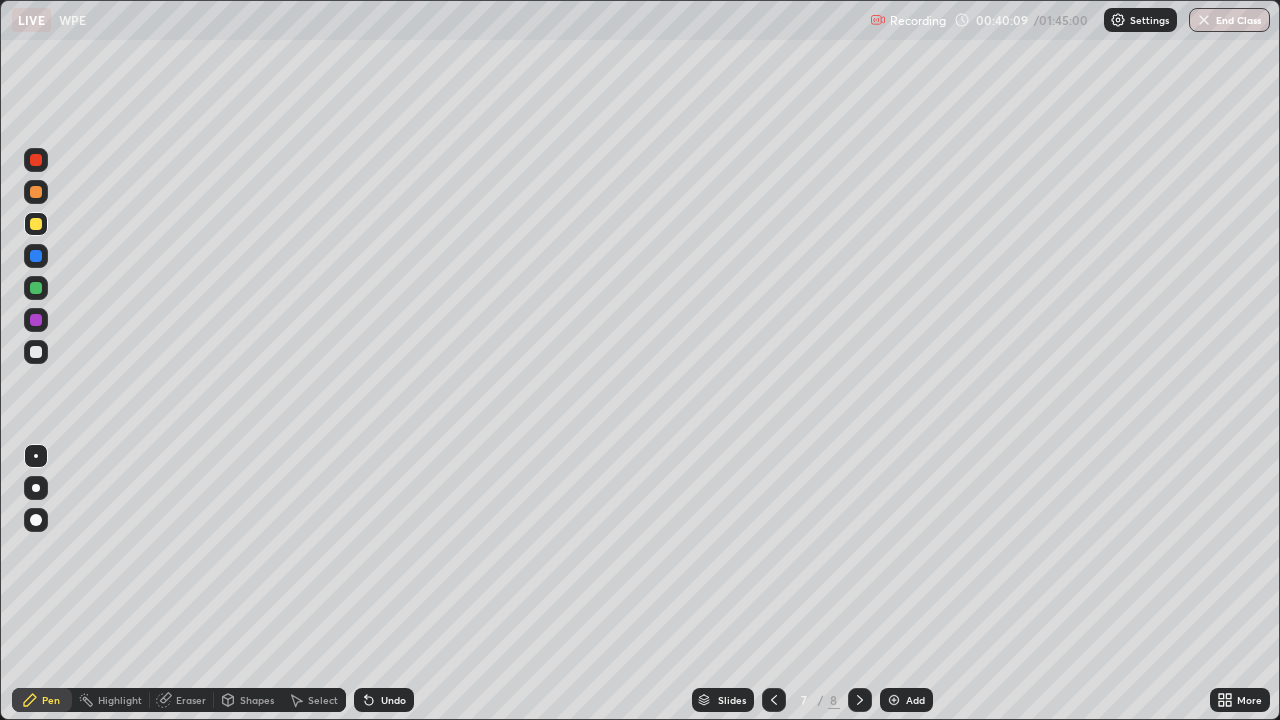 click 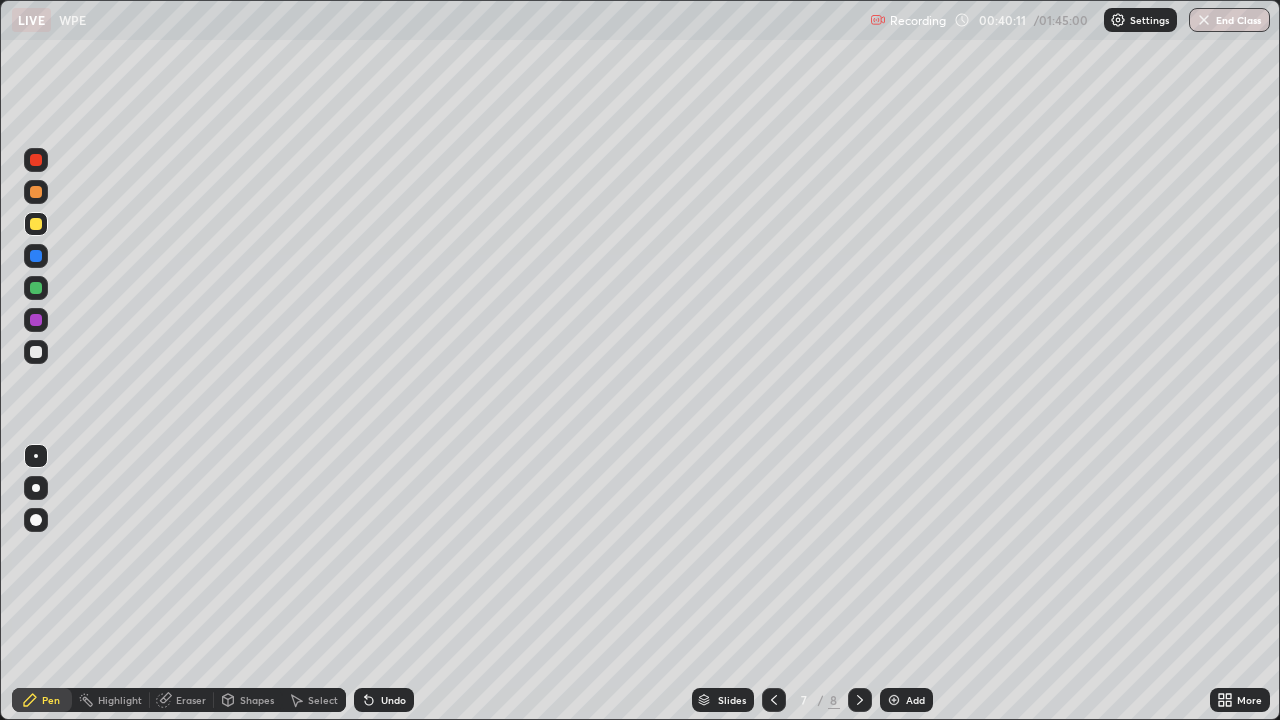click at bounding box center [36, 352] 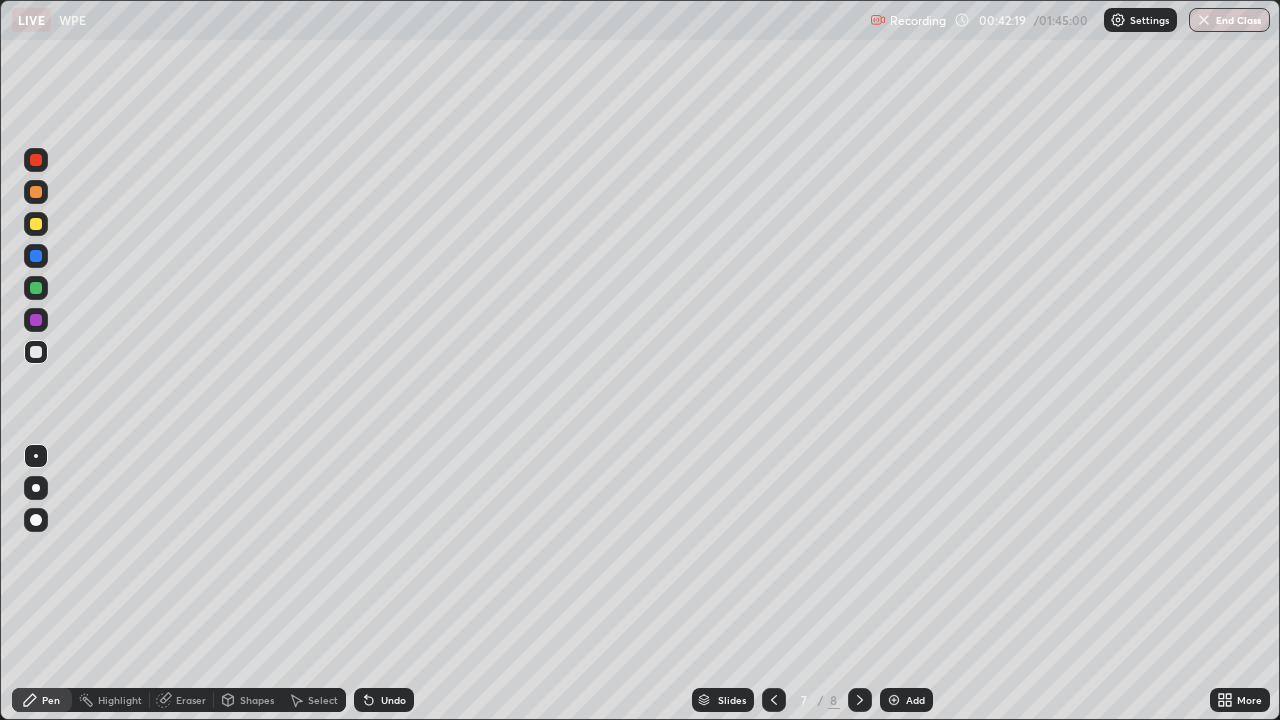 click on "Pen" at bounding box center (51, 700) 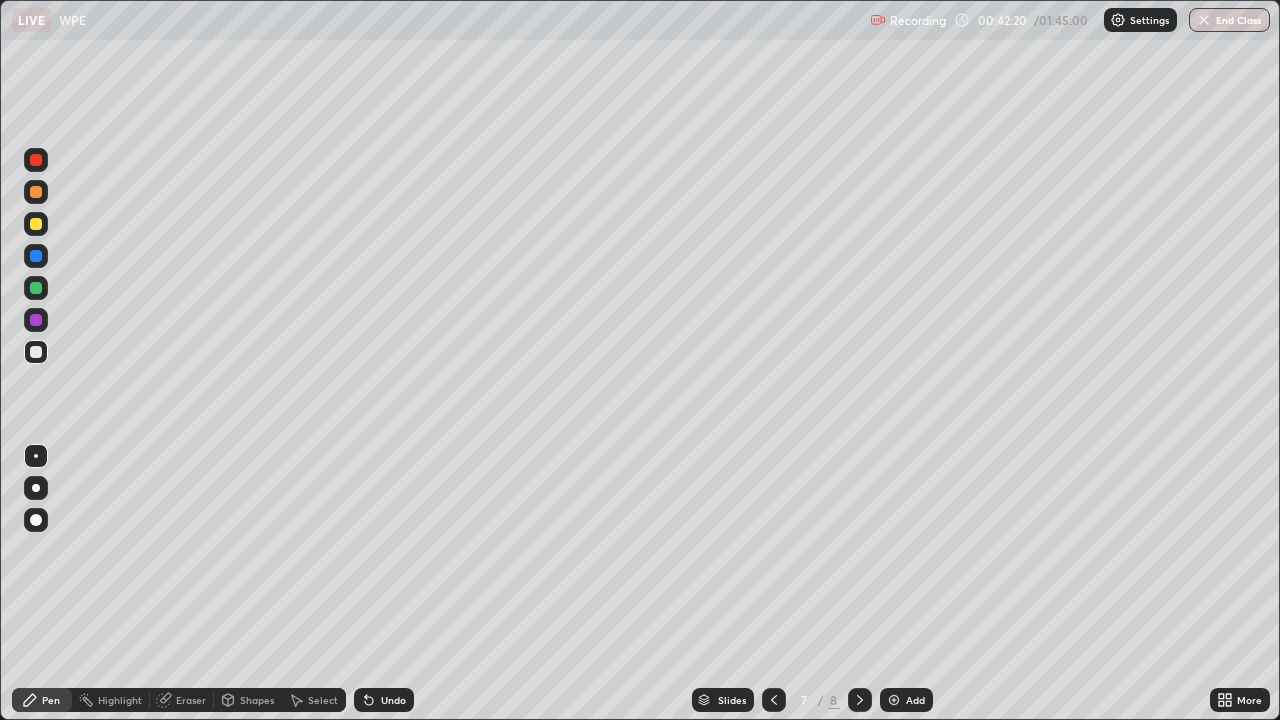 click on "Eraser" at bounding box center [191, 700] 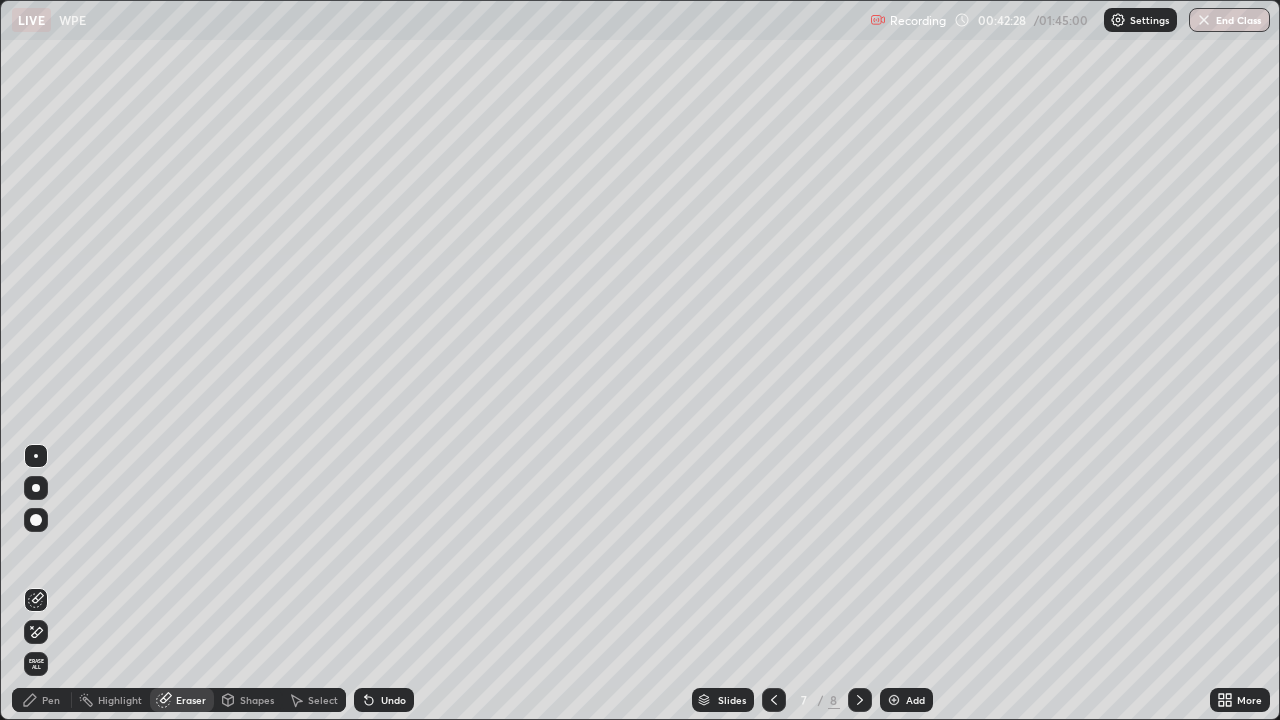 click on "Pen" at bounding box center [51, 700] 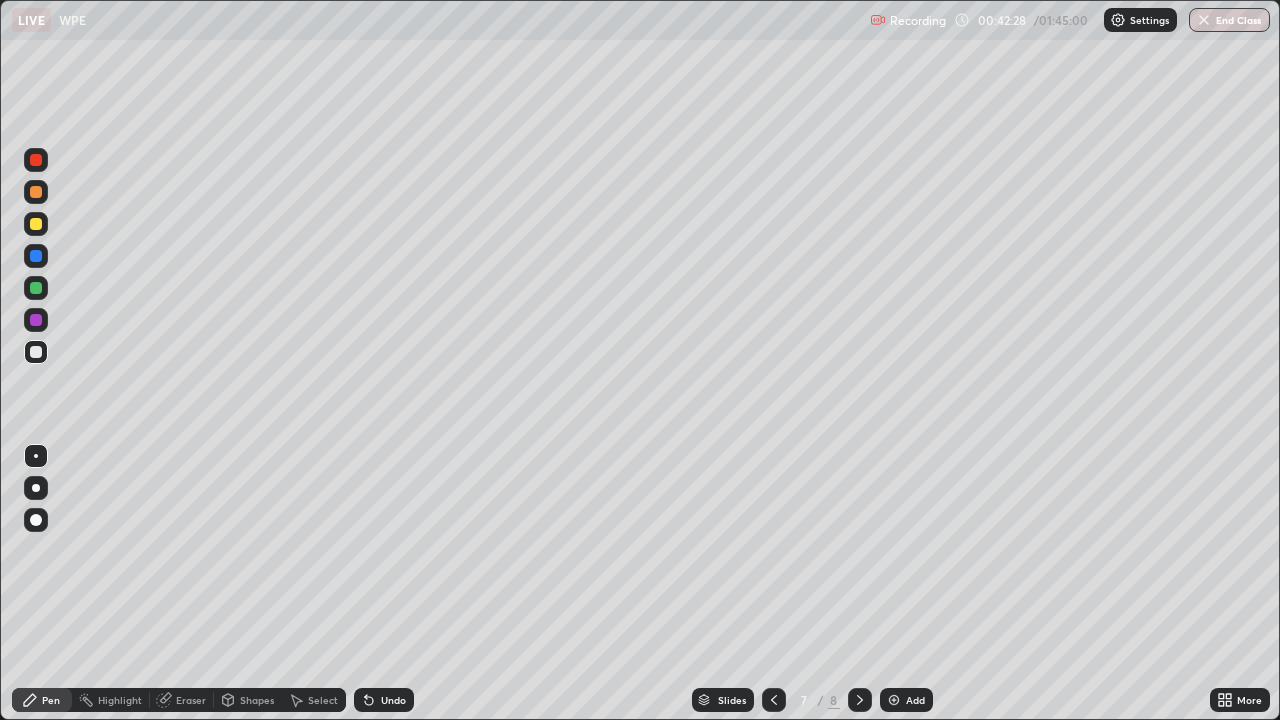 click on "Pen" at bounding box center (51, 700) 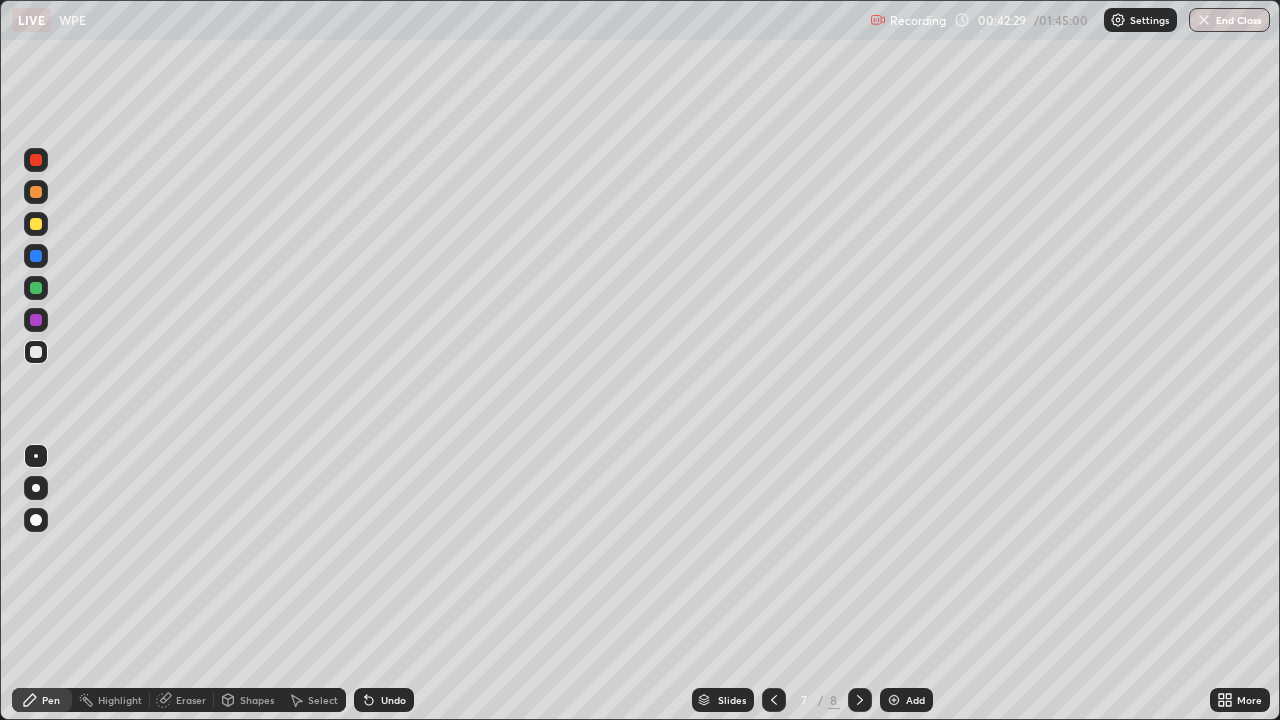 click on "Pen" at bounding box center (51, 700) 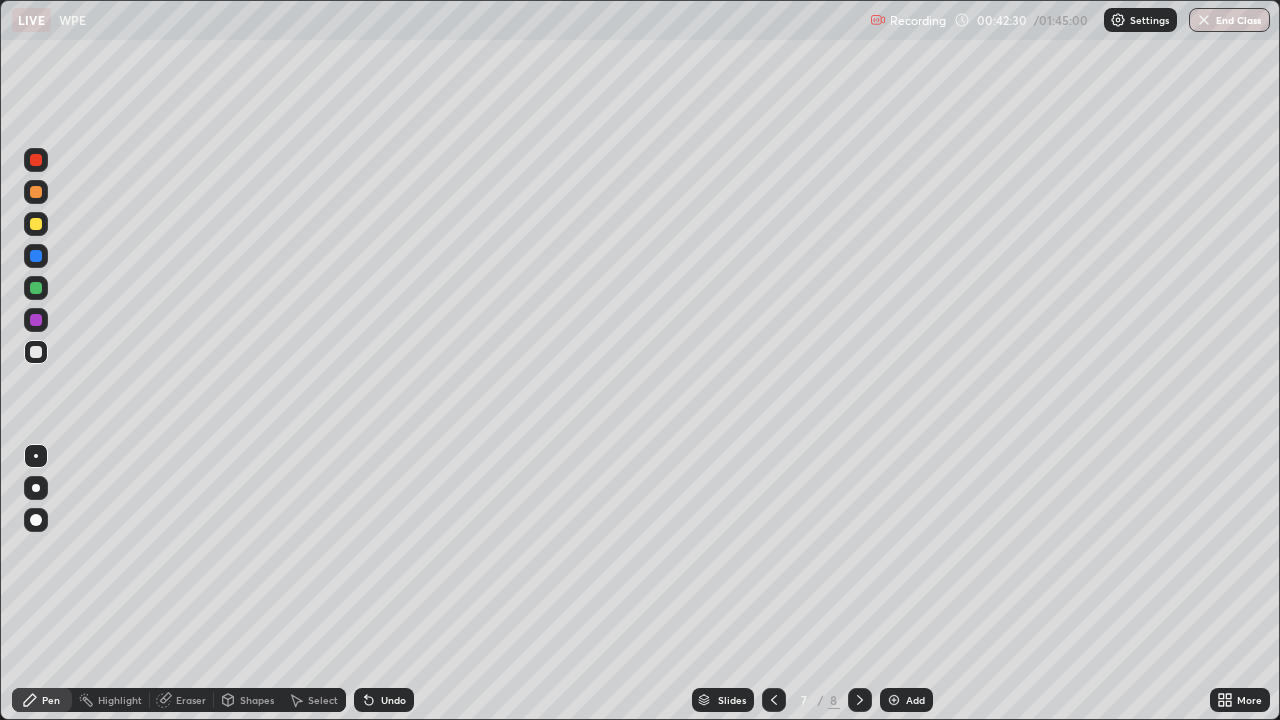 click on "Pen" at bounding box center (51, 700) 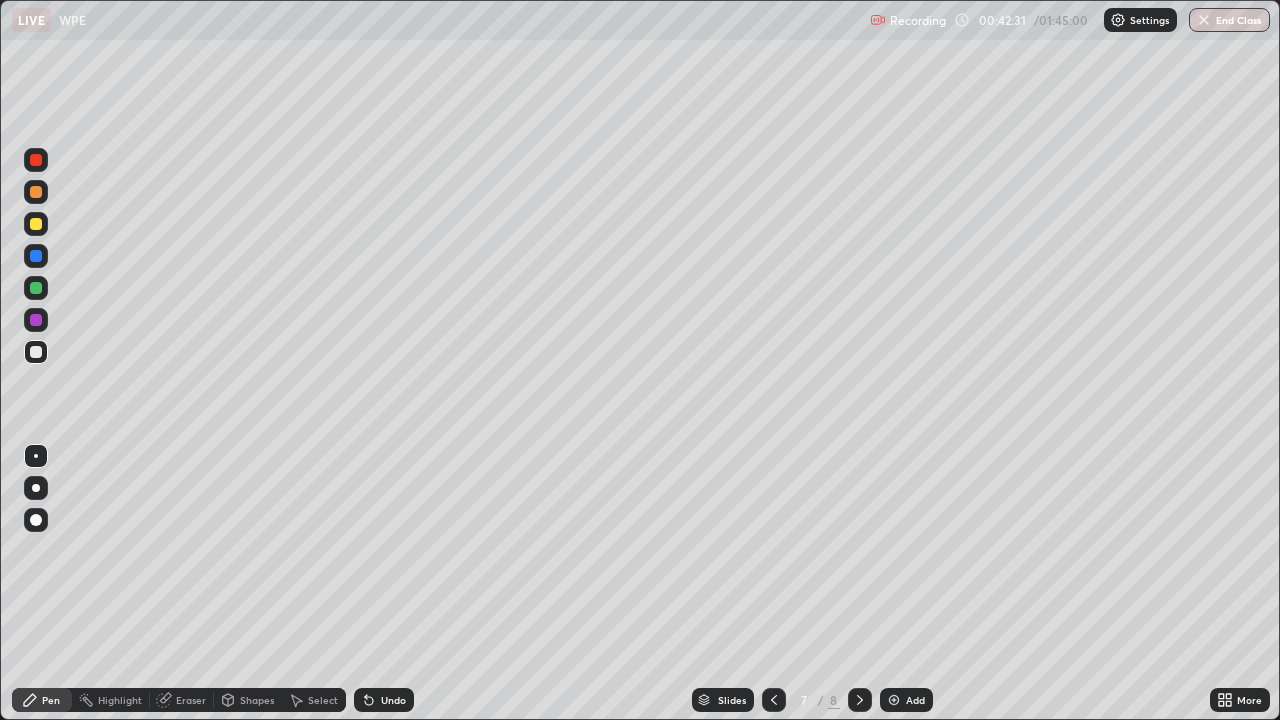 click on "Pen" at bounding box center [42, 700] 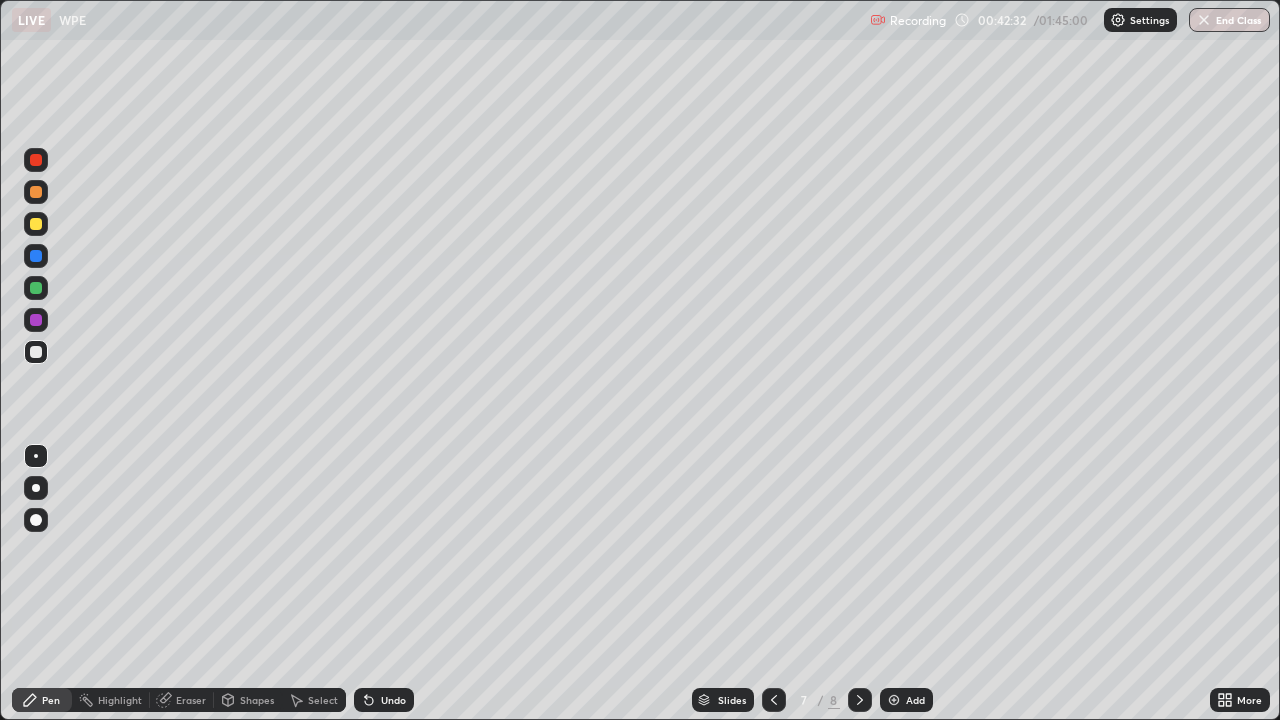 click at bounding box center (36, 352) 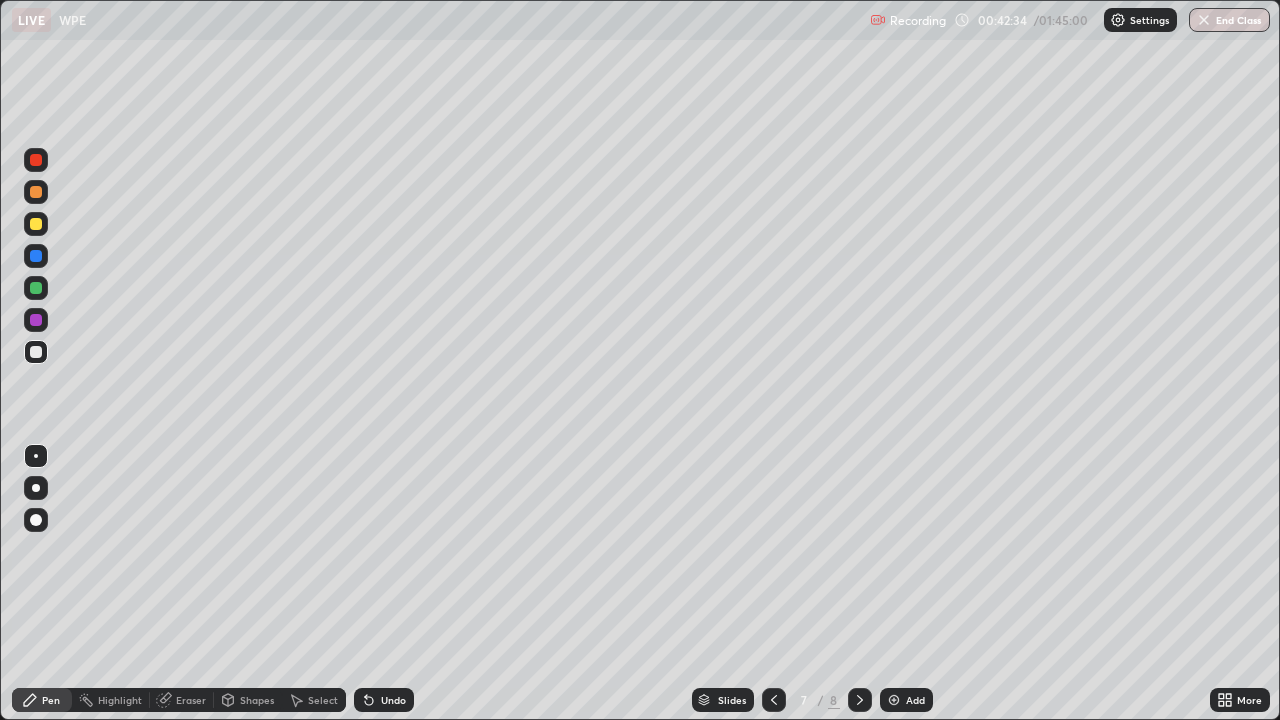 click at bounding box center [36, 288] 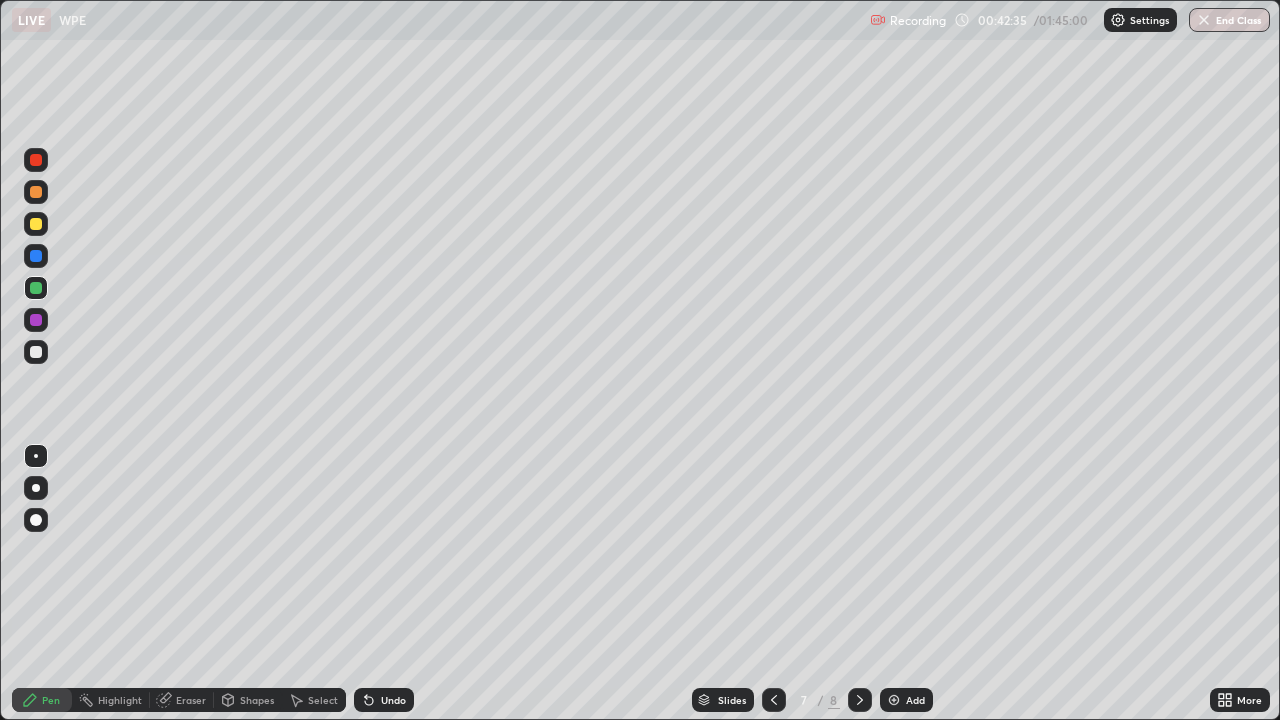 click at bounding box center (36, 352) 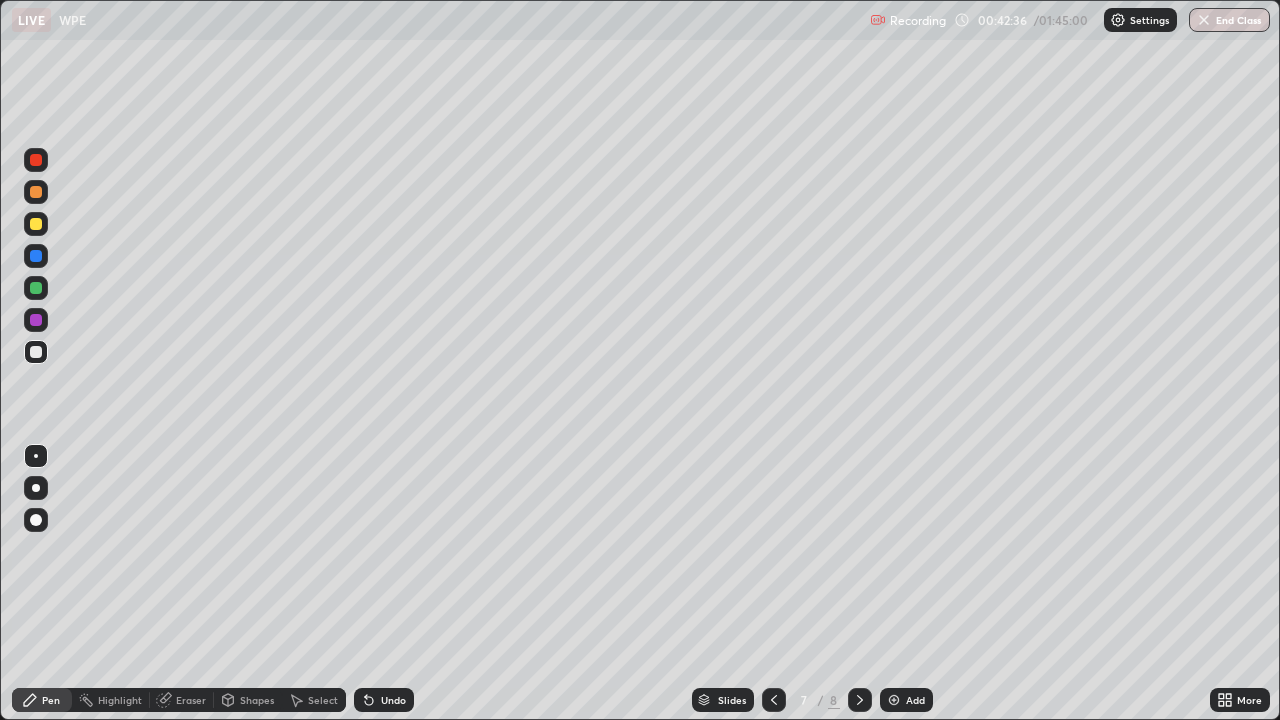 click on "Pen" at bounding box center [42, 700] 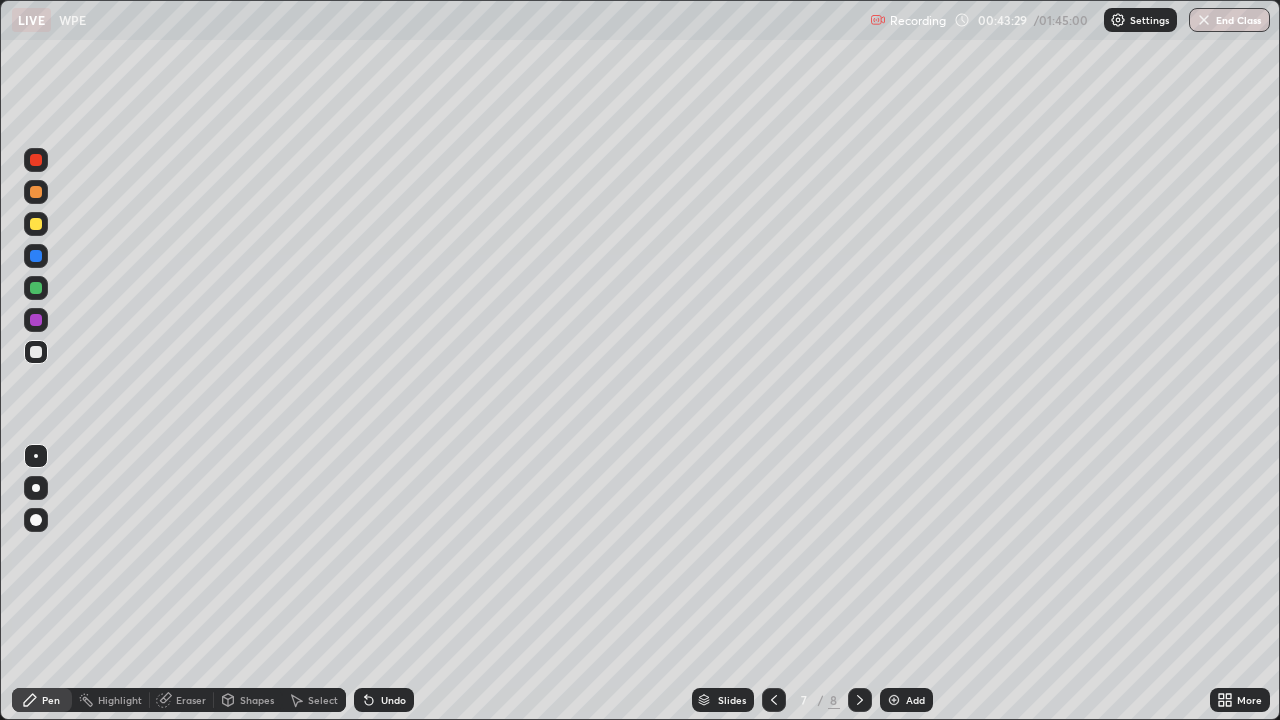 click on "Pen" at bounding box center (51, 700) 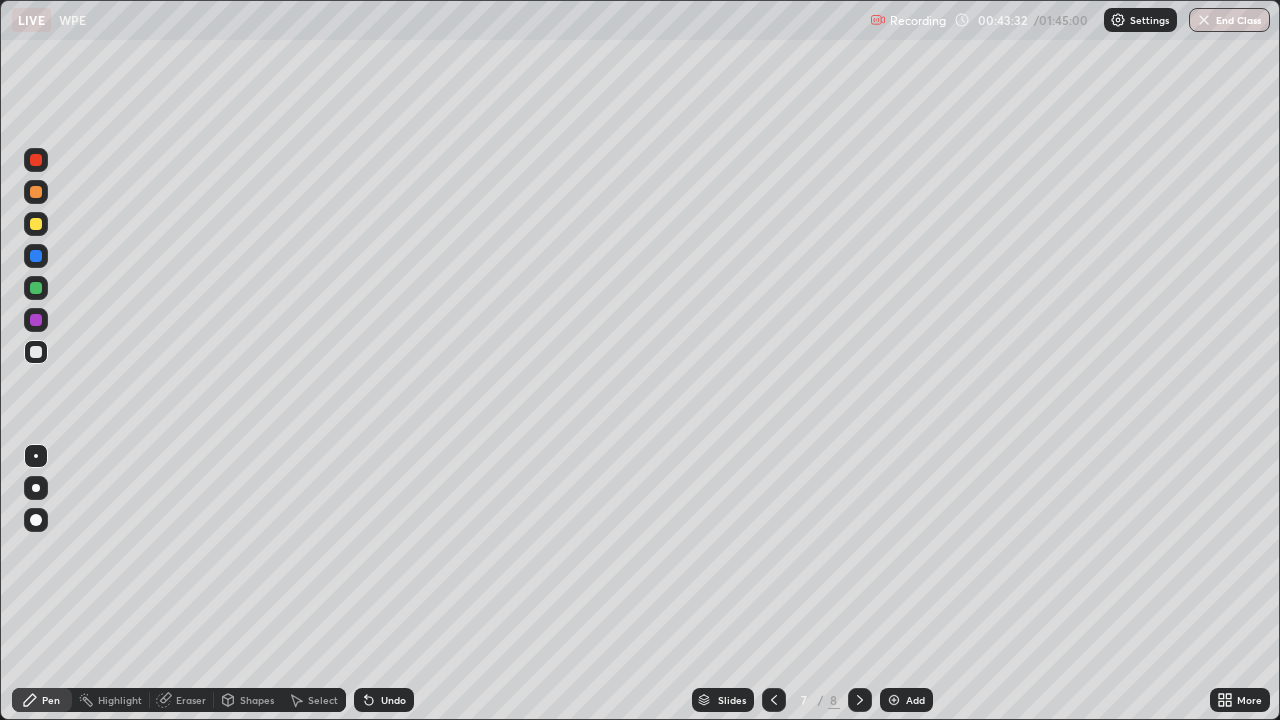 click on "Eraser" at bounding box center [191, 700] 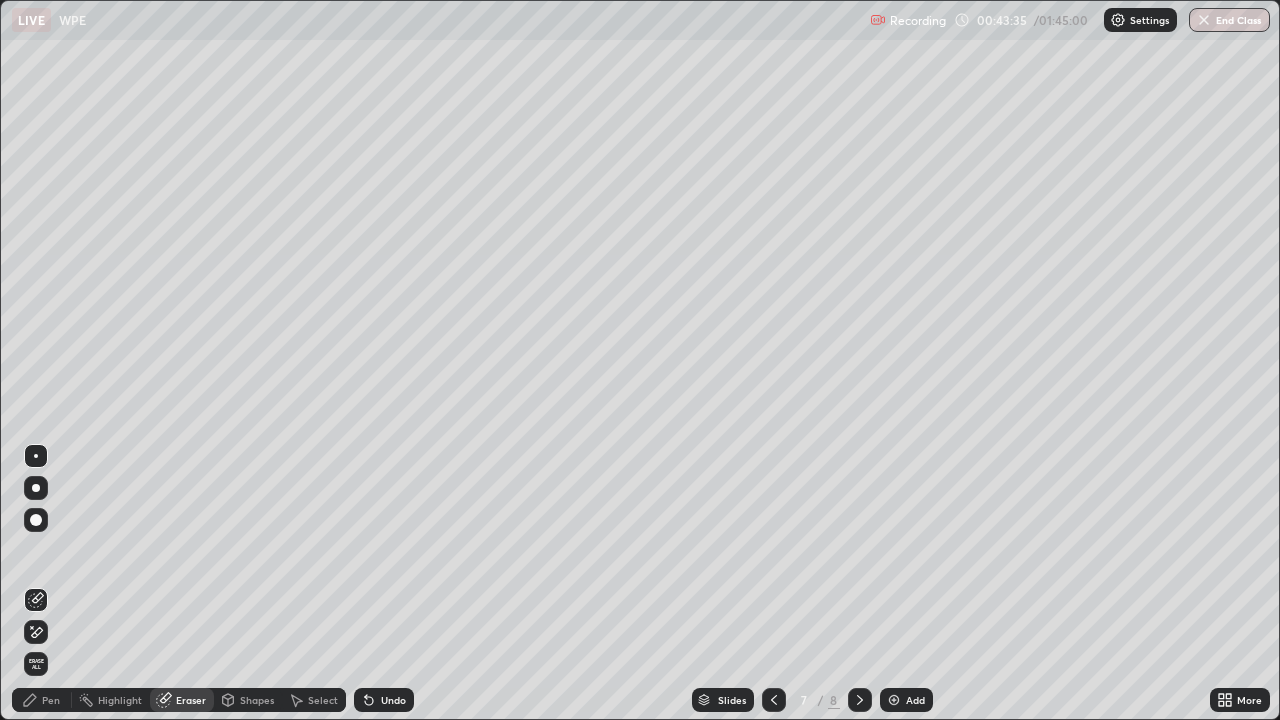 click on "Highlight" at bounding box center [120, 700] 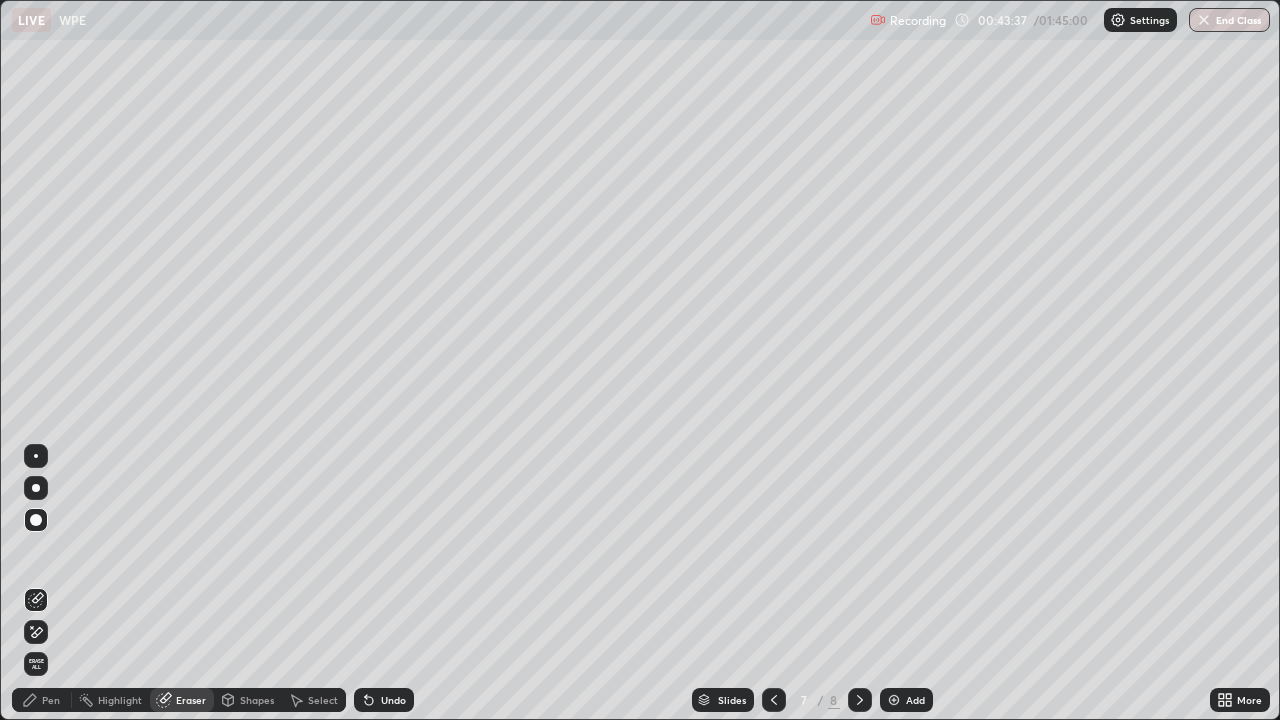 click on "Pen" at bounding box center [51, 700] 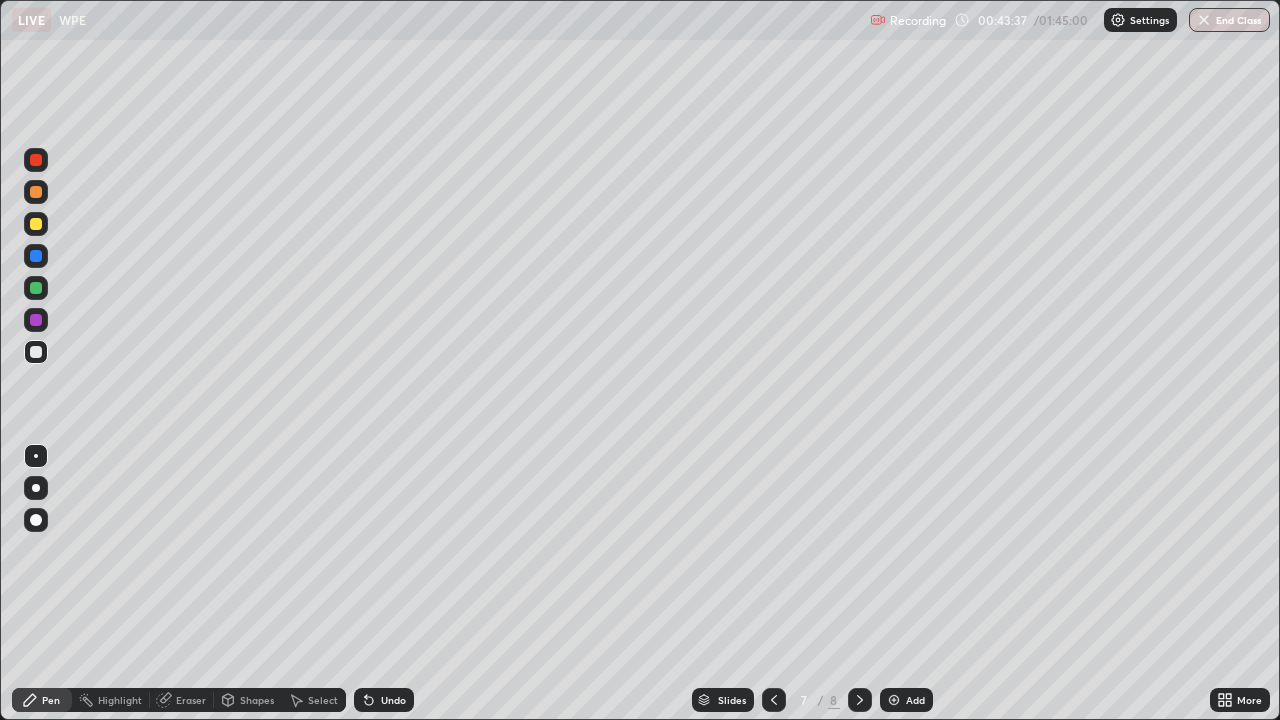 click at bounding box center (36, 520) 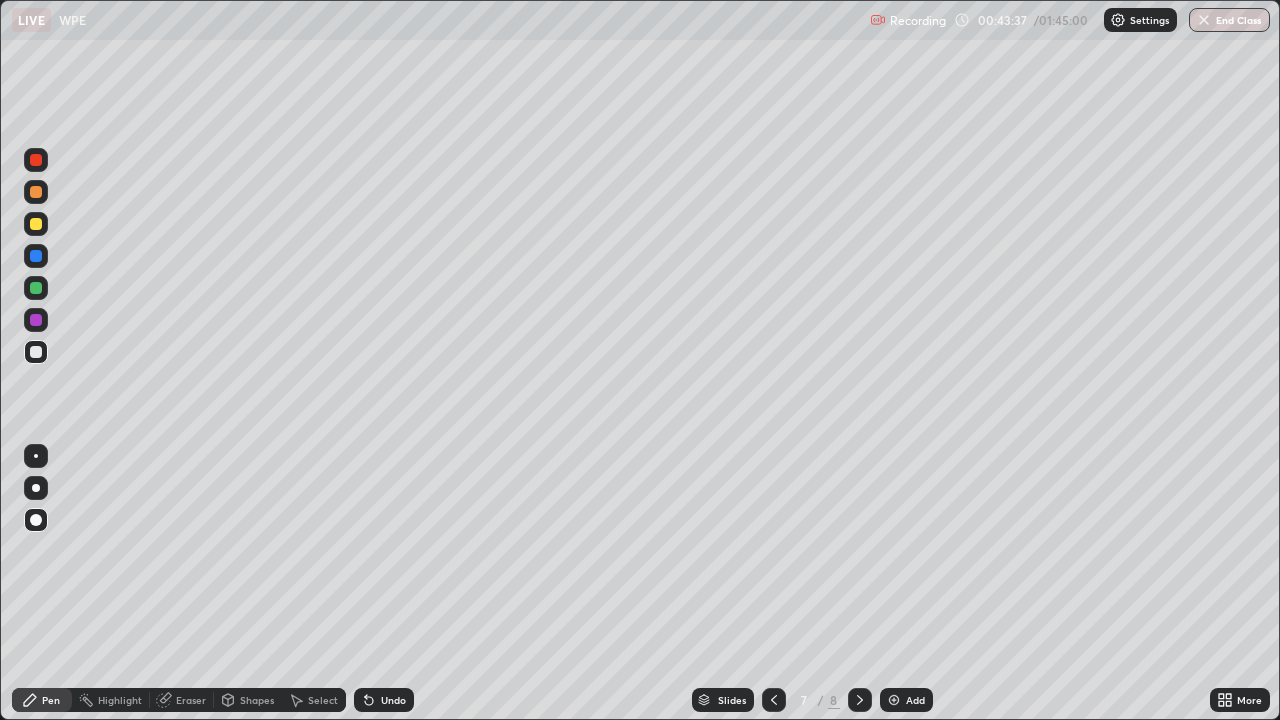 click on "Pen" at bounding box center (42, 700) 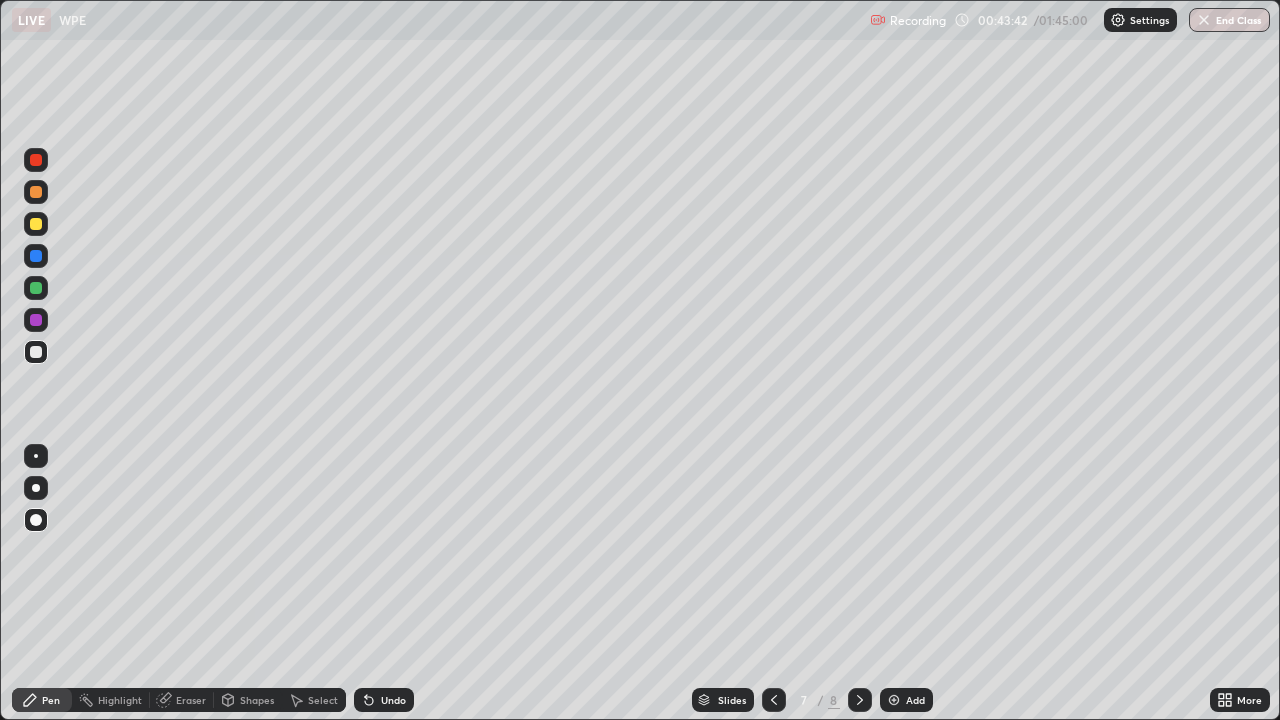 click 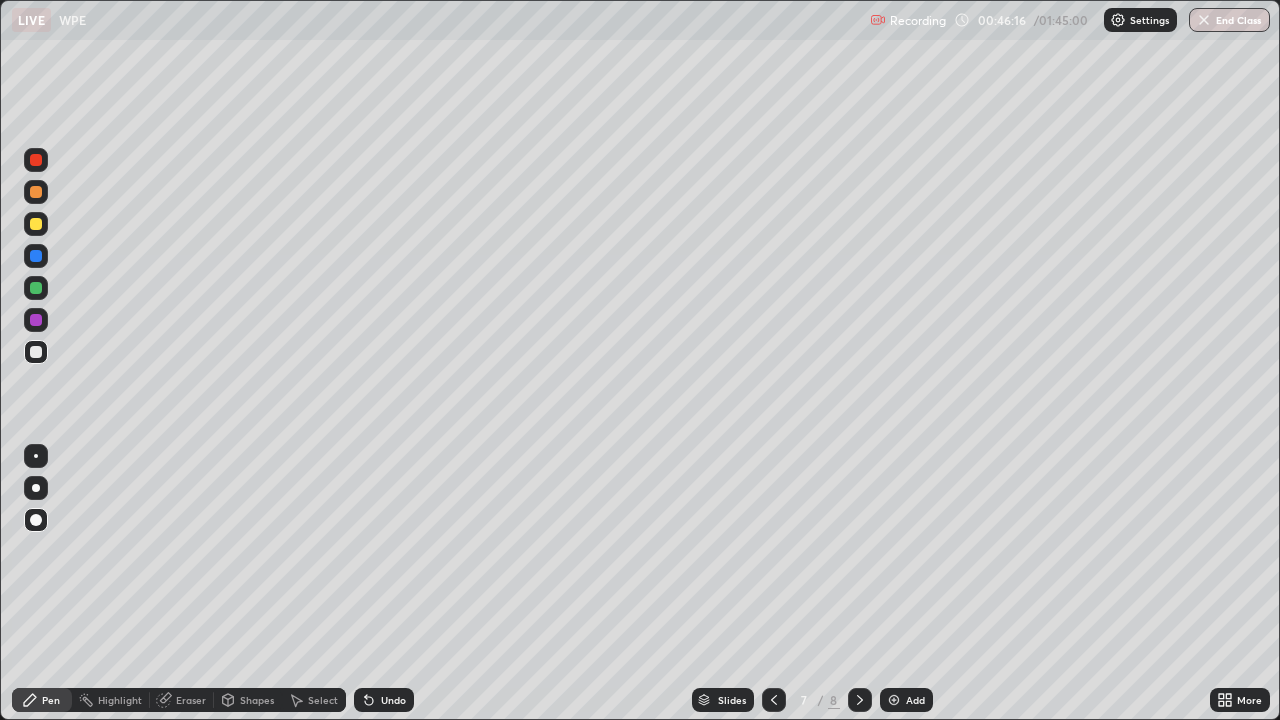 click at bounding box center (894, 700) 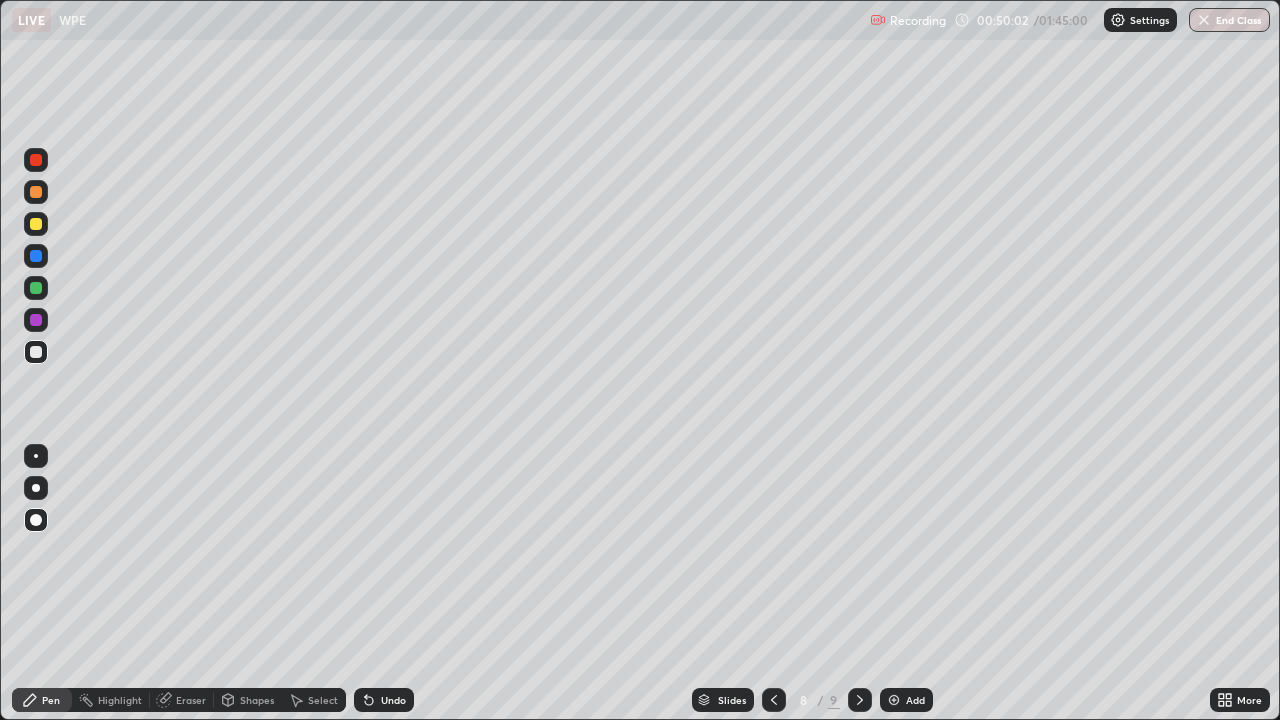 click at bounding box center [36, 456] 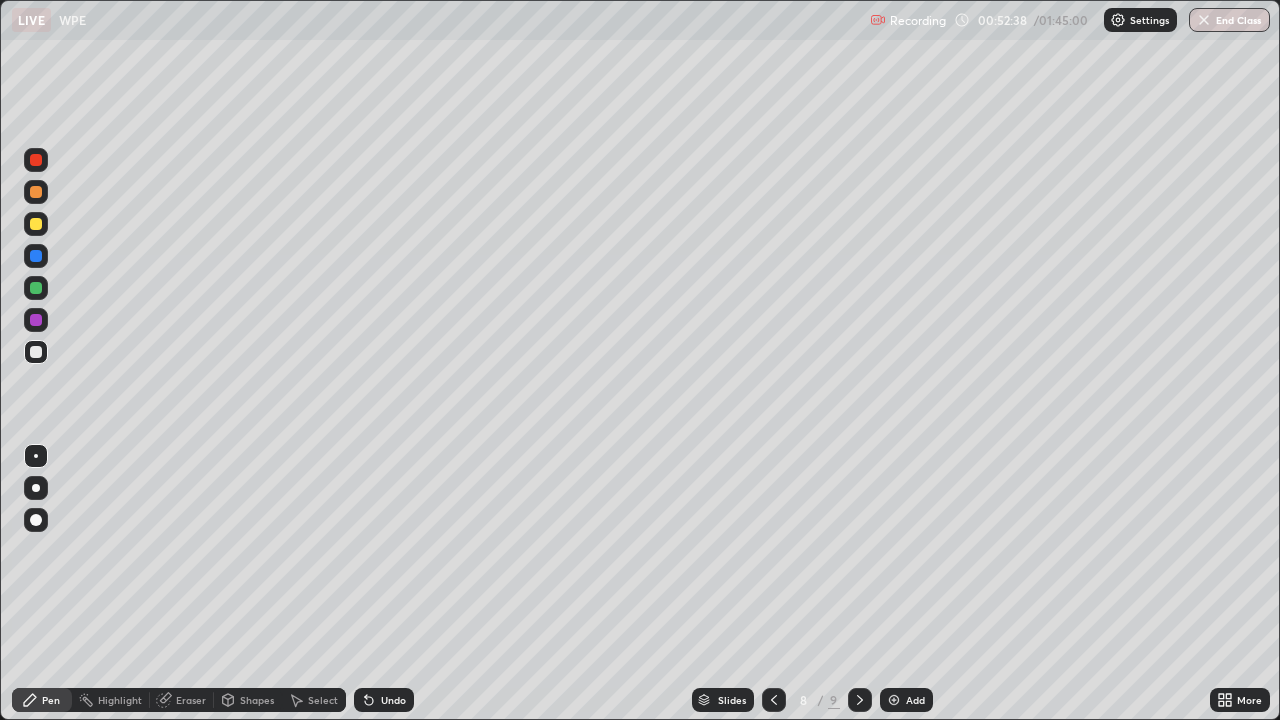 click at bounding box center (894, 700) 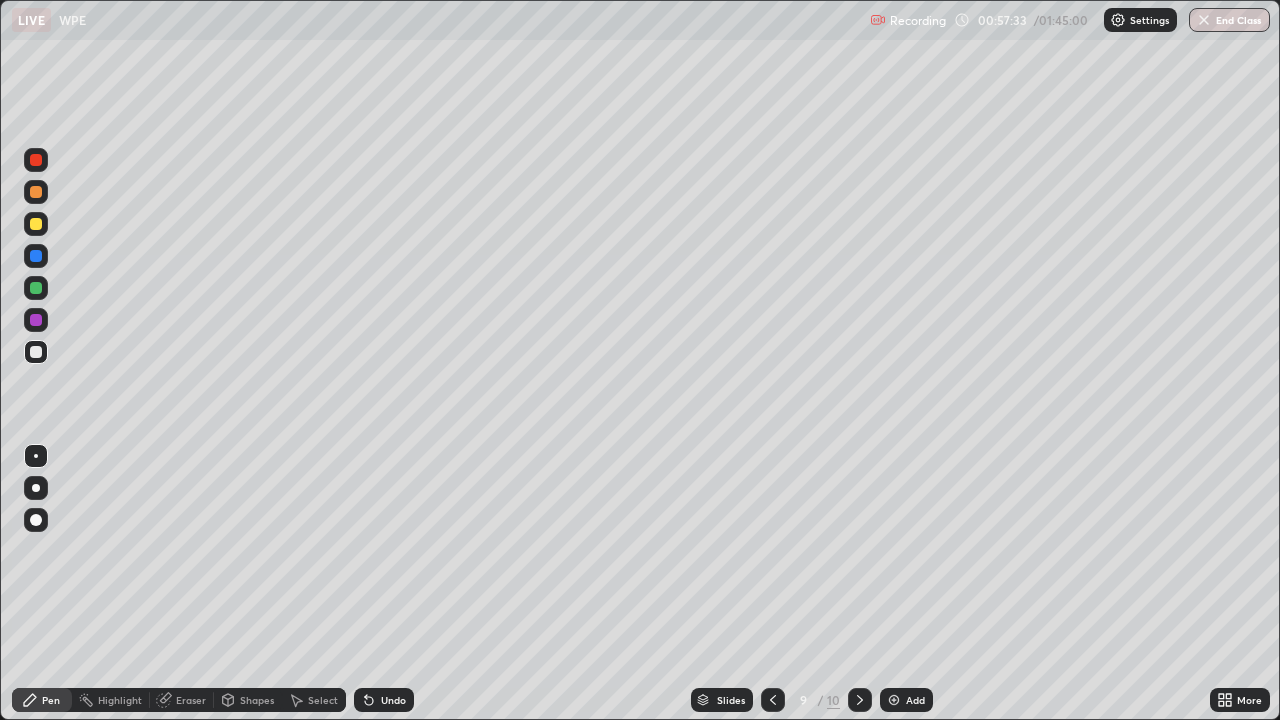 click on "Eraser" at bounding box center [191, 700] 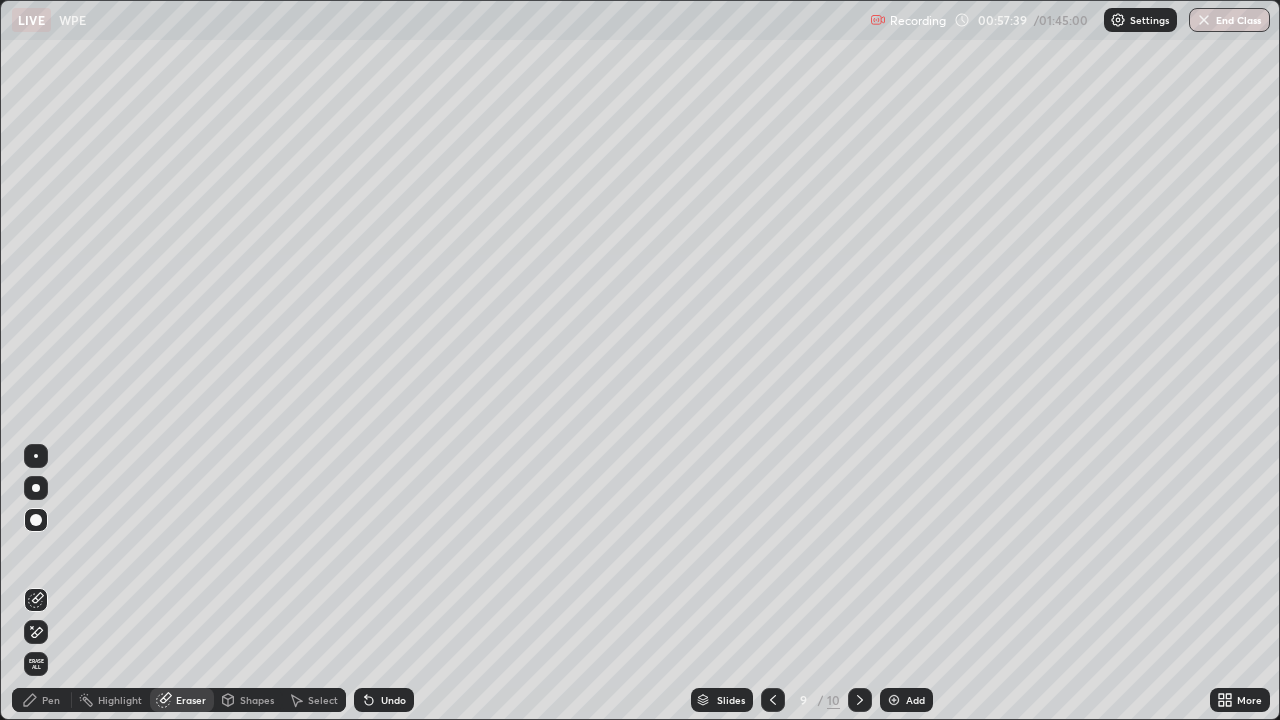 click on "Pen" at bounding box center [51, 700] 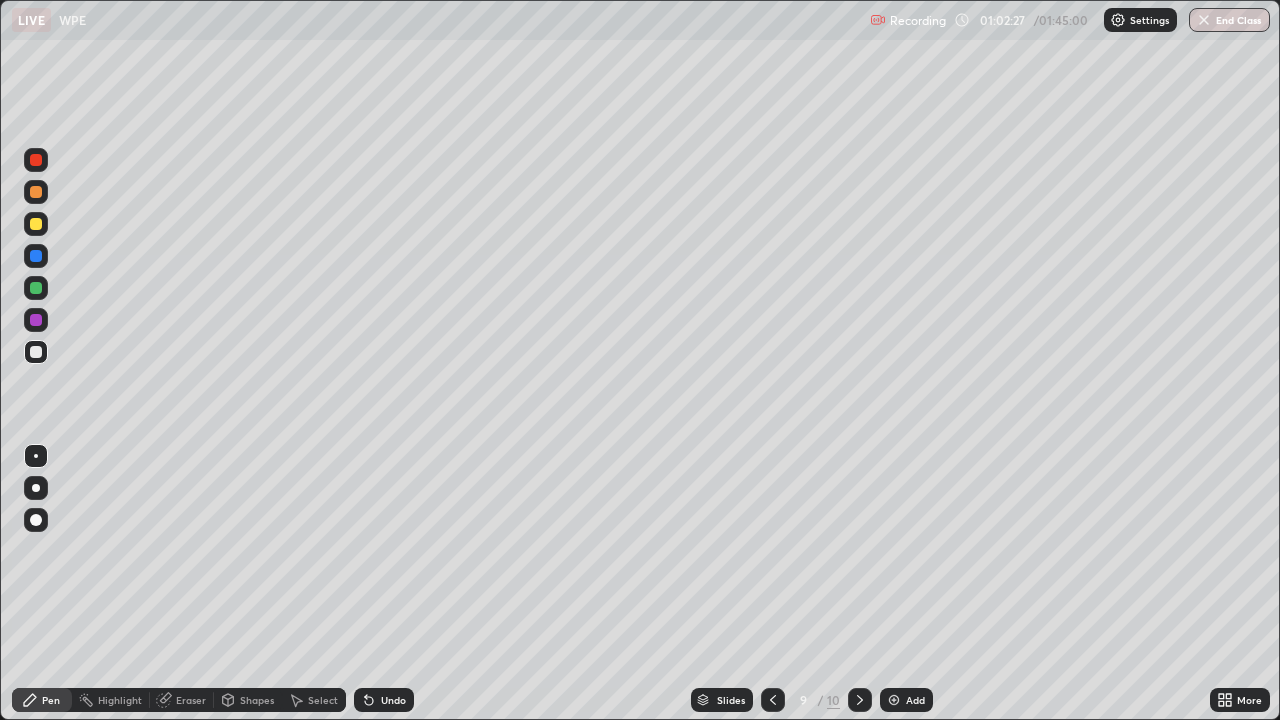 click on "Pen" at bounding box center [51, 700] 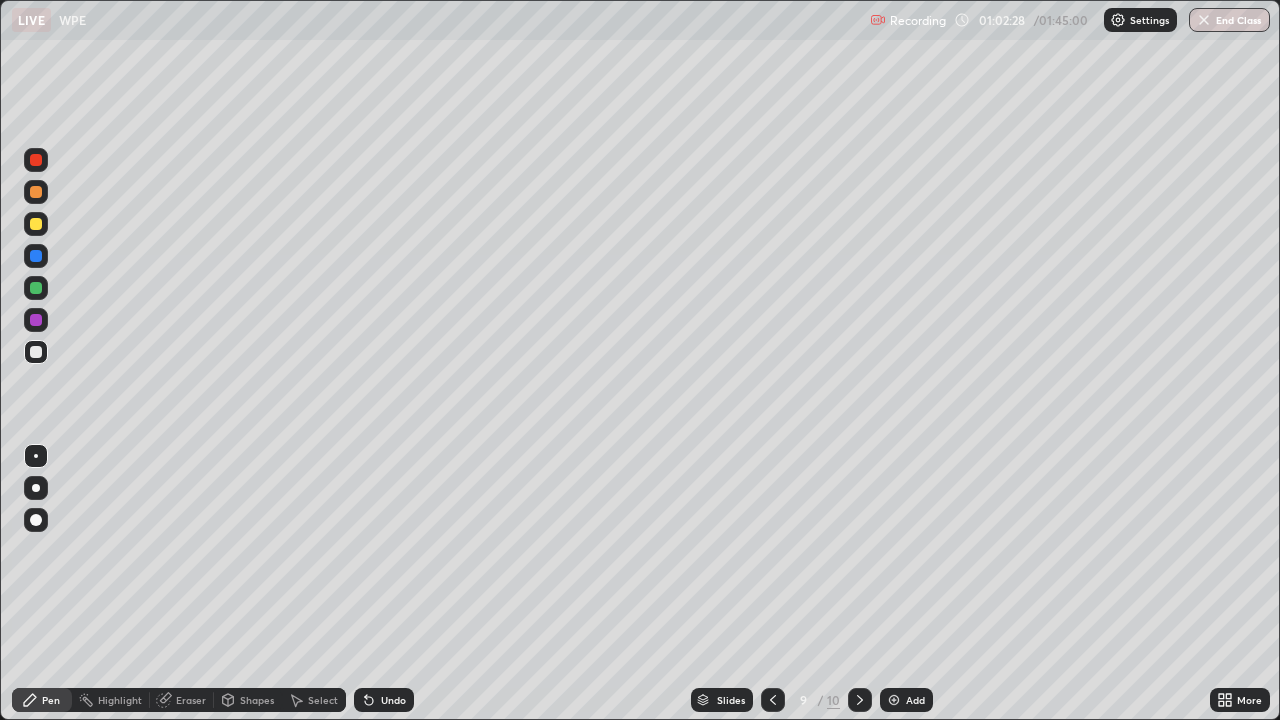 click on "Pen" at bounding box center [51, 700] 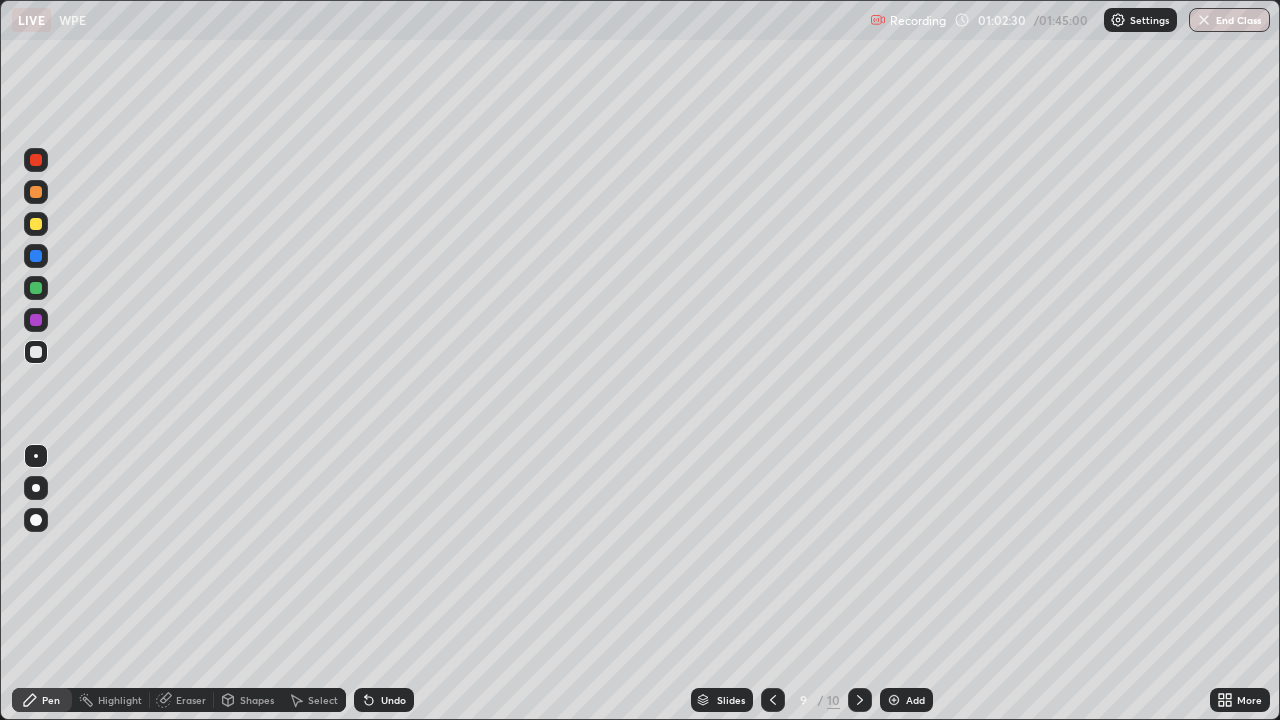 click on "Add" at bounding box center (906, 700) 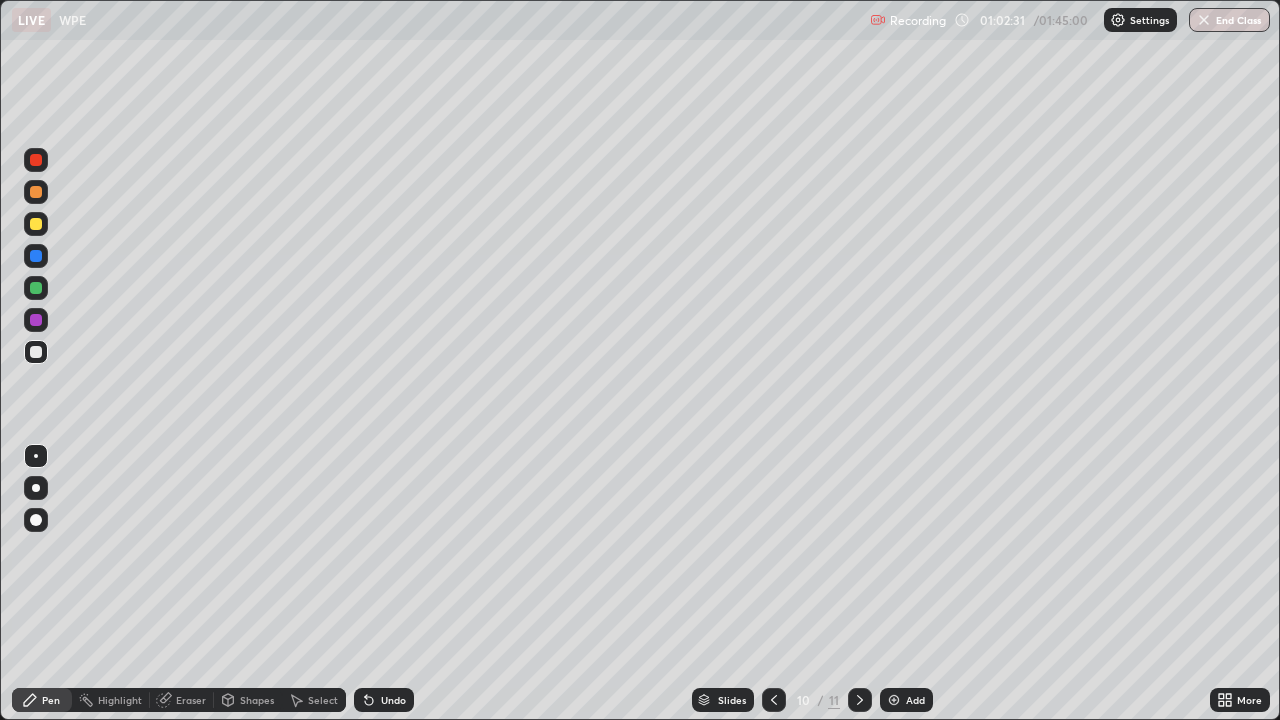 click on "Pen" at bounding box center (42, 700) 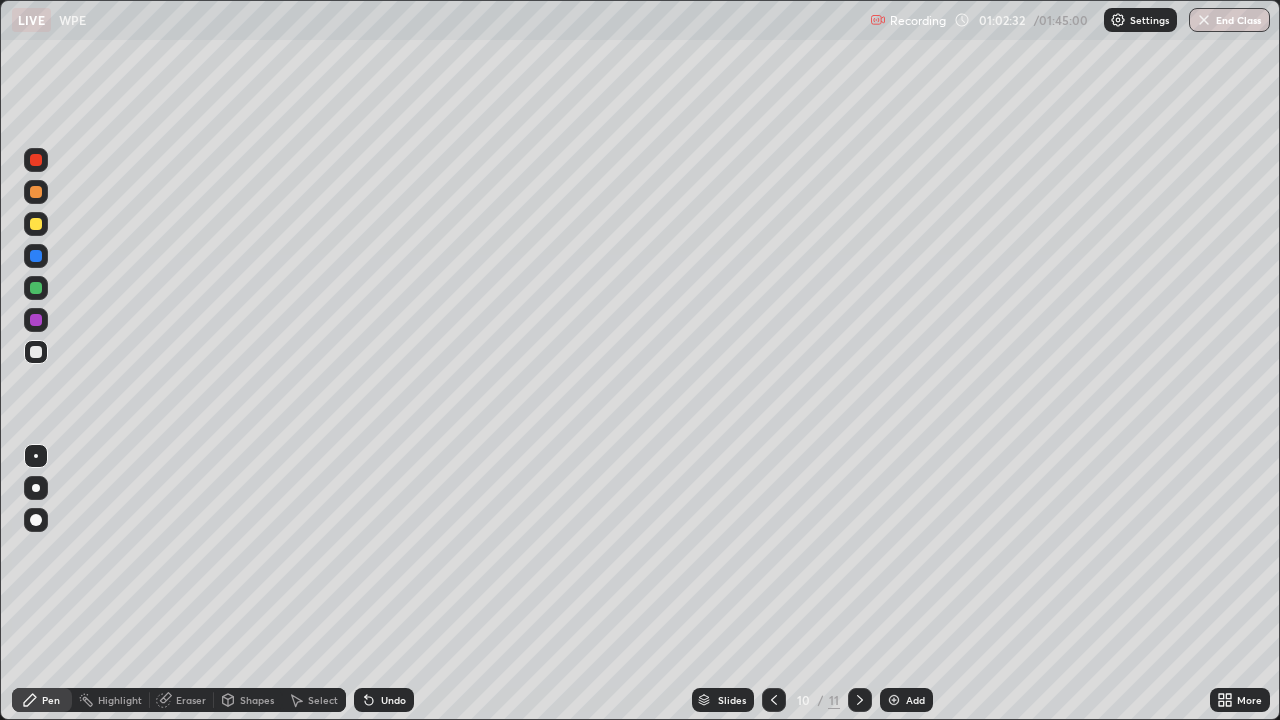 click at bounding box center [36, 224] 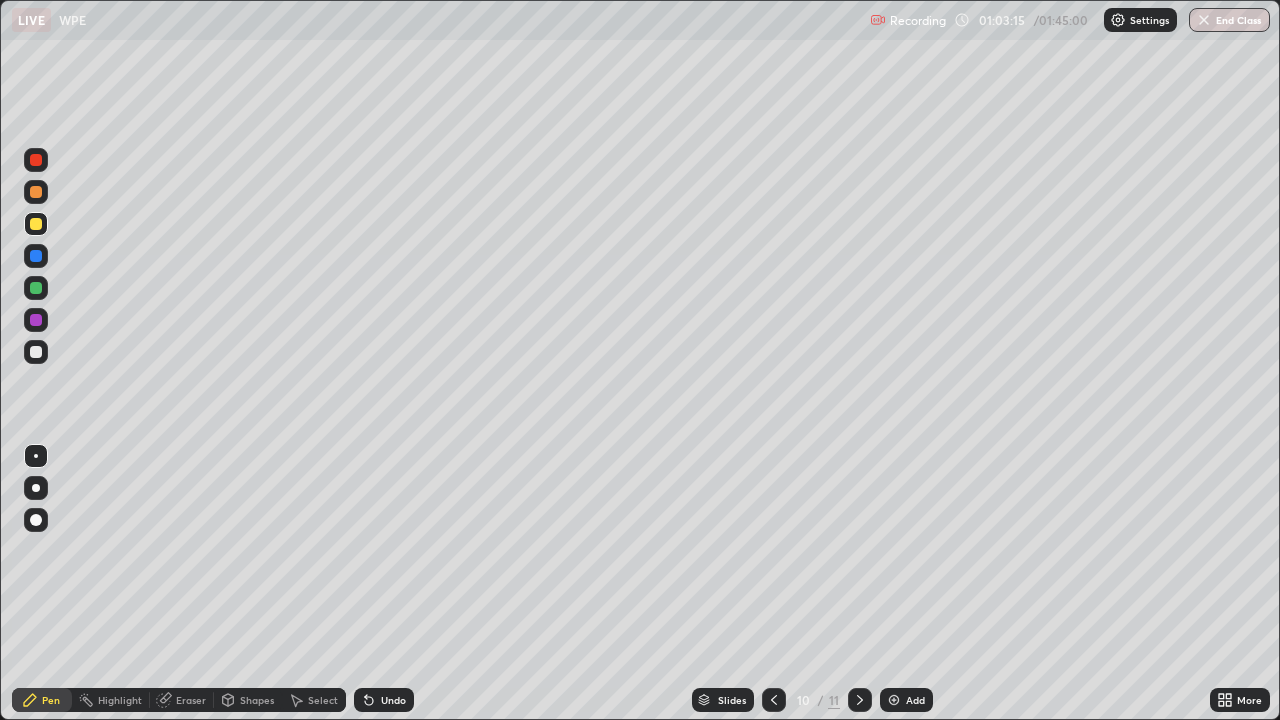 click at bounding box center (36, 352) 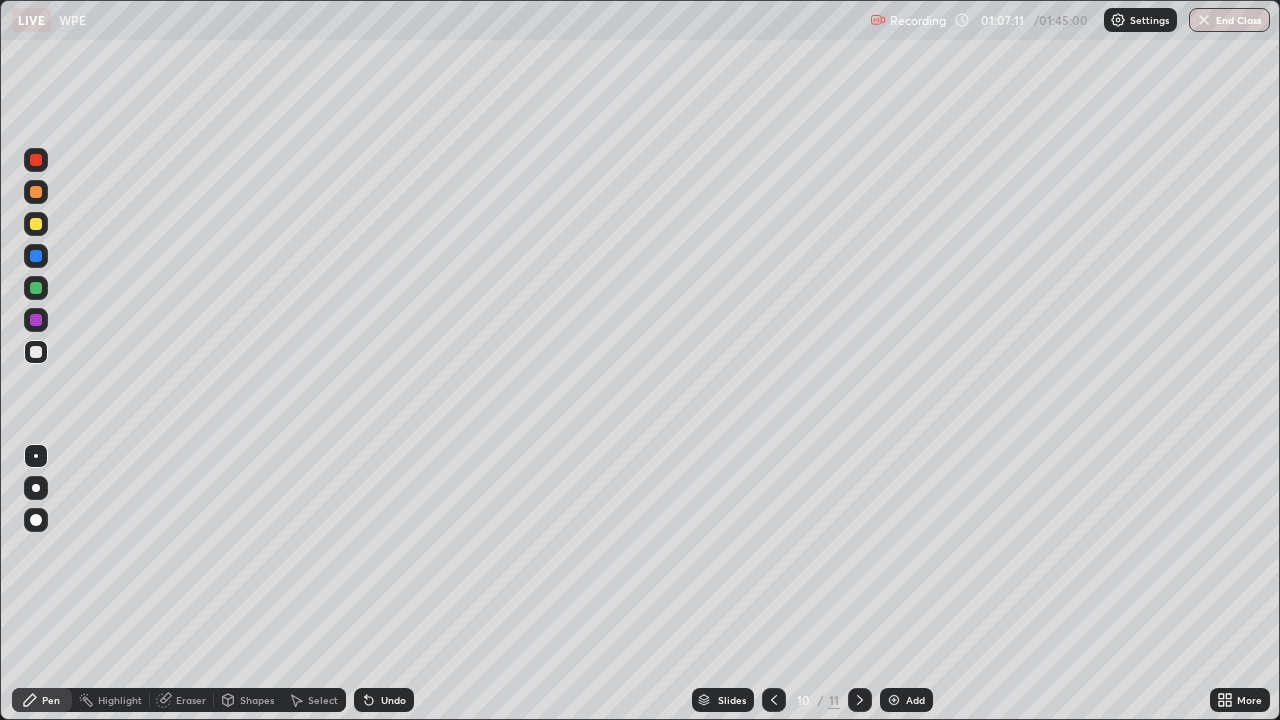 click at bounding box center (894, 700) 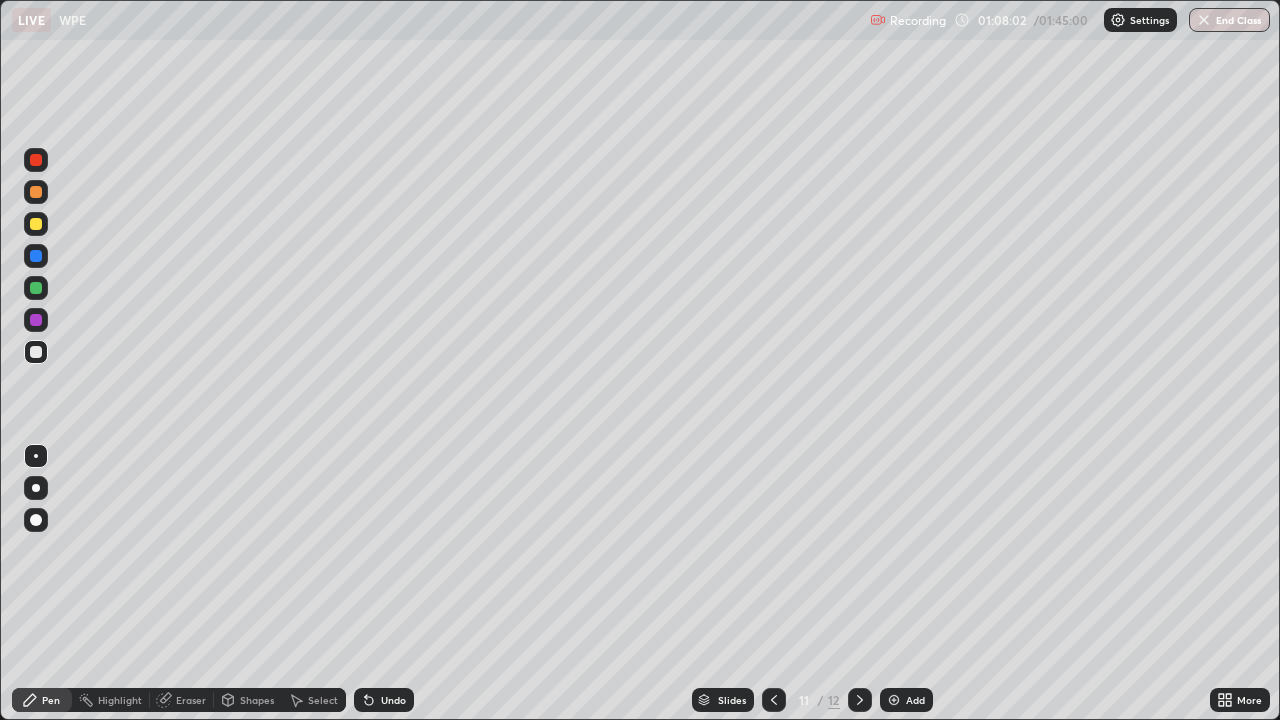 click on "Eraser" at bounding box center (191, 700) 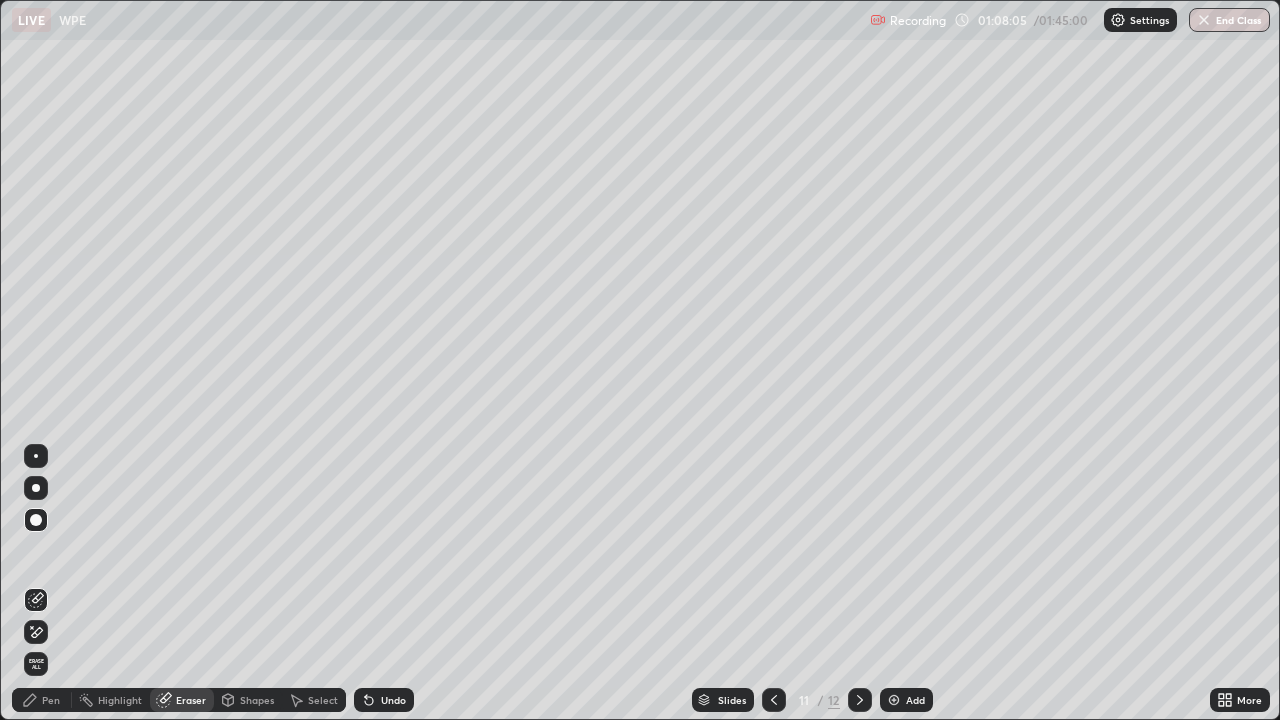 click on "Pen" at bounding box center [51, 700] 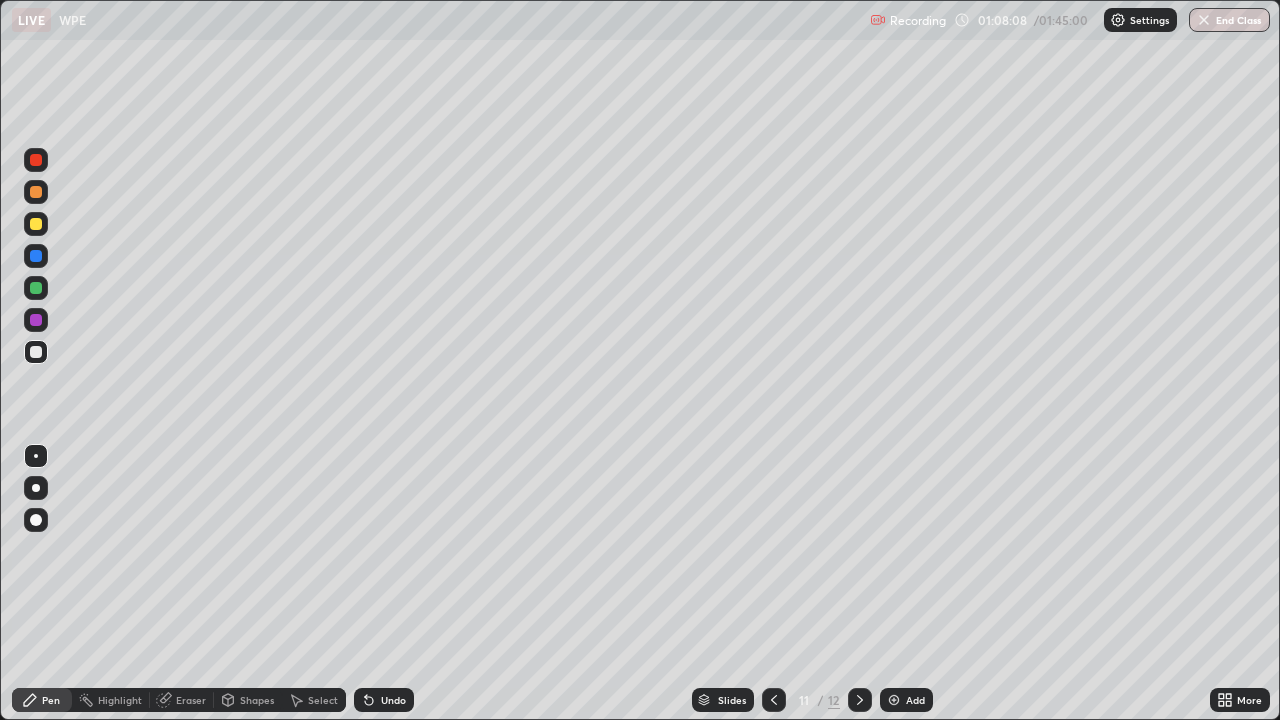 click at bounding box center (36, 352) 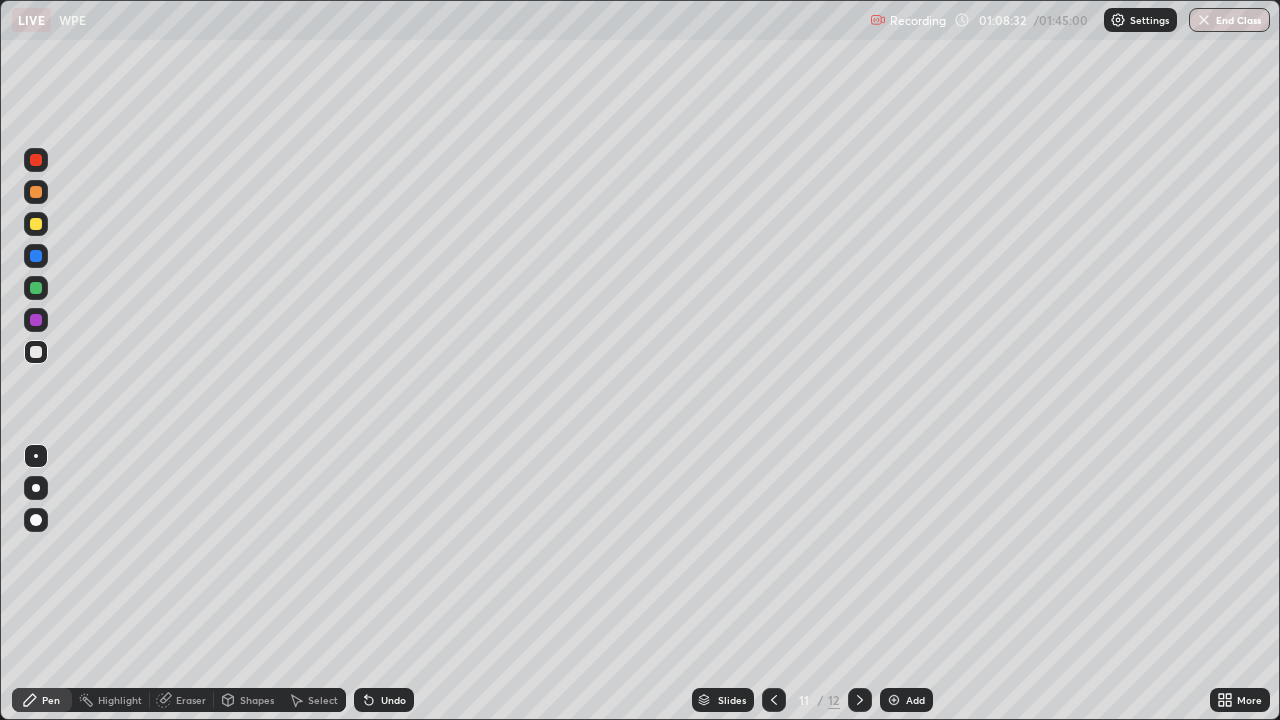 click 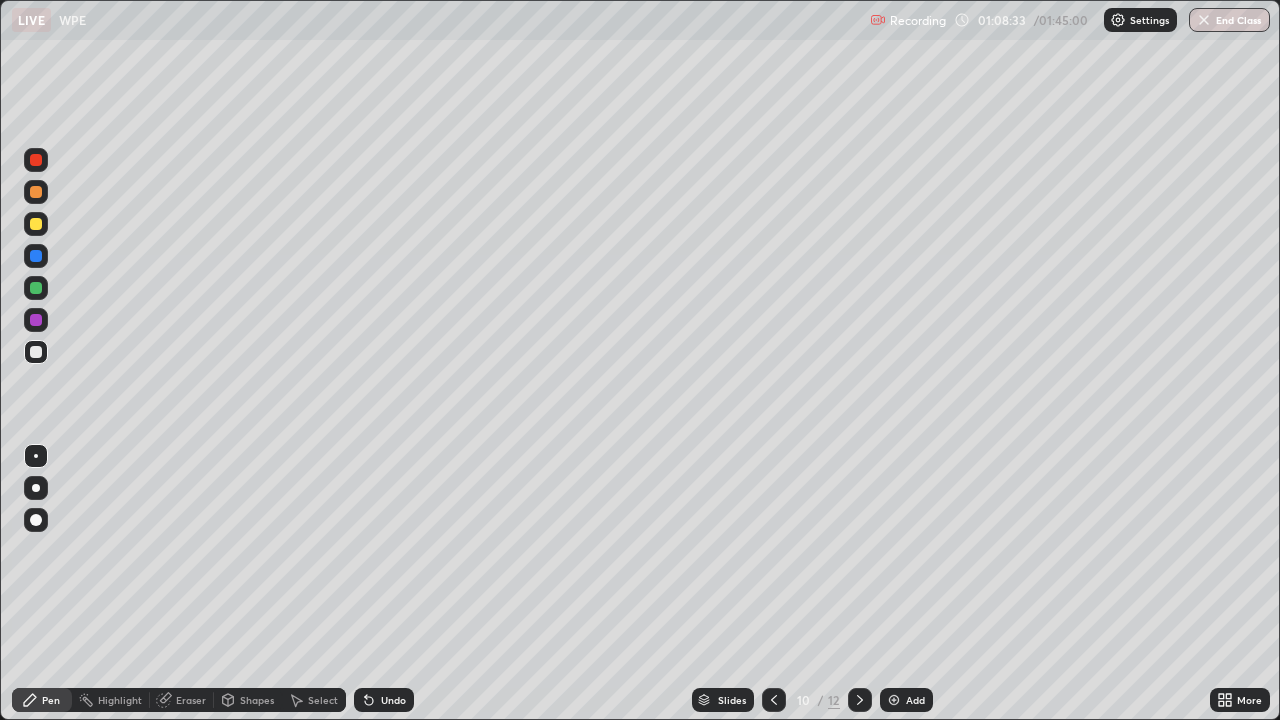 click 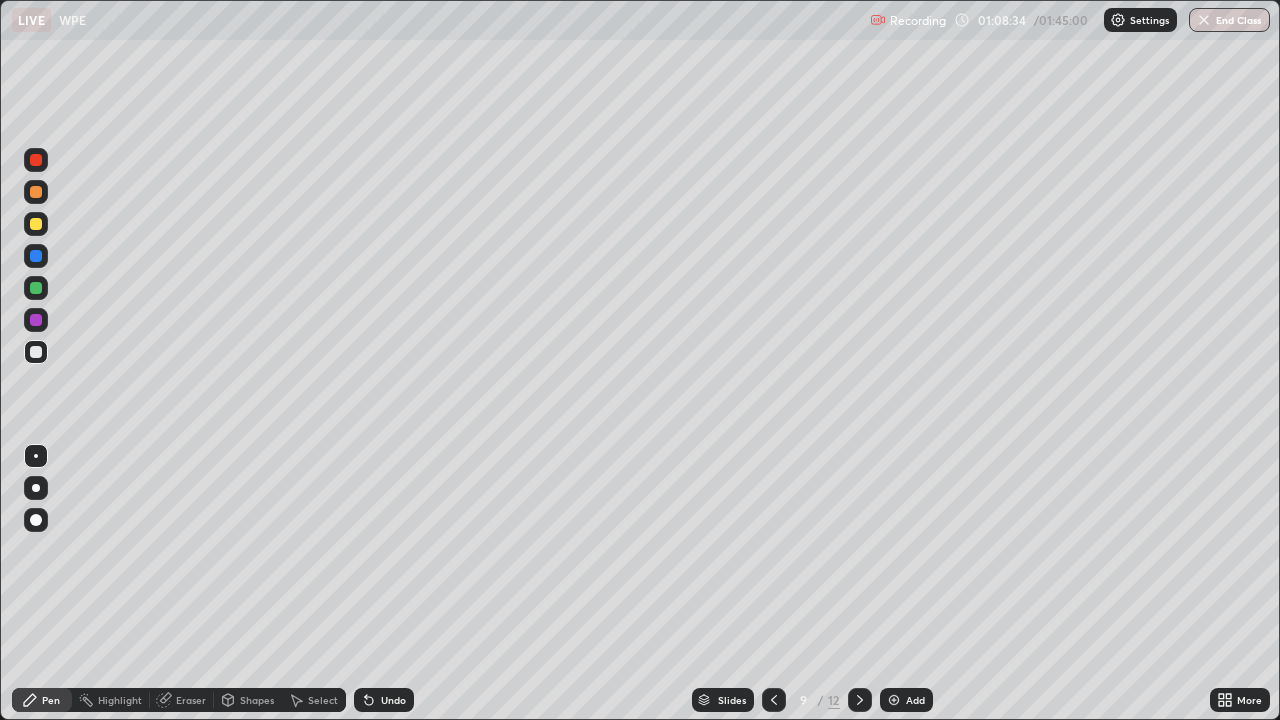 click 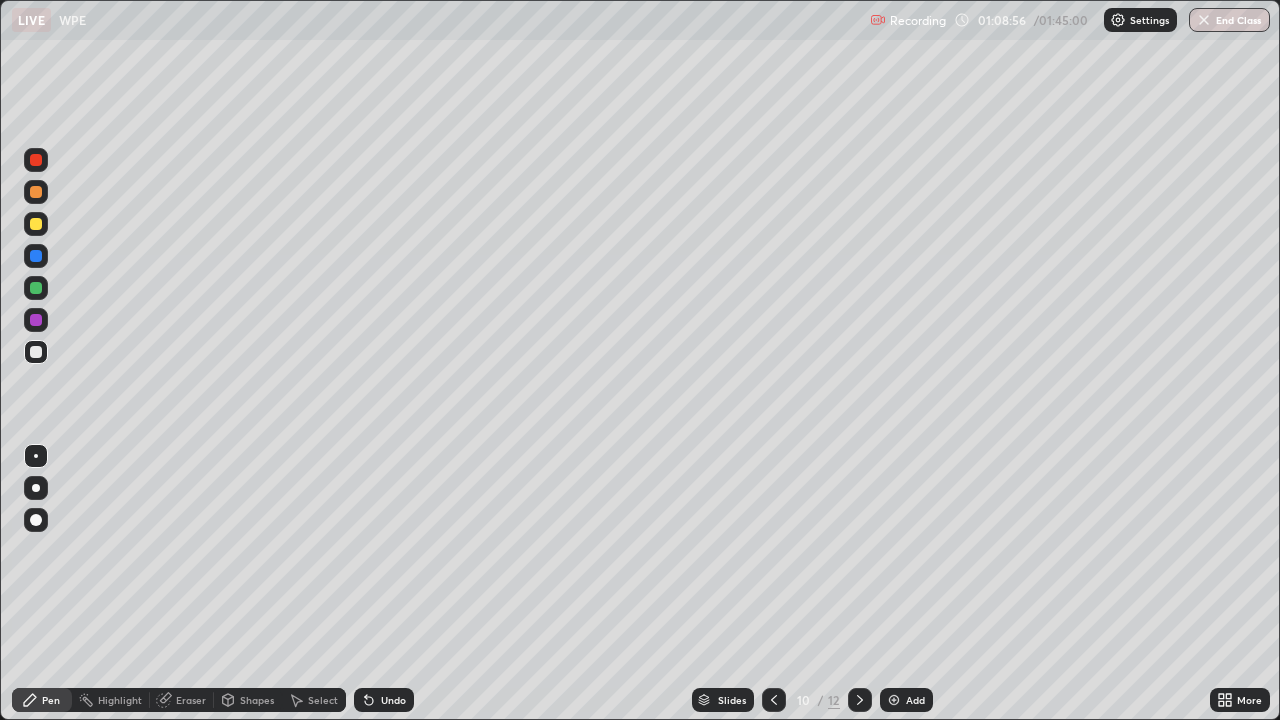 click 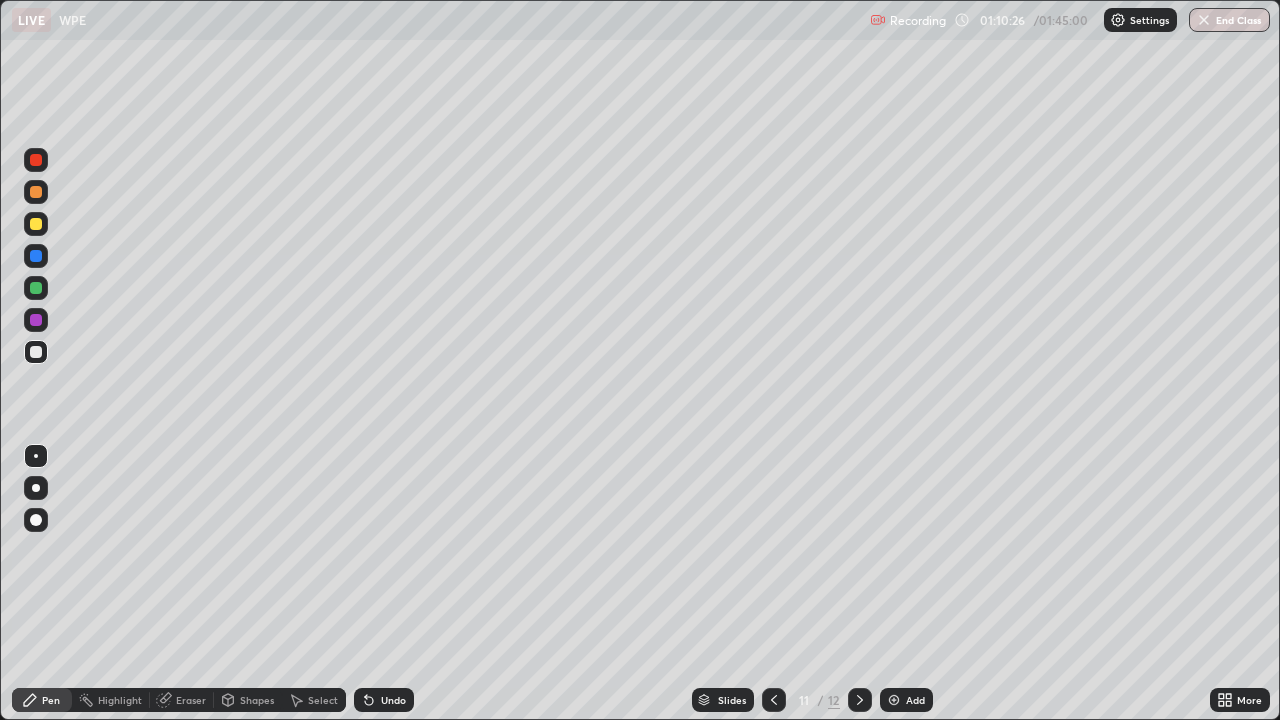 click 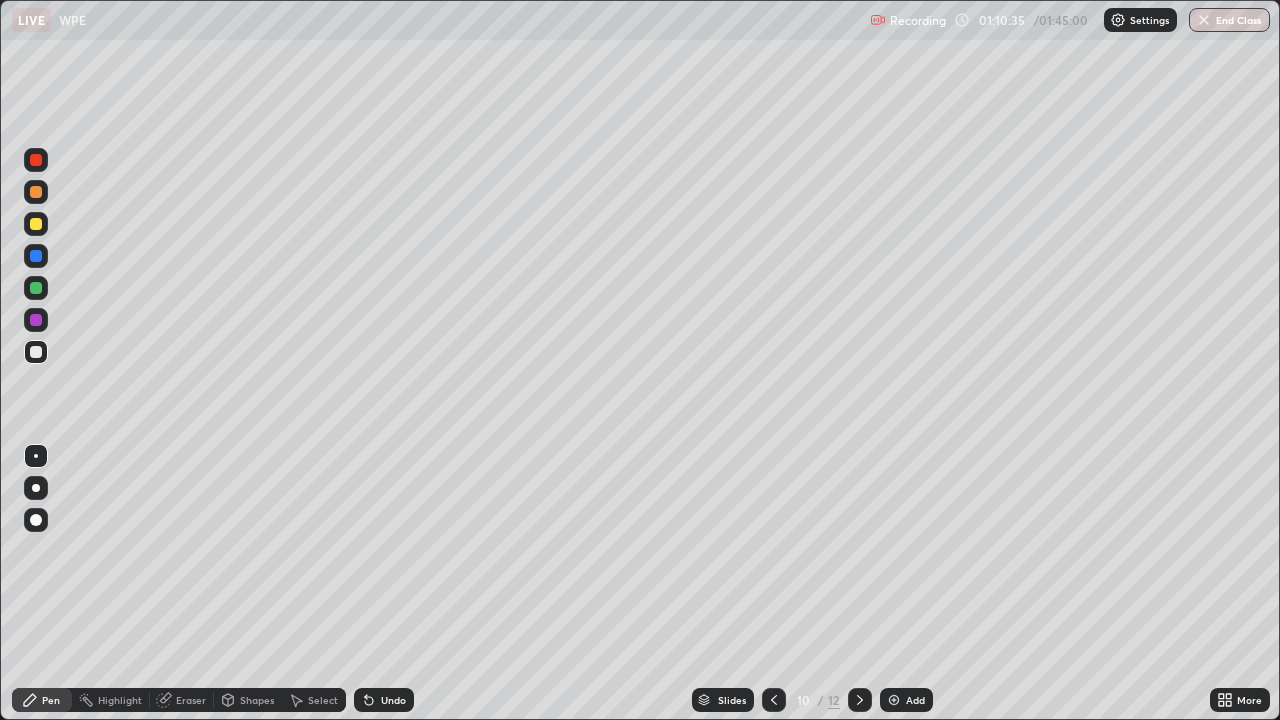 click 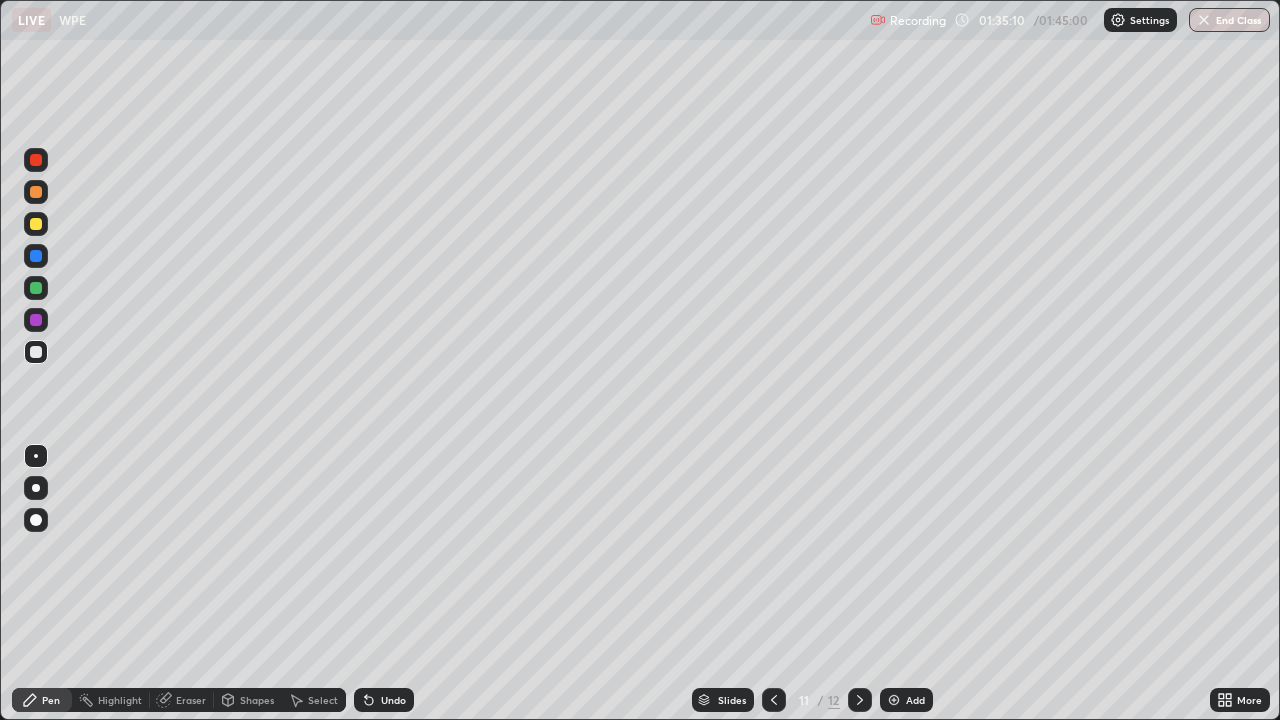 click at bounding box center (894, 700) 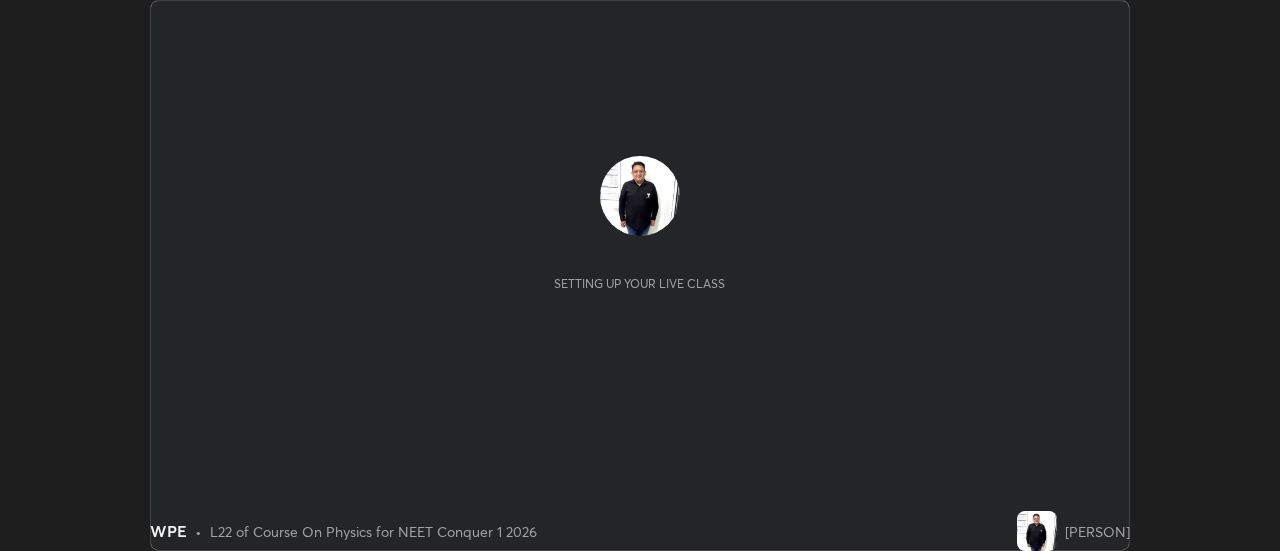 scroll, scrollTop: 0, scrollLeft: 0, axis: both 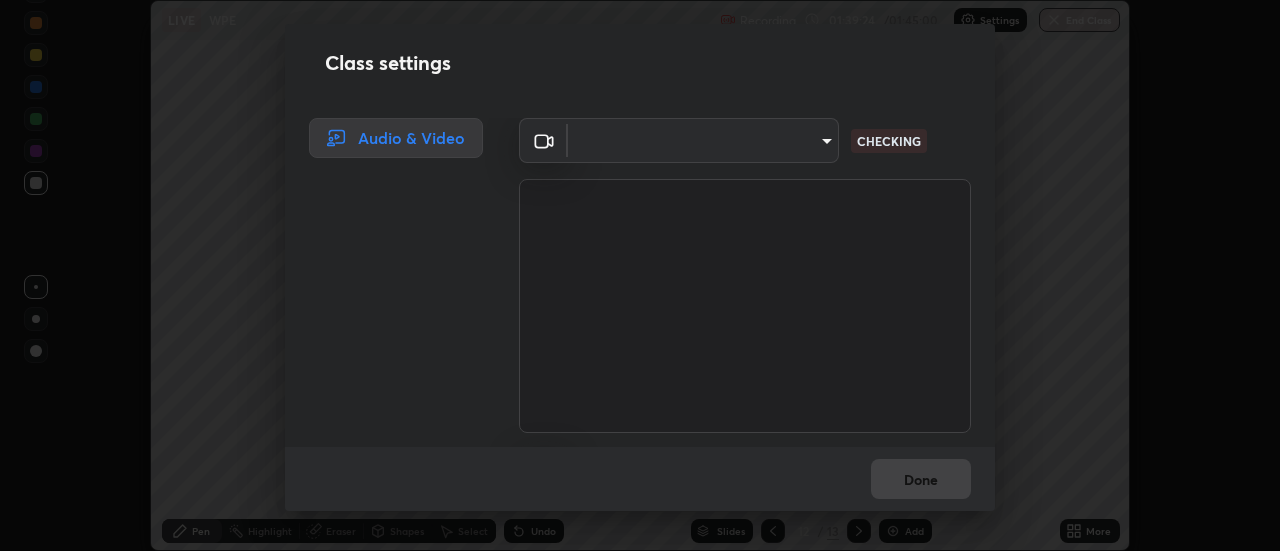 type on "be503e2b9e98457c39b07b3074c89b8039a25085f56711412d6fa7782781f0ec" 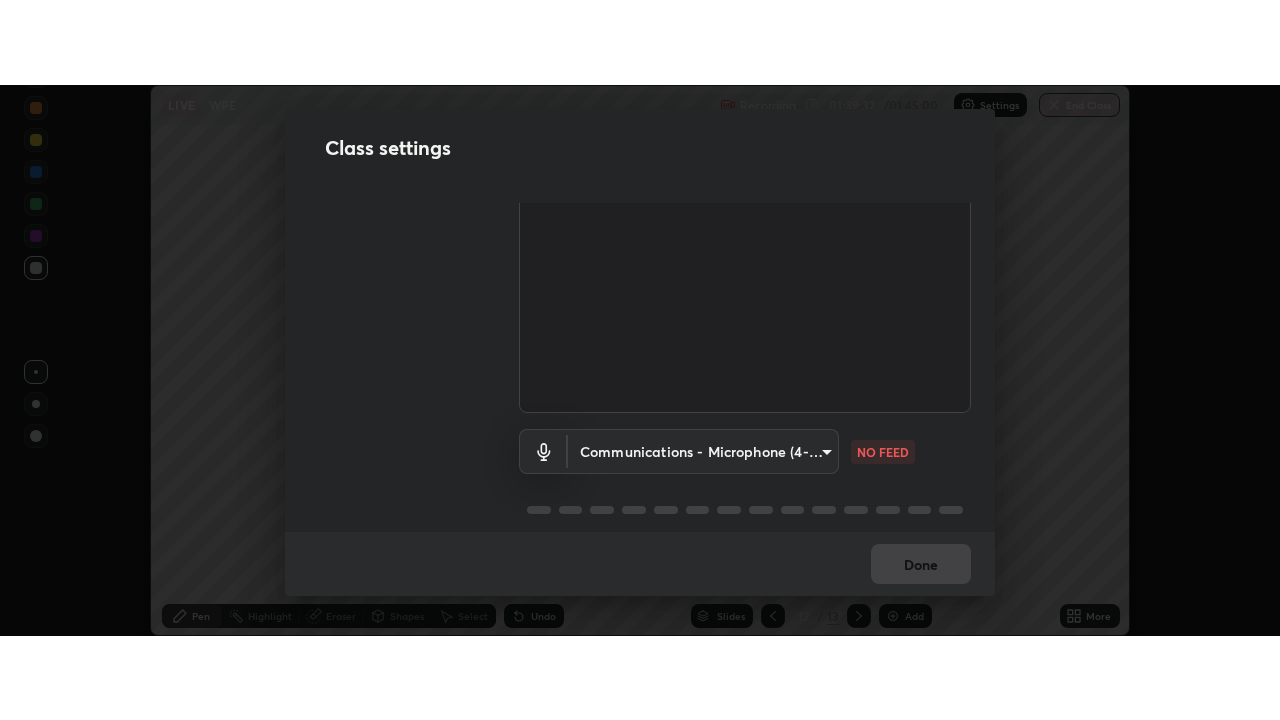 scroll, scrollTop: 125, scrollLeft: 0, axis: vertical 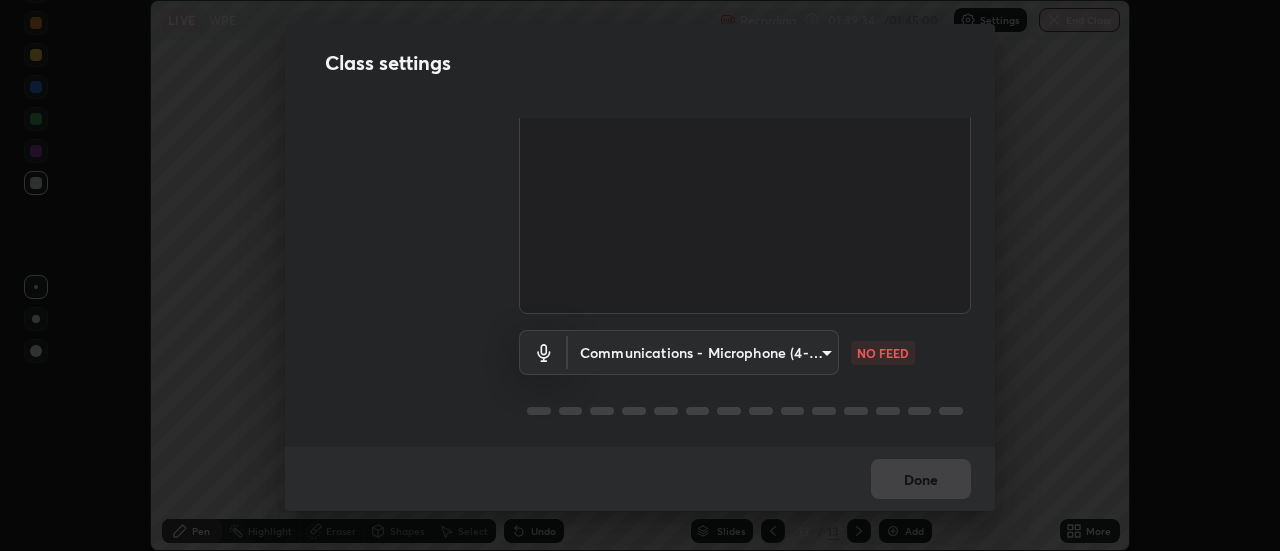 click on "Erase all LIVE WPE Recording 01:39:34 /  01:45:00 Settings End Class Setting up your live class WPE • L22 of Course On Physics for NEET Conquer 1 2026 Krishanmachari Ganeshan Pen Highlight Eraser Shapes Select Undo Slides 12 / 13 Add More No doubts shared Encourage your learners to ask a doubt for better clarity Report an issue Reason for reporting Buffering Chat not working Audio - Video sync issue Educator video quality low ​ Attach an image Report Class settings Audio & Video Cam Link 4K (0fd9:007b) be503e2b9e98457c39b07b3074c89b8039a25085f56711412d6fa7782781f0ec WORKING Communications - Microphone (4- USB Audio Device) (0d8c:0014) communications NO FEED Done" at bounding box center (640, 275) 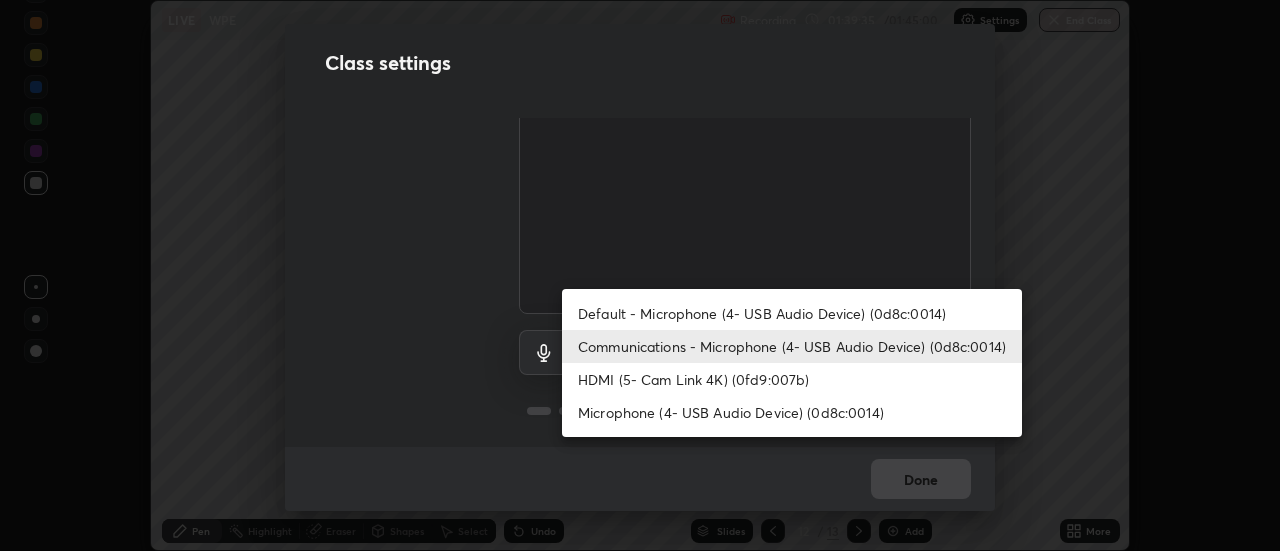click on "Default - Microphone (4- USB Audio Device) (0d8c:0014)" at bounding box center [792, 313] 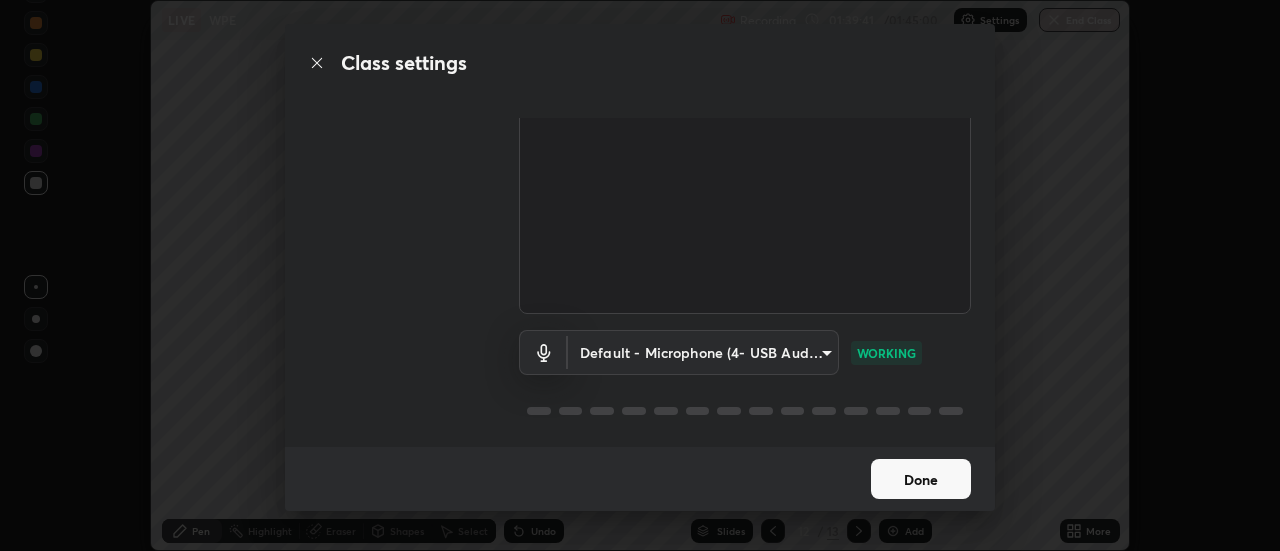 click on "Done" at bounding box center [921, 479] 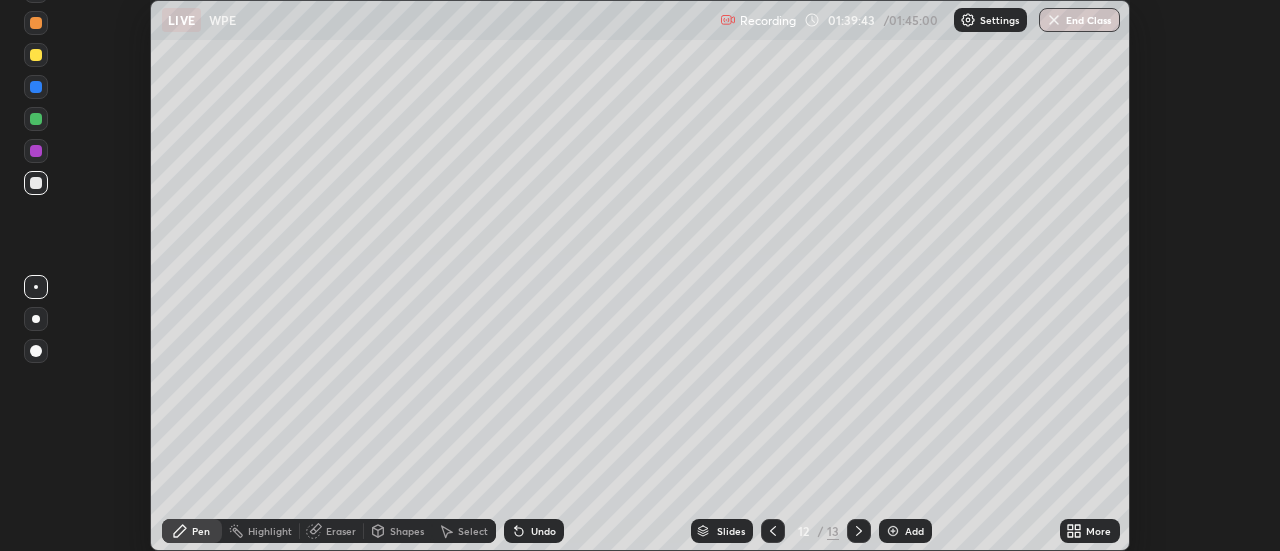 click 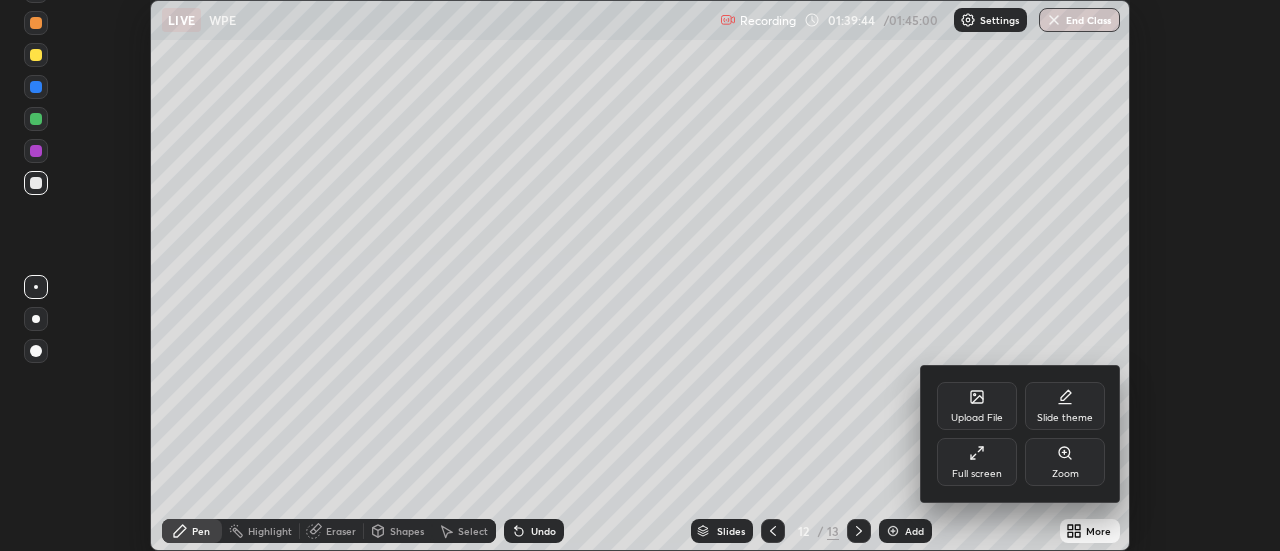 click on "Full screen" at bounding box center (977, 462) 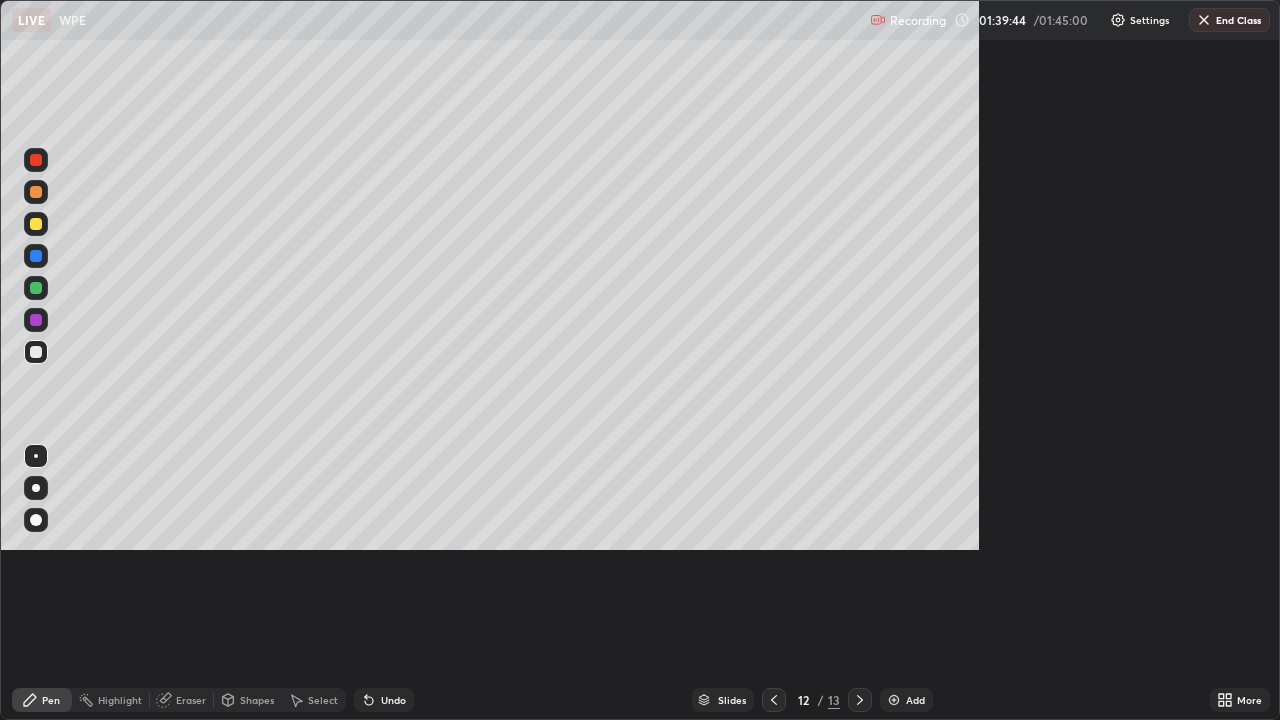scroll, scrollTop: 99280, scrollLeft: 98720, axis: both 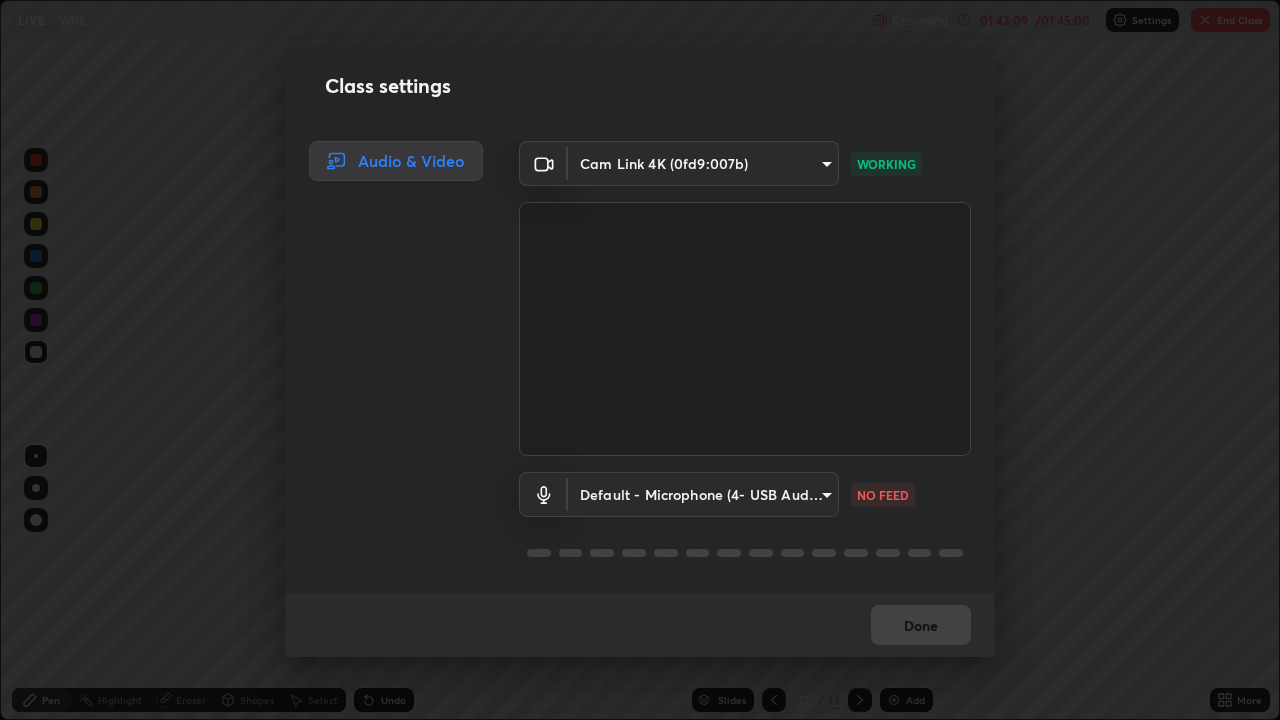 click on "Class settings Audio & Video Cam Link 4K (0fd9:007b) be503e2b9e98457c39b07b3074c89b8039a25085f56711412d6fa7782781f0ec WORKING Default - Microphone (4- USB Audio Device) (0d8c:0014) default NO FEED Done" at bounding box center [640, 360] 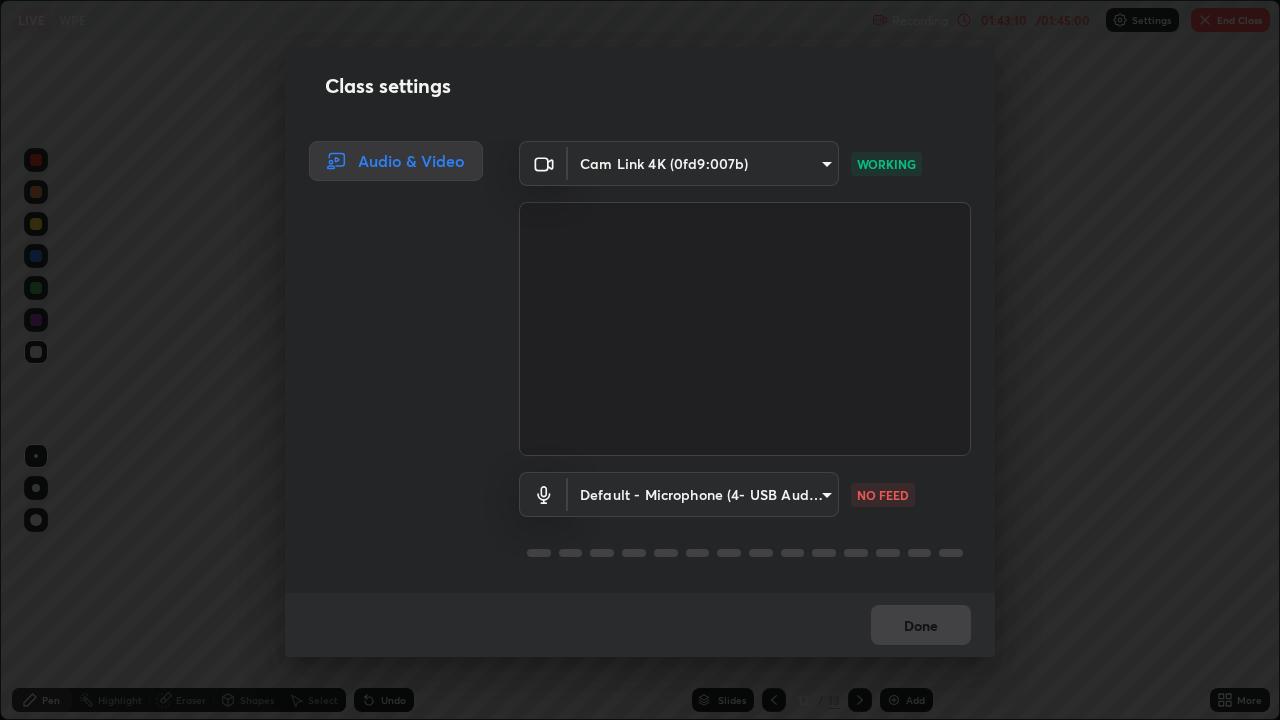 click on "Class settings Audio & Video Cam Link 4K (0fd9:007b) be503e2b9e98457c39b07b3074c89b8039a25085f56711412d6fa7782781f0ec WORKING Default - Microphone (4- USB Audio Device) (0d8c:0014) default NO FEED Done" at bounding box center (640, 360) 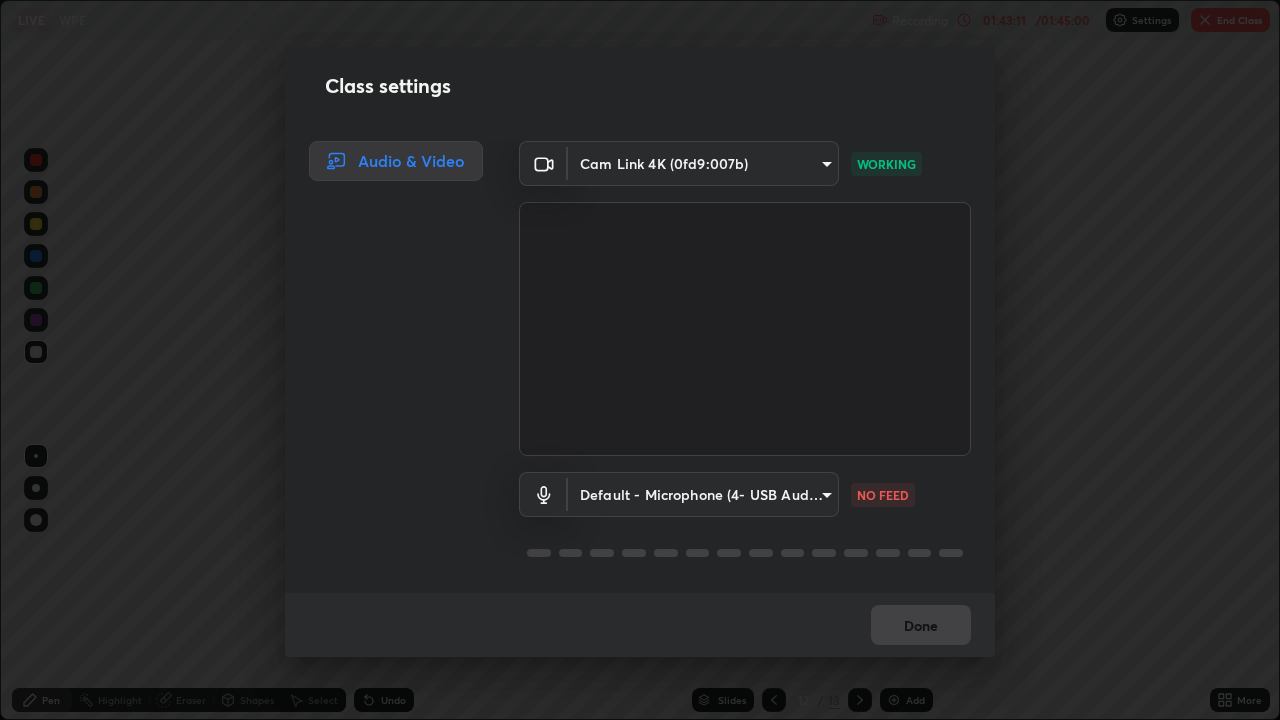 click on "Done" at bounding box center [640, 625] 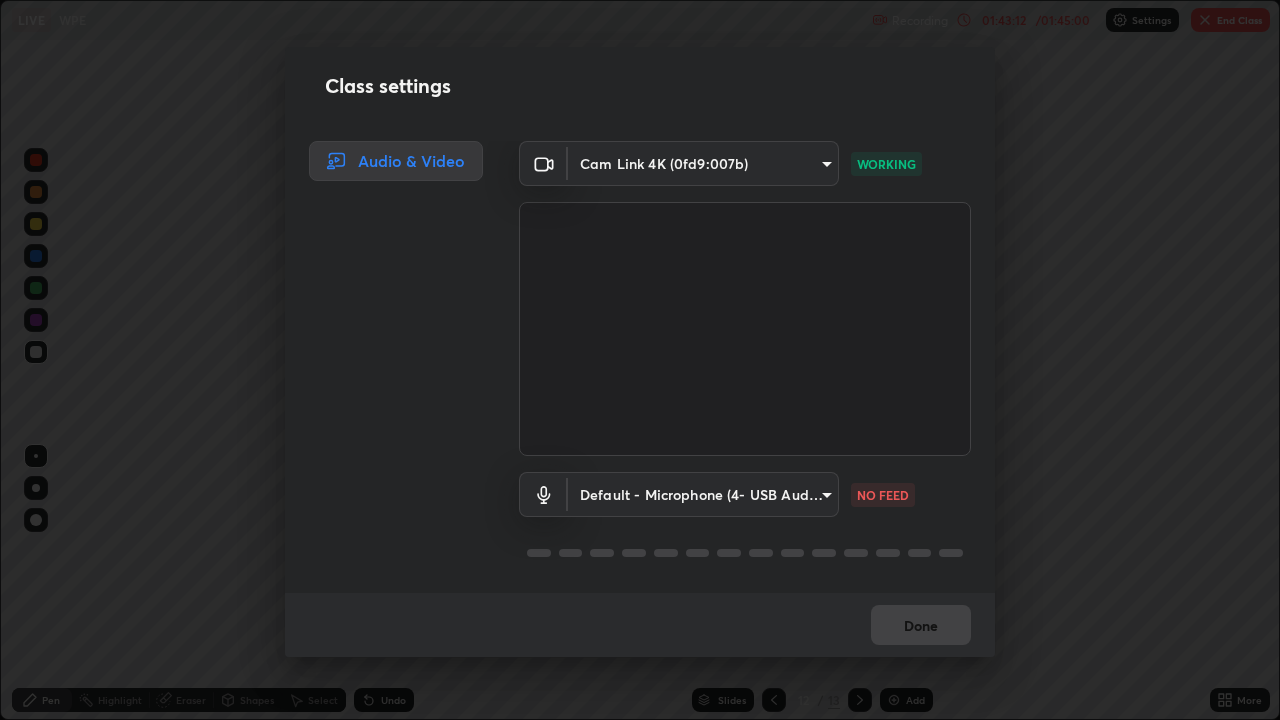 click on "WORKING" at bounding box center (886, 164) 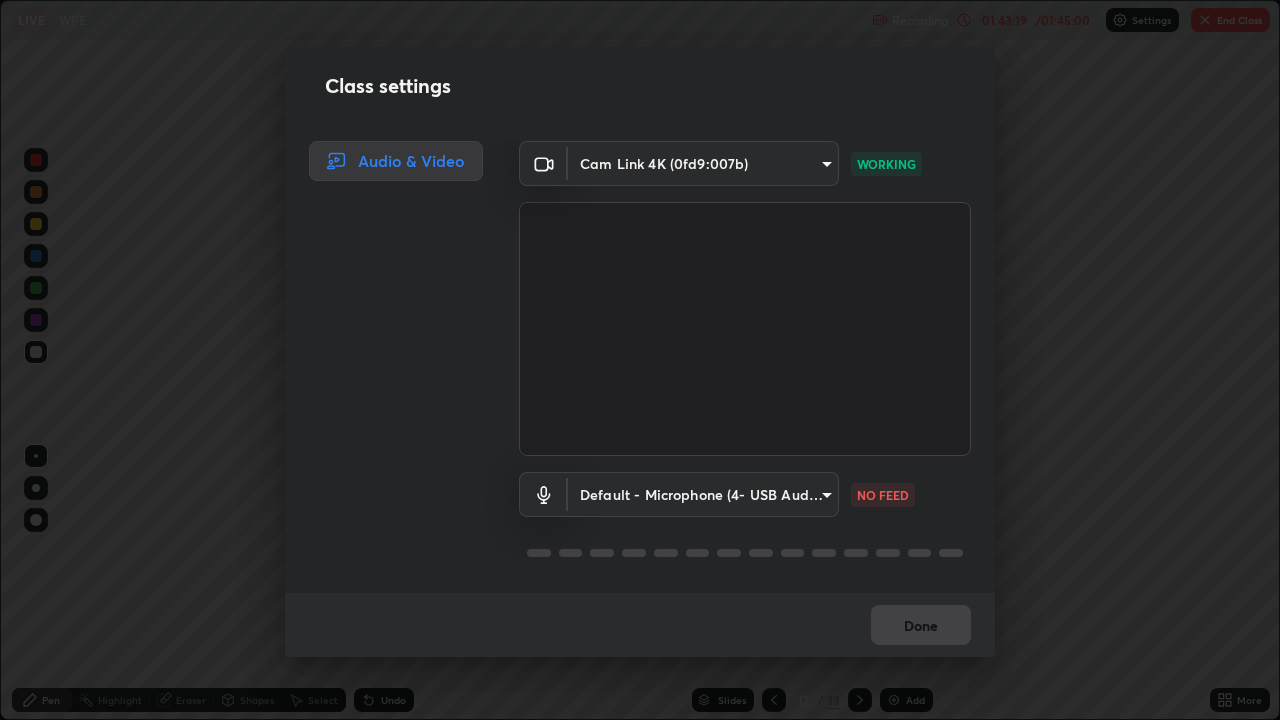 click on "Class settings Audio & Video Cam Link 4K (0fd9:007b) be503e2b9e98457c39b07b3074c89b8039a25085f56711412d6fa7782781f0ec WORKING Default - Microphone (4- USB Audio Device) (0d8c:0014) default NO FEED Done" at bounding box center [640, 360] 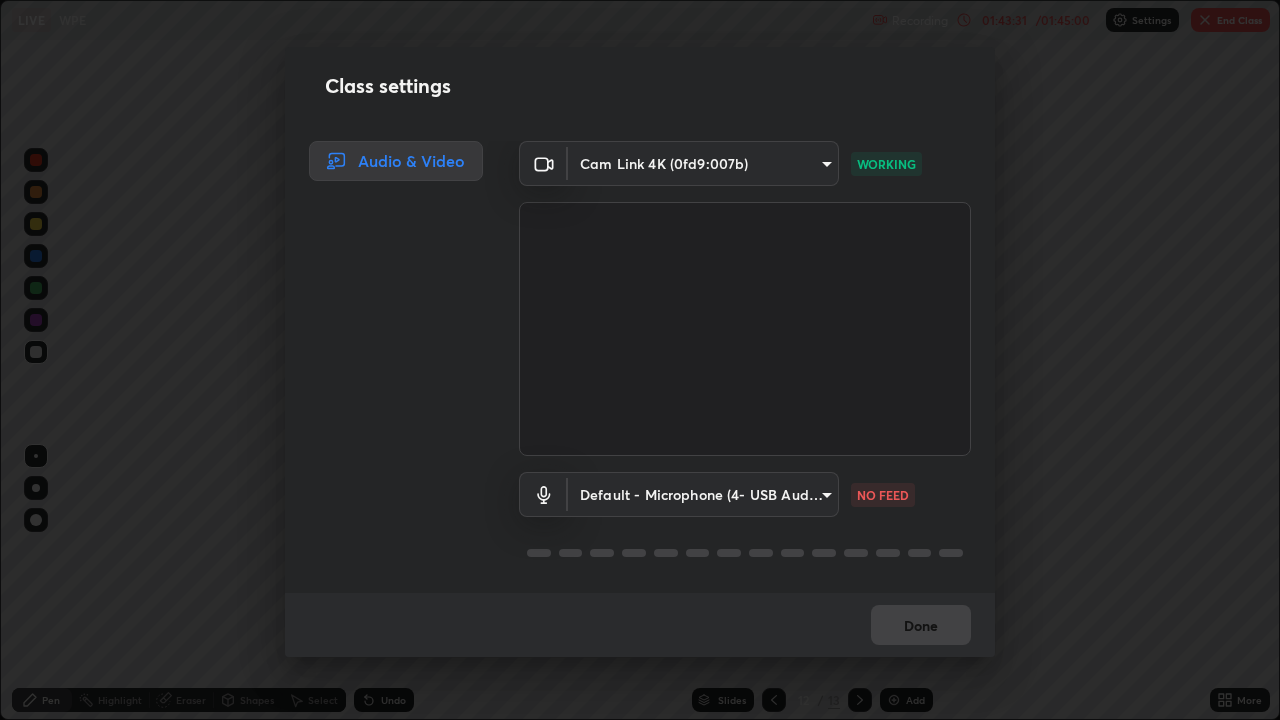 click on "Cam Link 4K (0fd9:007b) be503e2b9e98457c39b07b3074c89b8039a25085f56711412d6fa7782781f0ec WORKING Default - Microphone (4- USB Audio Device) (0d8c:0014) default NO FEED" at bounding box center (745, 367) 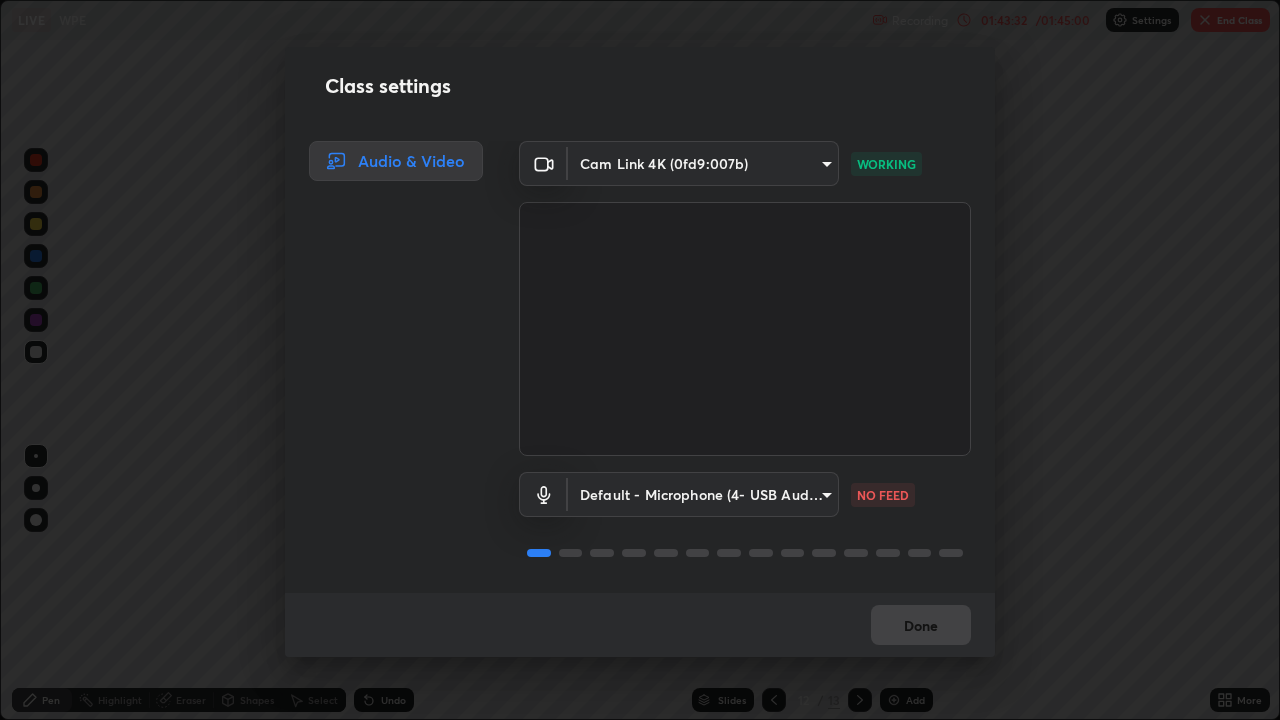 click on "Class settings Audio & Video Cam Link 4K (0fd9:007b) be503e2b9e98457c39b07b3074c89b8039a25085f56711412d6fa7782781f0ec WORKING Default - Microphone (4- USB Audio Device) (0d8c:0014) default NO FEED Done" at bounding box center [640, 360] 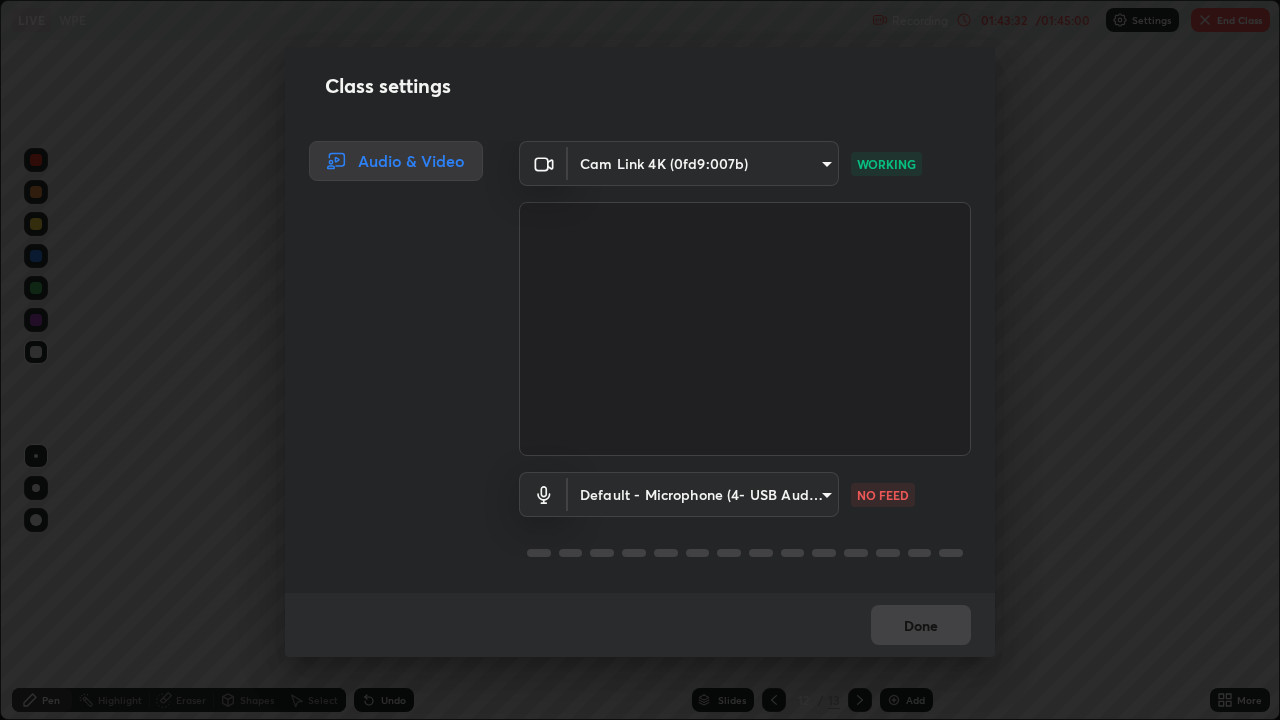 click on "Class settings Audio & Video Cam Link 4K (0fd9:007b) be503e2b9e98457c39b07b3074c89b8039a25085f56711412d6fa7782781f0ec WORKING Default - Microphone (4- USB Audio Device) (0d8c:0014) default NO FEED Done" at bounding box center [640, 360] 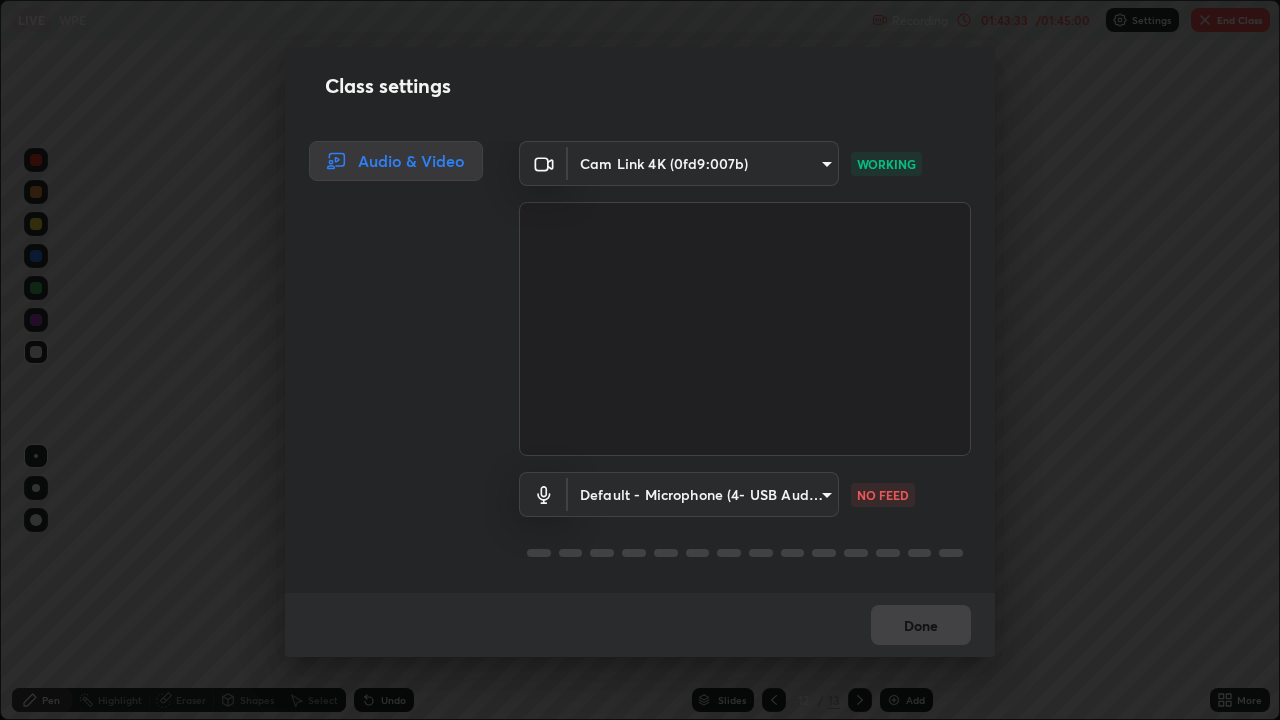 click on "Class settings Audio & Video Cam Link 4K (0fd9:007b) be503e2b9e98457c39b07b3074c89b8039a25085f56711412d6fa7782781f0ec WORKING Default - Microphone (4- USB Audio Device) (0d8c:0014) default NO FEED Done" at bounding box center (640, 360) 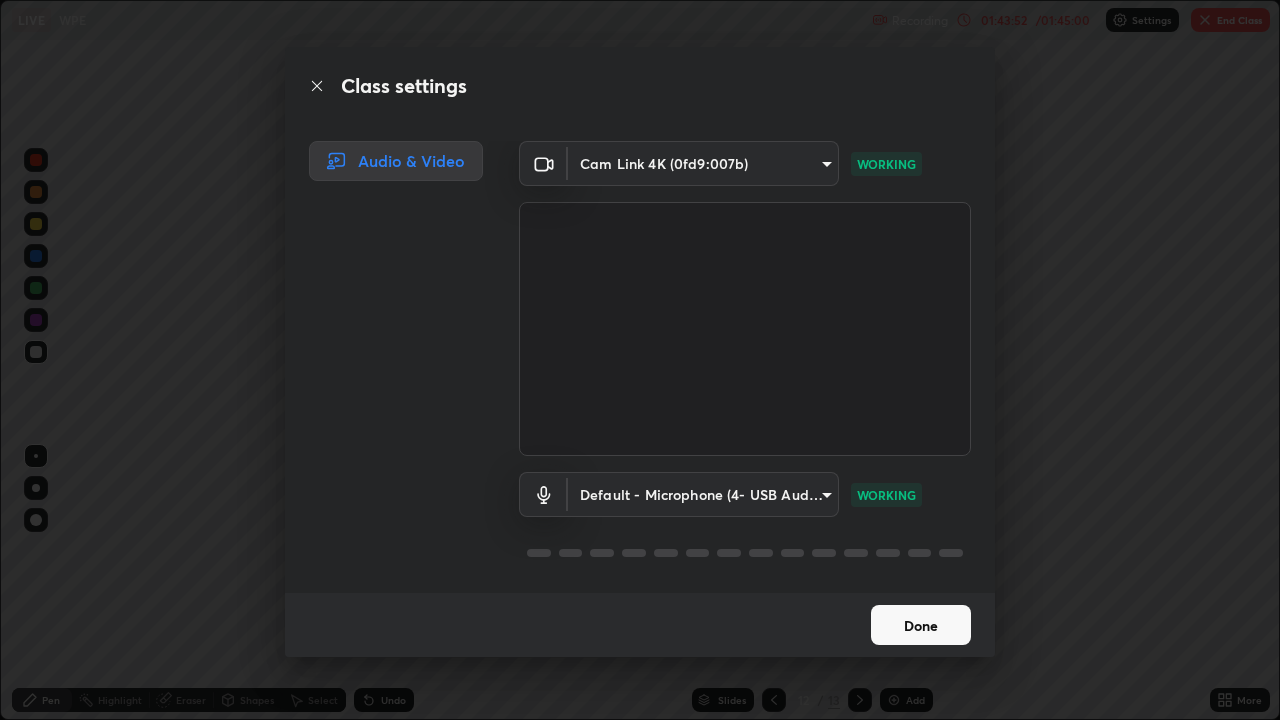 click on "Done" at bounding box center (921, 625) 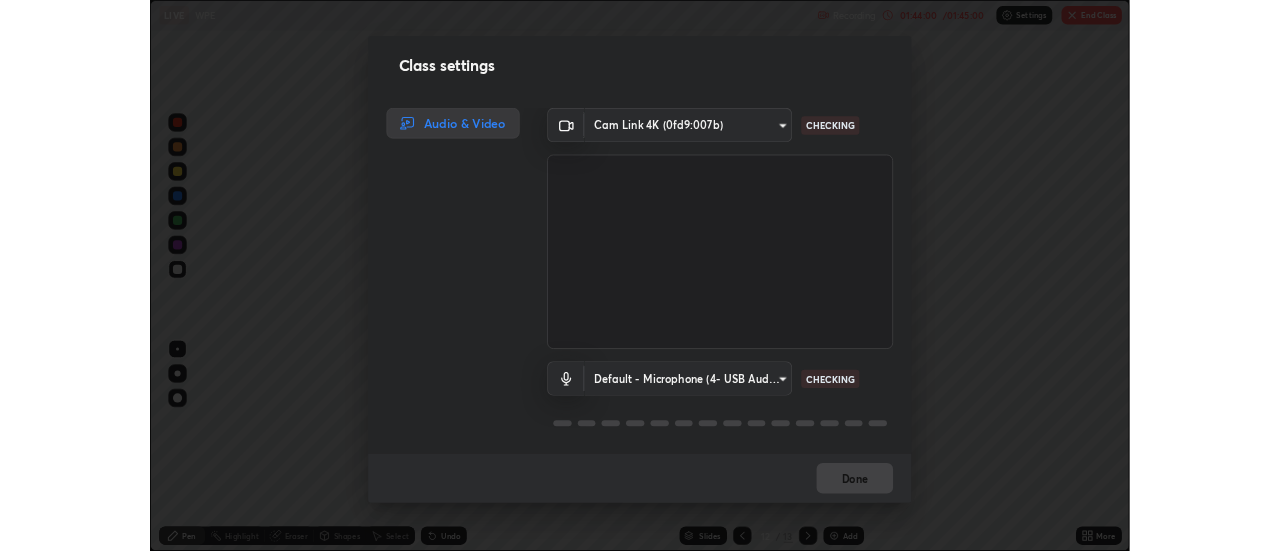 scroll, scrollTop: 2, scrollLeft: 0, axis: vertical 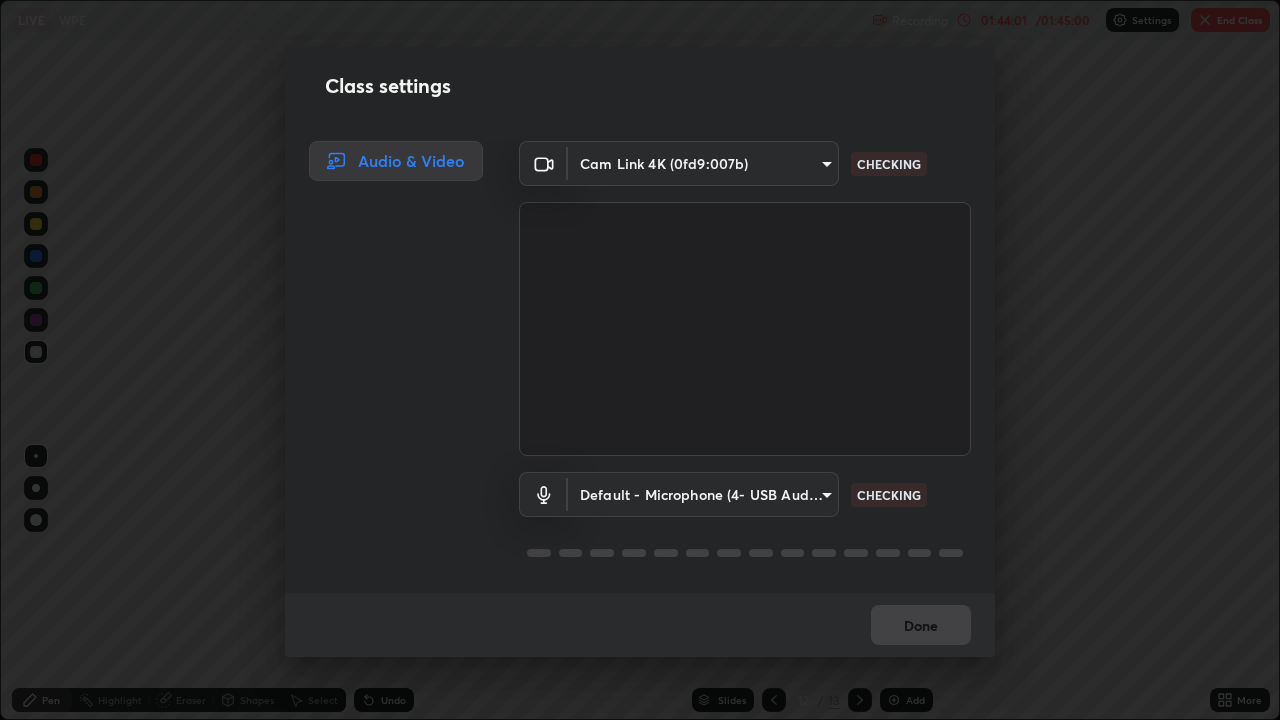 click on "Default - Microphone (4- USB Audio Device) (0d8c:0014) default CHECKING" at bounding box center [745, 522] 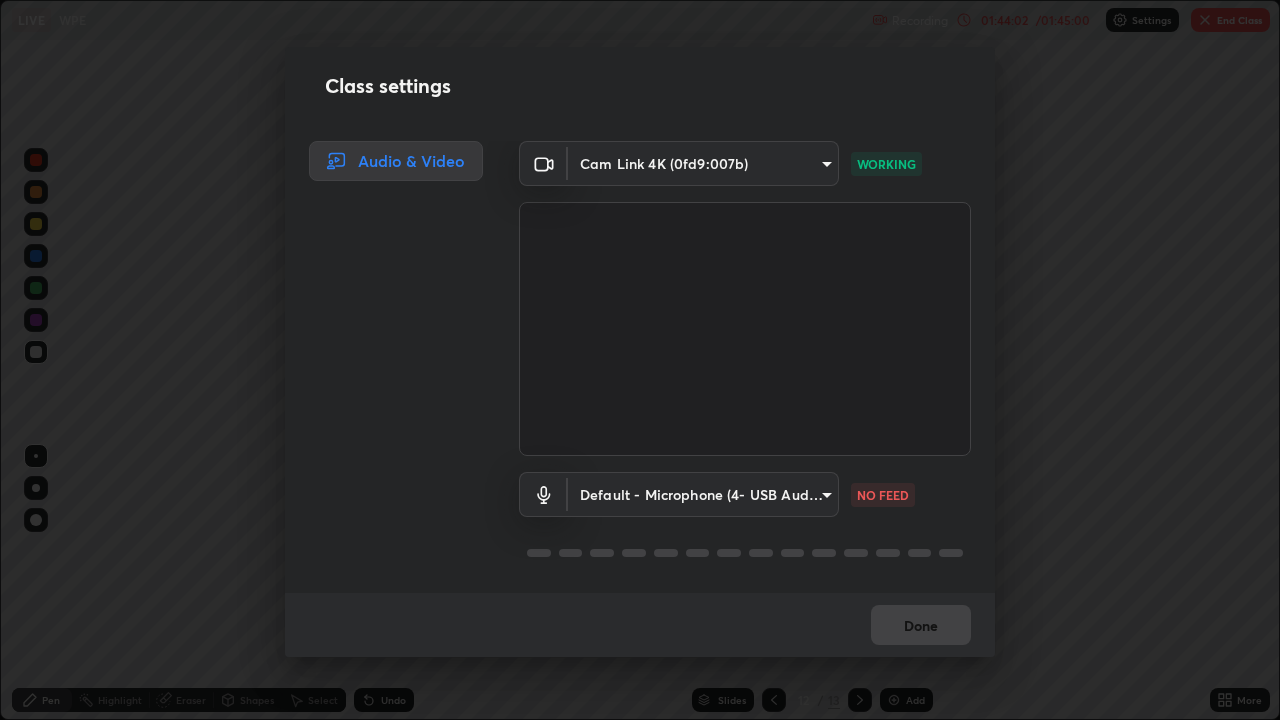 click on "Done" at bounding box center [640, 625] 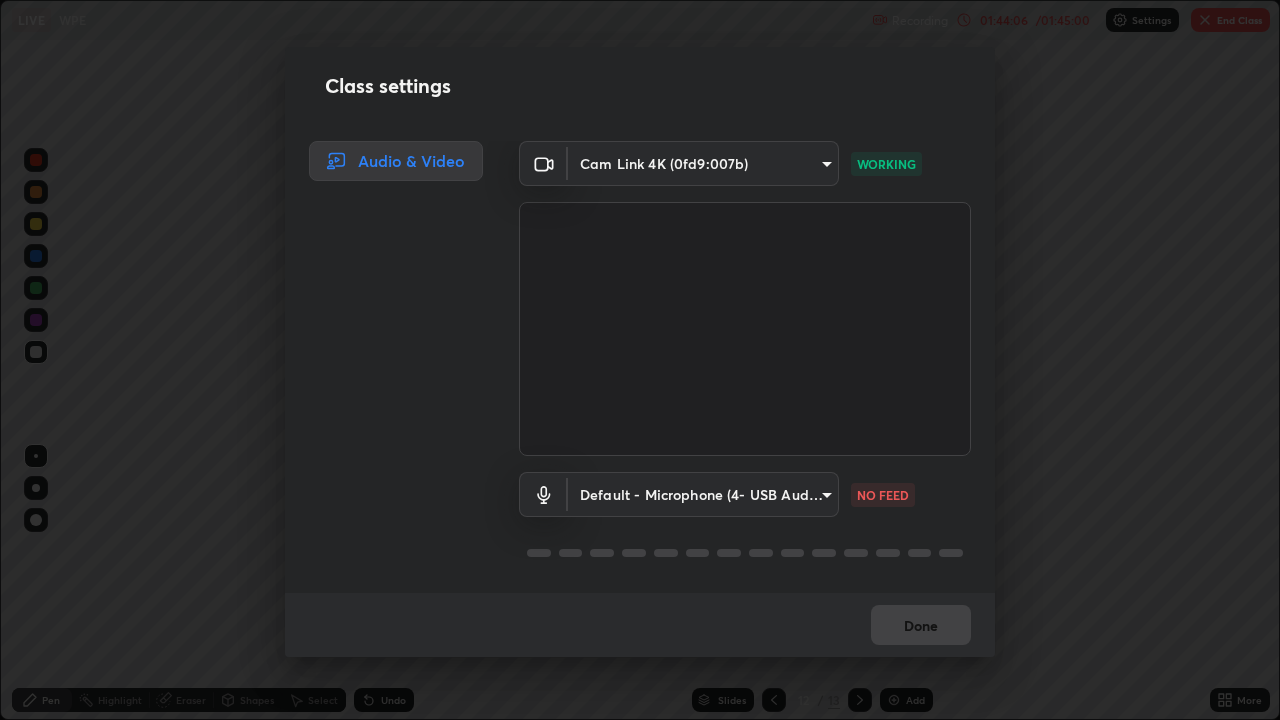 click on "Erase all LIVE WPE Recording 01:44:06 /  01:45:00 Settings End Class Setting up your live class WPE • L22 of Course On Physics for NEET Conquer 1 2026 Krishanmachari Ganeshan Pen Highlight Eraser Shapes Select Undo Slides 12 / 13 Add More No doubts shared Encourage your learners to ask a doubt for better clarity Report an issue Reason for reporting Buffering Chat not working Audio - Video sync issue Educator video quality low ​ Attach an image Report Class settings Audio & Video Cam Link 4K (0fd9:007b) be503e2b9e98457c39b07b3074c89b8039a25085f56711412d6fa7782781f0ec WORKING Default - Microphone (4- USB Audio Device) (0d8c:0014) default NO FEED Done" at bounding box center [640, 360] 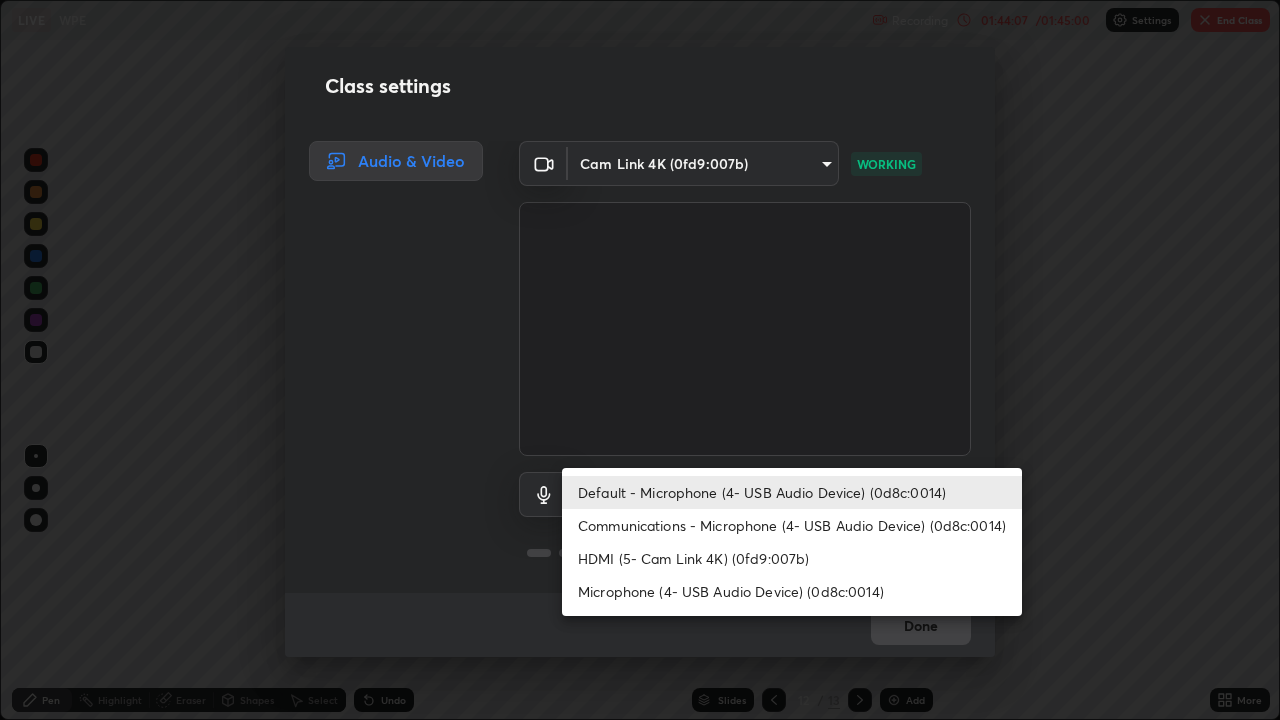 click on "Communications - Microphone (4- USB Audio Device) (0d8c:0014)" at bounding box center [792, 525] 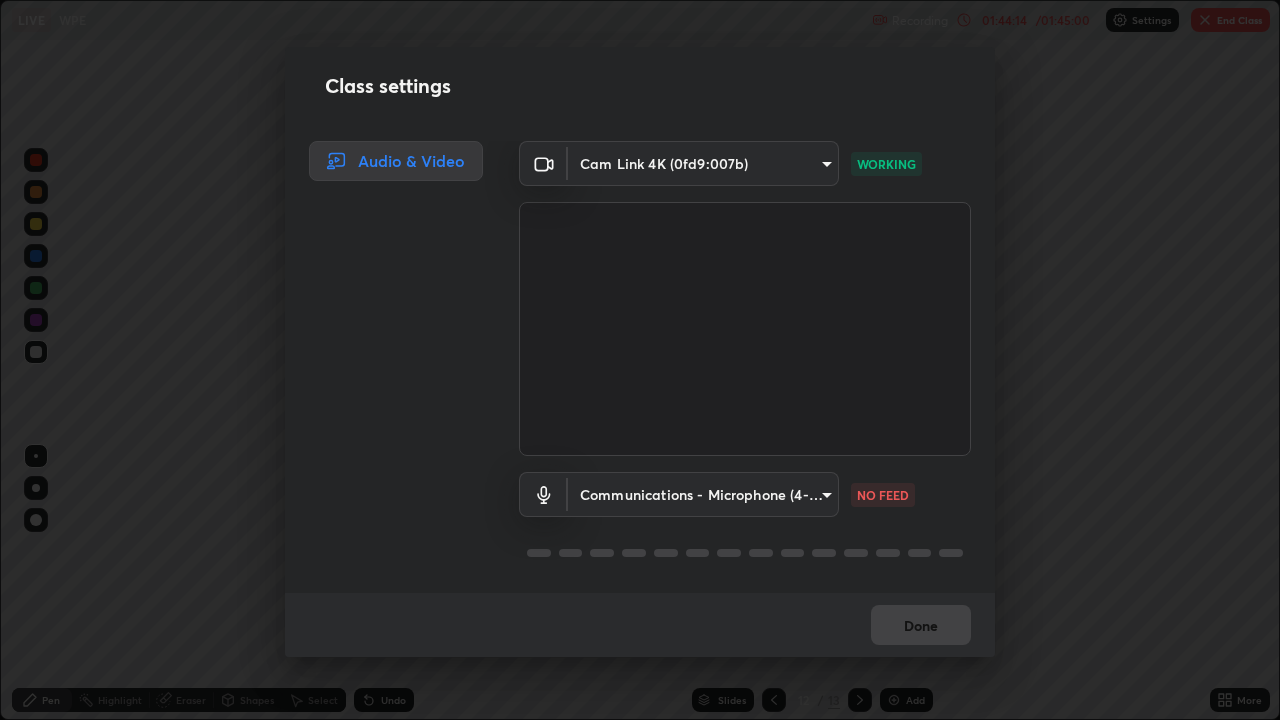 click on "Erase all LIVE WPE Recording 01:44:14 /  01:45:00 Settings End Class Setting up your live class WPE • L22 of Course On Physics for NEET Conquer 1 2026 Krishanmachari Ganeshan Pen Highlight Eraser Shapes Select Undo Slides 12 / 13 Add More No doubts shared Encourage your learners to ask a doubt for better clarity Report an issue Reason for reporting Buffering Chat not working Audio - Video sync issue Educator video quality low ​ Attach an image Report Class settings Audio & Video Cam Link 4K (0fd9:007b) be503e2b9e98457c39b07b3074c89b8039a25085f56711412d6fa7782781f0ec WORKING Communications - Microphone (4- USB Audio Device) (0d8c:0014) communications NO FEED Done" at bounding box center [640, 360] 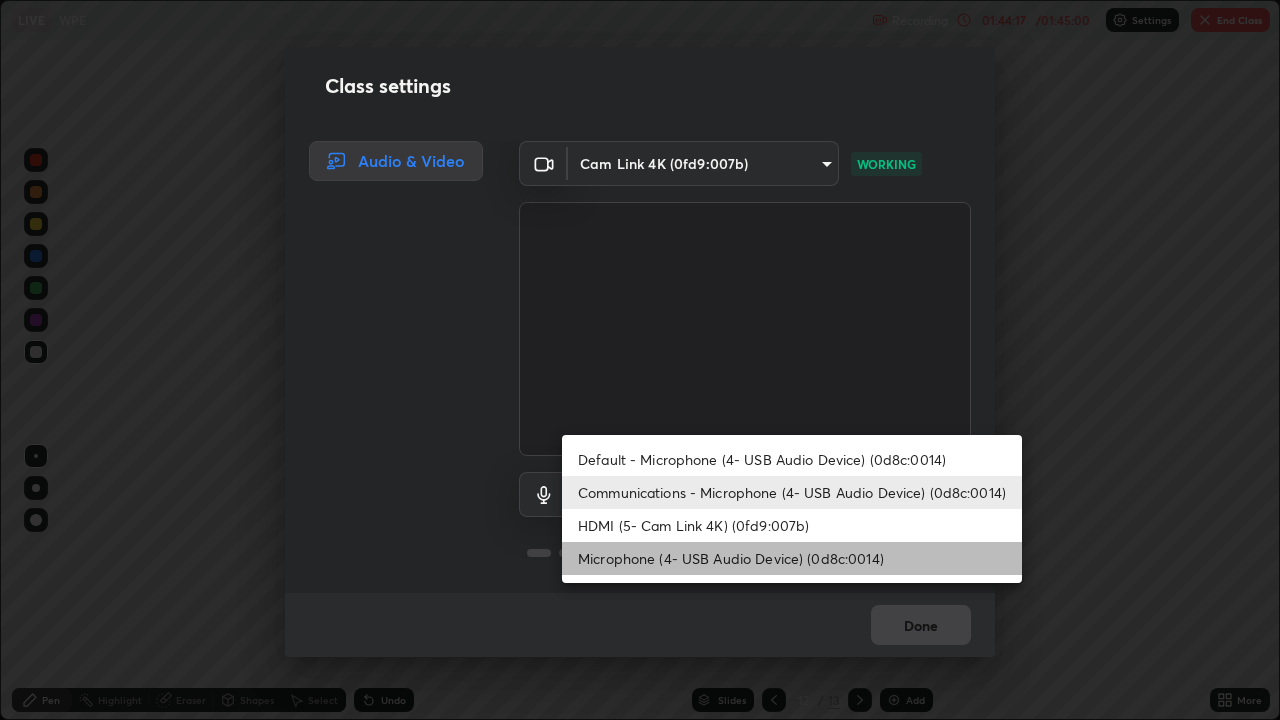 click on "Microphone (4- USB Audio Device) (0d8c:0014)" at bounding box center [792, 558] 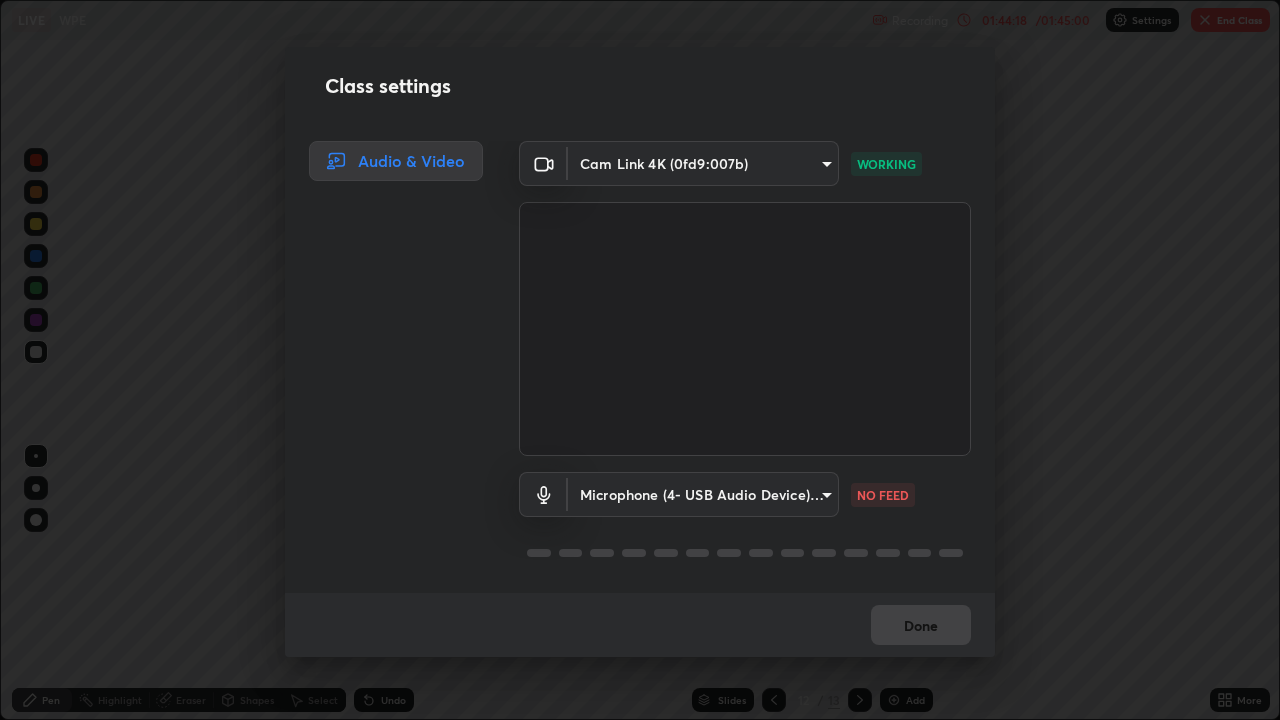 click on "Class settings Audio & Video Cam Link 4K (0fd9:007b) be503e2b9e98457c39b07b3074c89b8039a25085f56711412d6fa7782781f0ec WORKING Microphone (4- USB Audio Device) (0d8c:0014) 0b8f52e704ab2bea10ad4662a69abe71965ac4ebd2b92a02f5d3f2fbd56962a8 NO FEED Done" at bounding box center [640, 360] 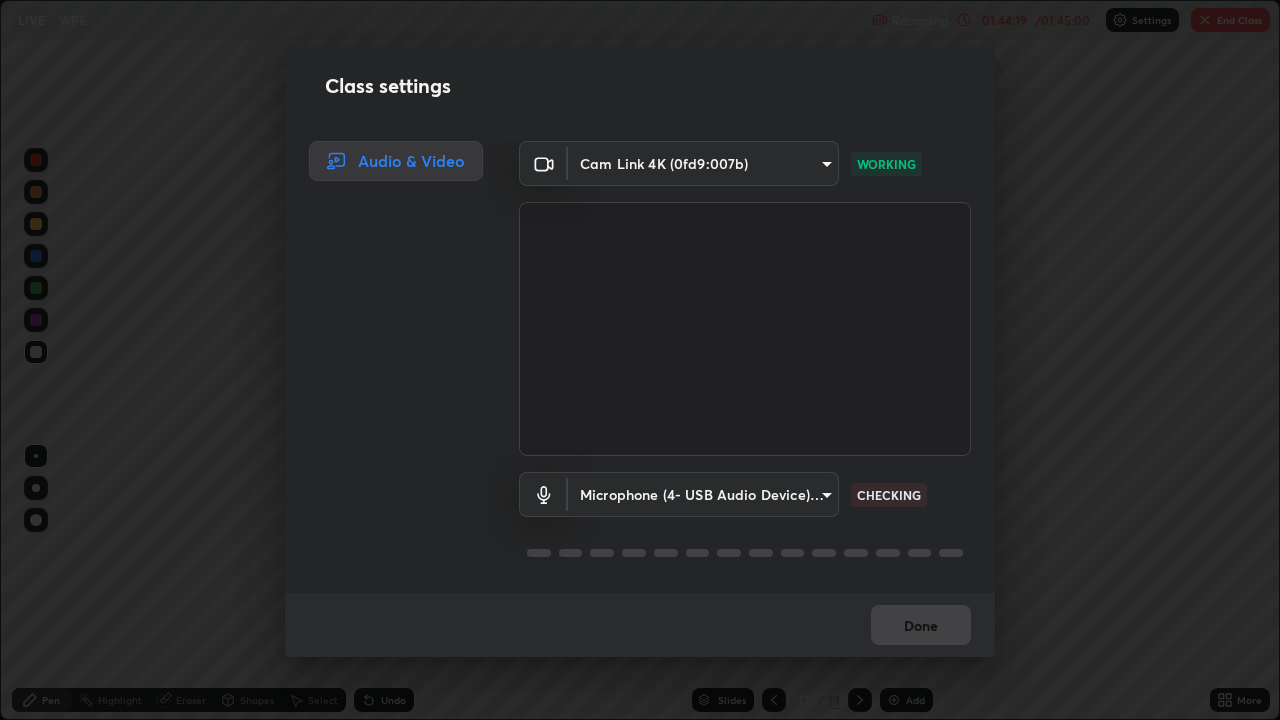 click on "Class settings Audio & Video Cam Link 4K (0fd9:007b) be503e2b9e98457c39b07b3074c89b8039a25085f56711412d6fa7782781f0ec WORKING Microphone (4- USB Audio Device) (0d8c:0014) 0b8f52e704ab2bea10ad4662a69abe71965ac4ebd2b92a02f5d3f2fbd56962a8 CHECKING Done" at bounding box center [640, 360] 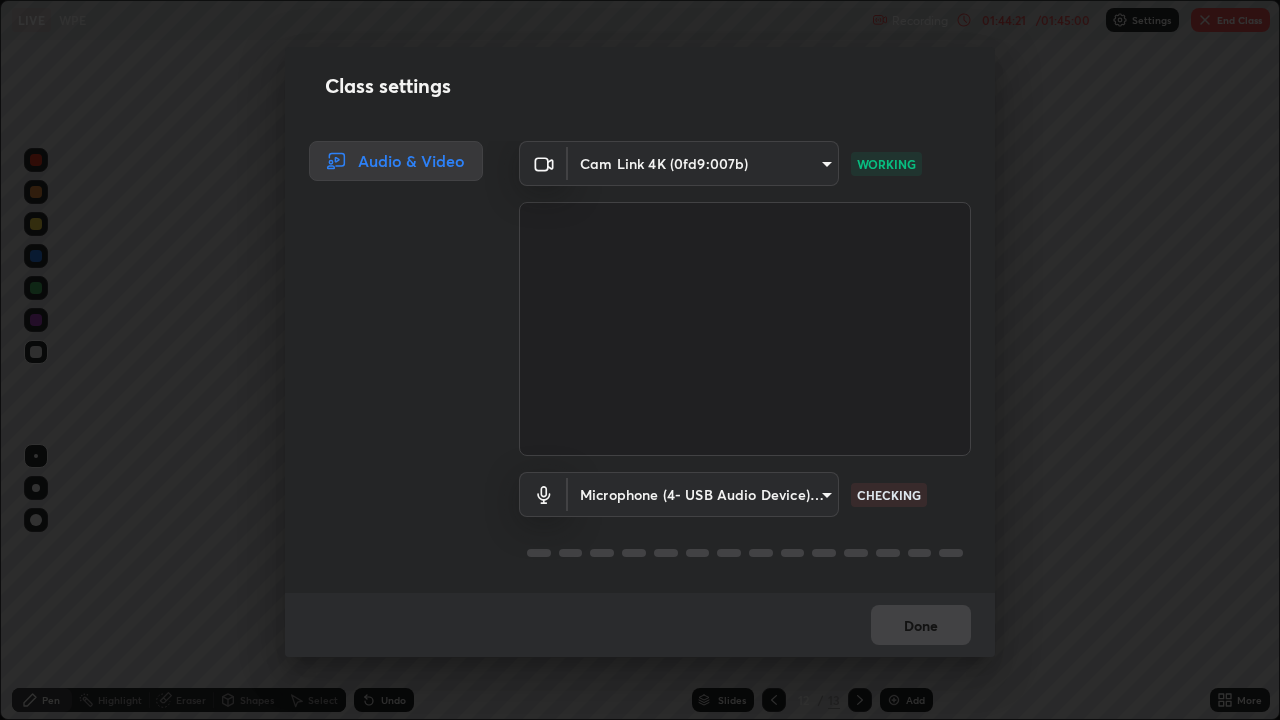 click on "Class settings Audio & Video Cam Link 4K (0fd9:007b) be503e2b9e98457c39b07b3074c89b8039a25085f56711412d6fa7782781f0ec WORKING Microphone (4- USB Audio Device) (0d8c:0014) 0b8f52e704ab2bea10ad4662a69abe71965ac4ebd2b92a02f5d3f2fbd56962a8 CHECKING Done" at bounding box center (640, 360) 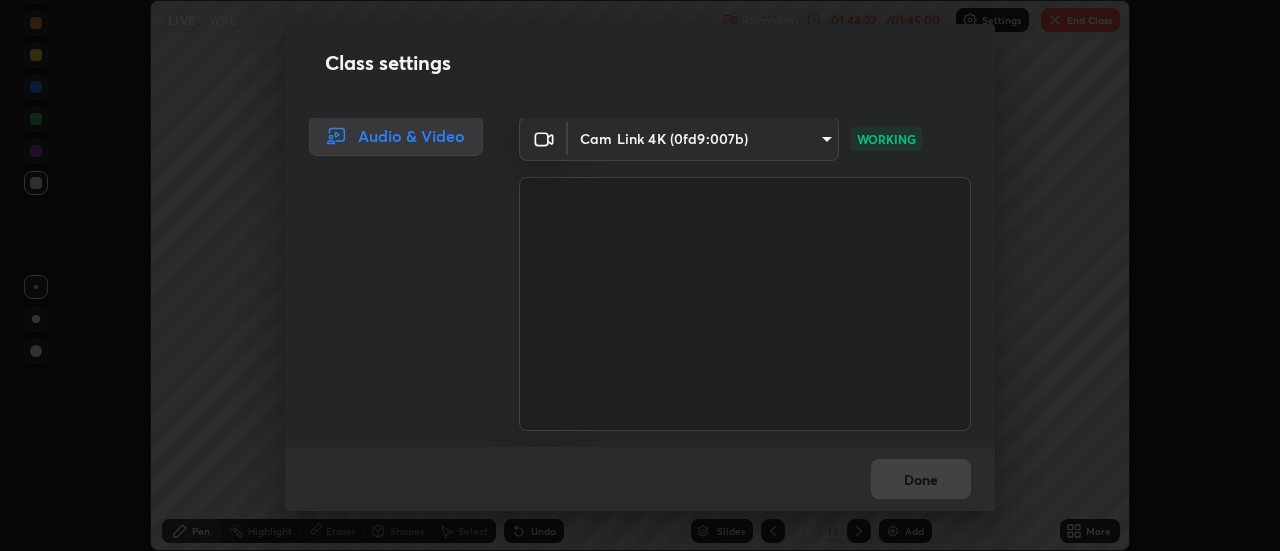 scroll, scrollTop: 551, scrollLeft: 1280, axis: both 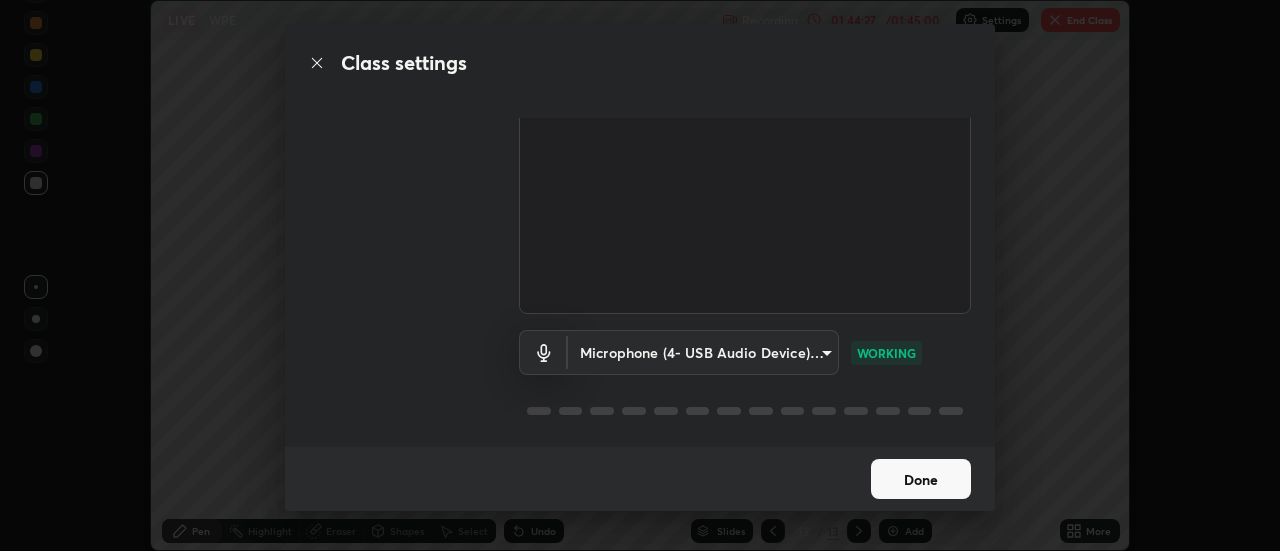 click on "Done" at bounding box center (921, 479) 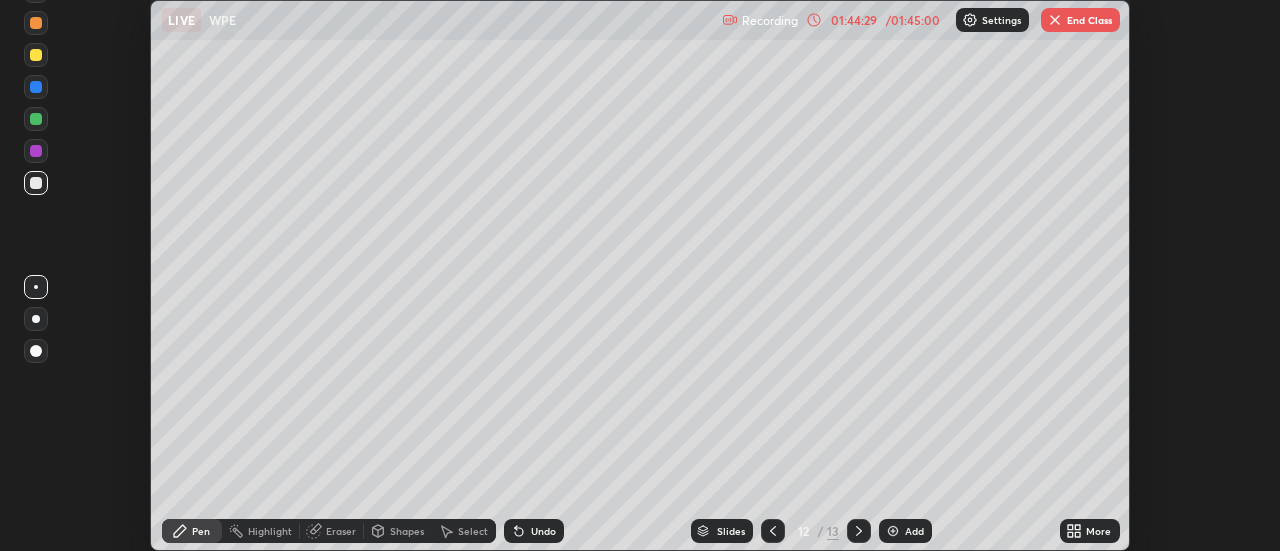 click on "End Class" at bounding box center [1080, 20] 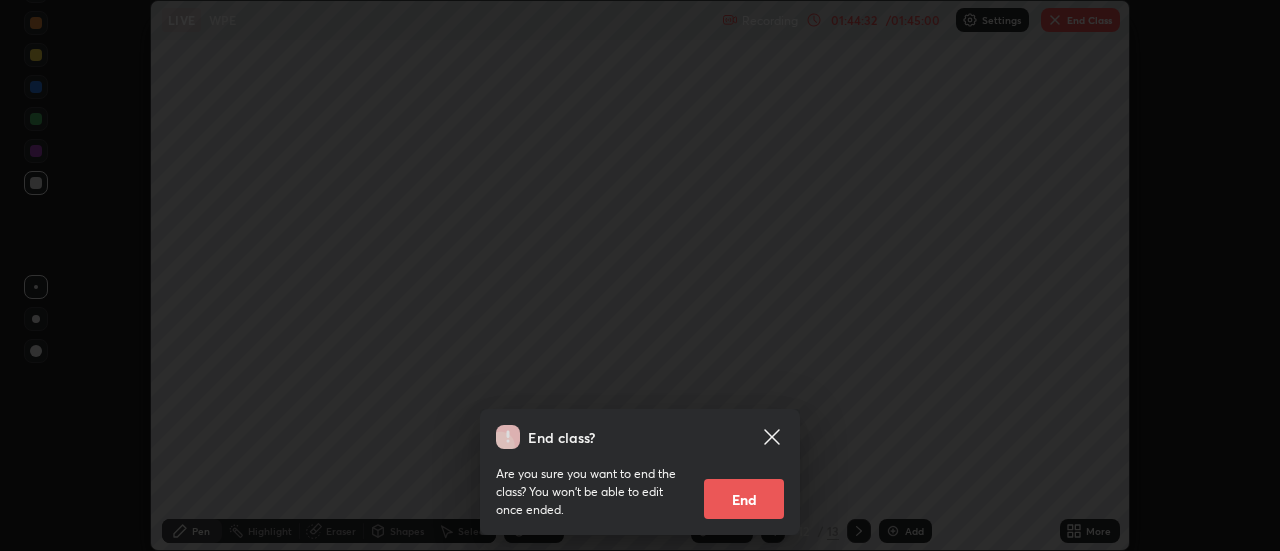 click on "End" at bounding box center (744, 499) 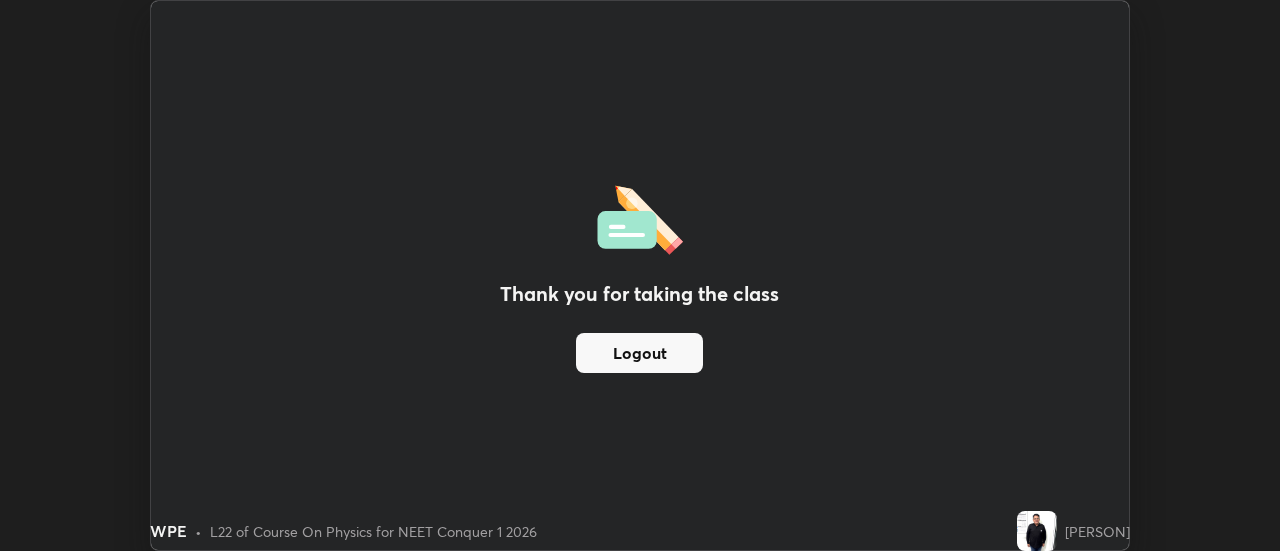 click on "Thank you for taking the class Logout" at bounding box center [640, 275] 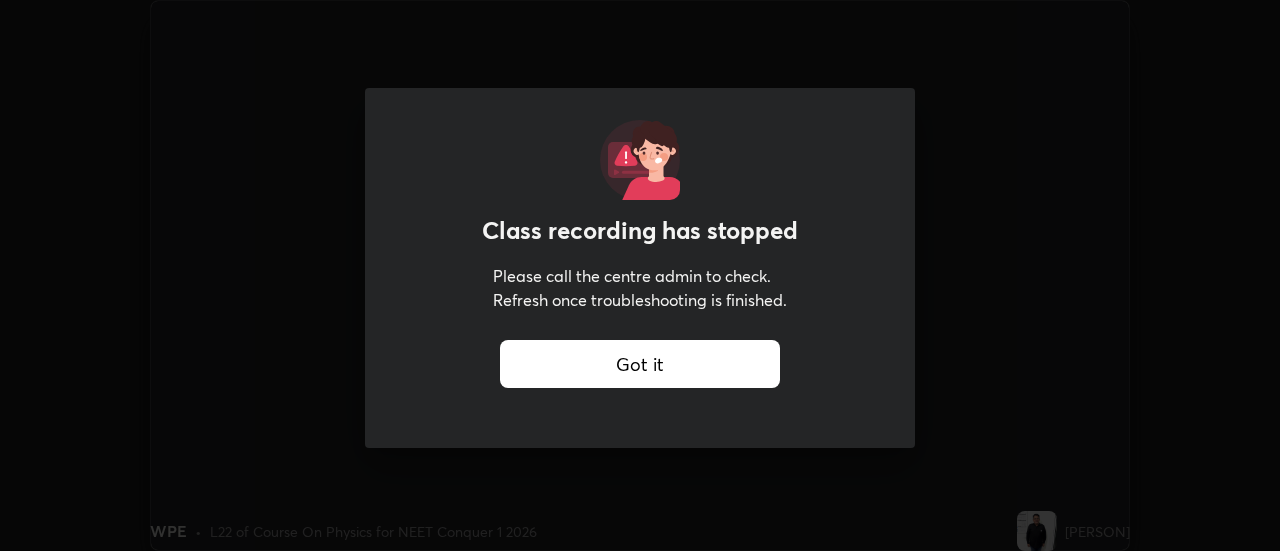 click on "Got it" at bounding box center [640, 364] 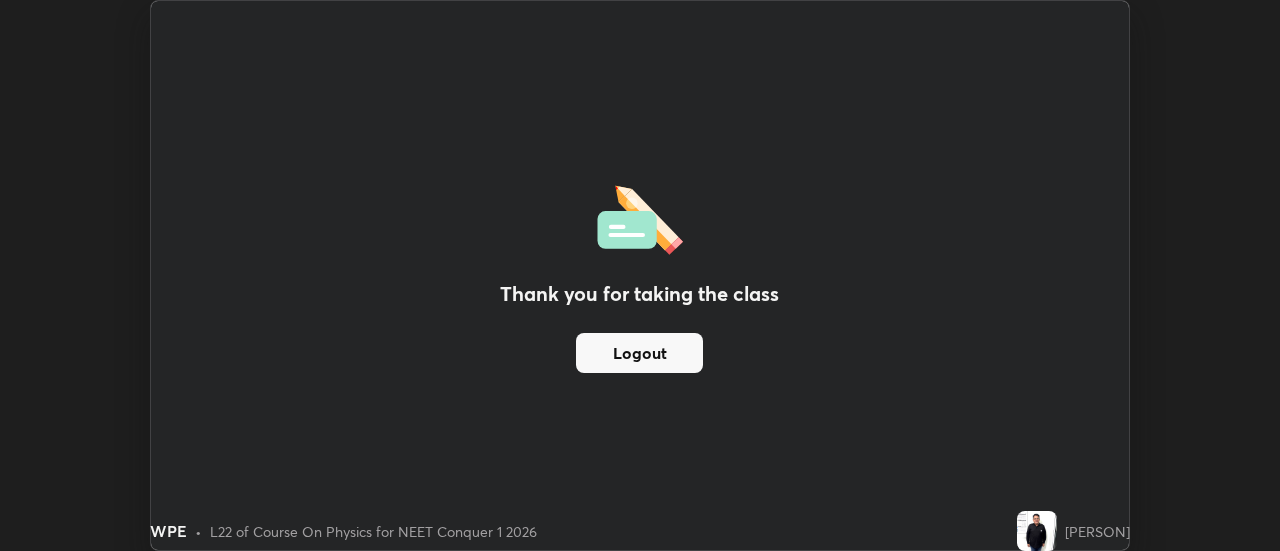 click on "Thank you for taking the class Logout" at bounding box center [640, 275] 